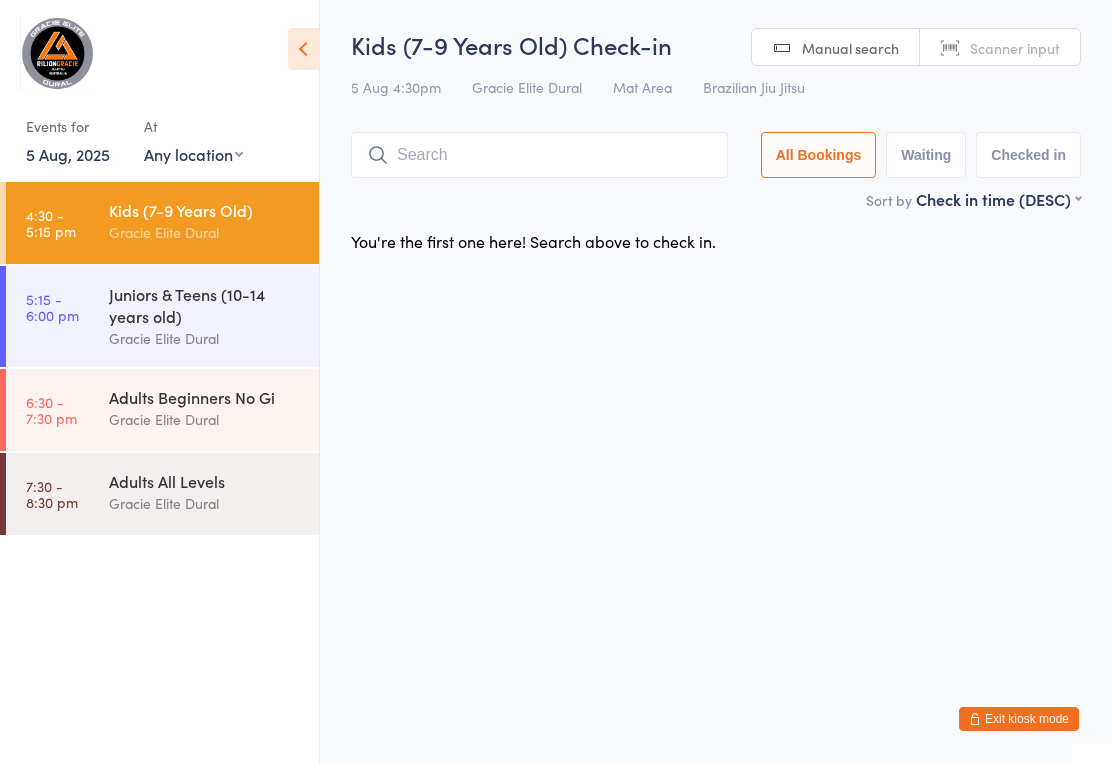 scroll, scrollTop: 134, scrollLeft: 0, axis: vertical 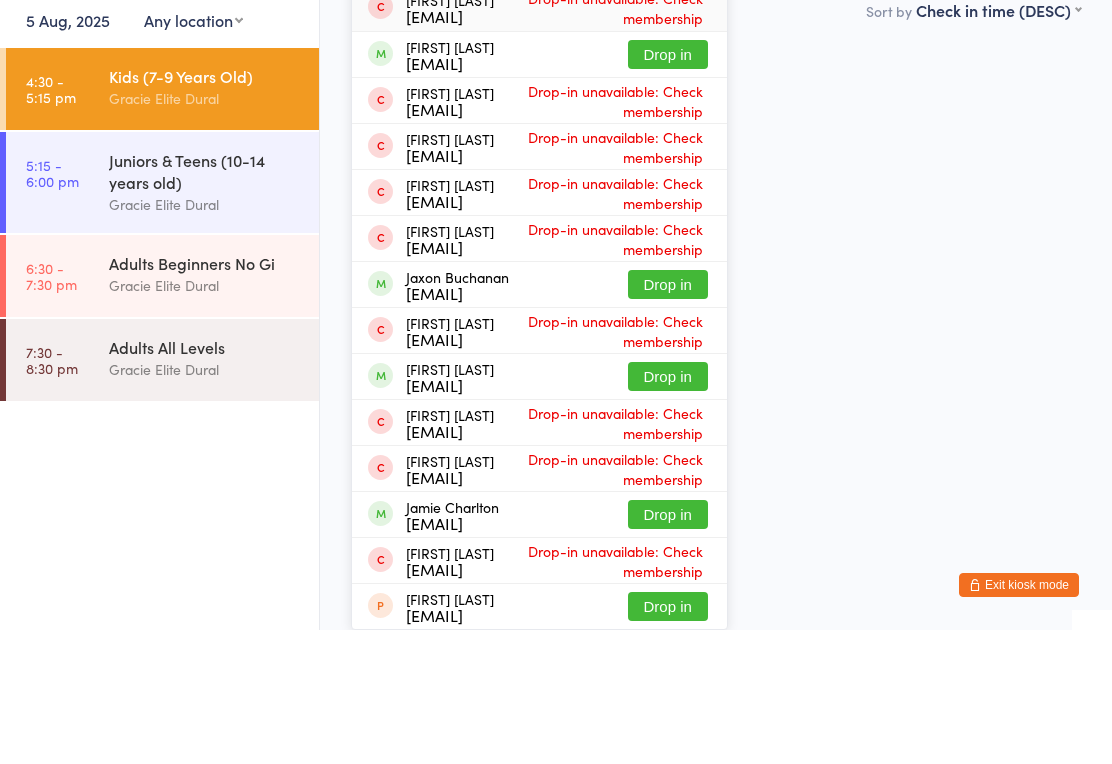 type on "[FIRST]" 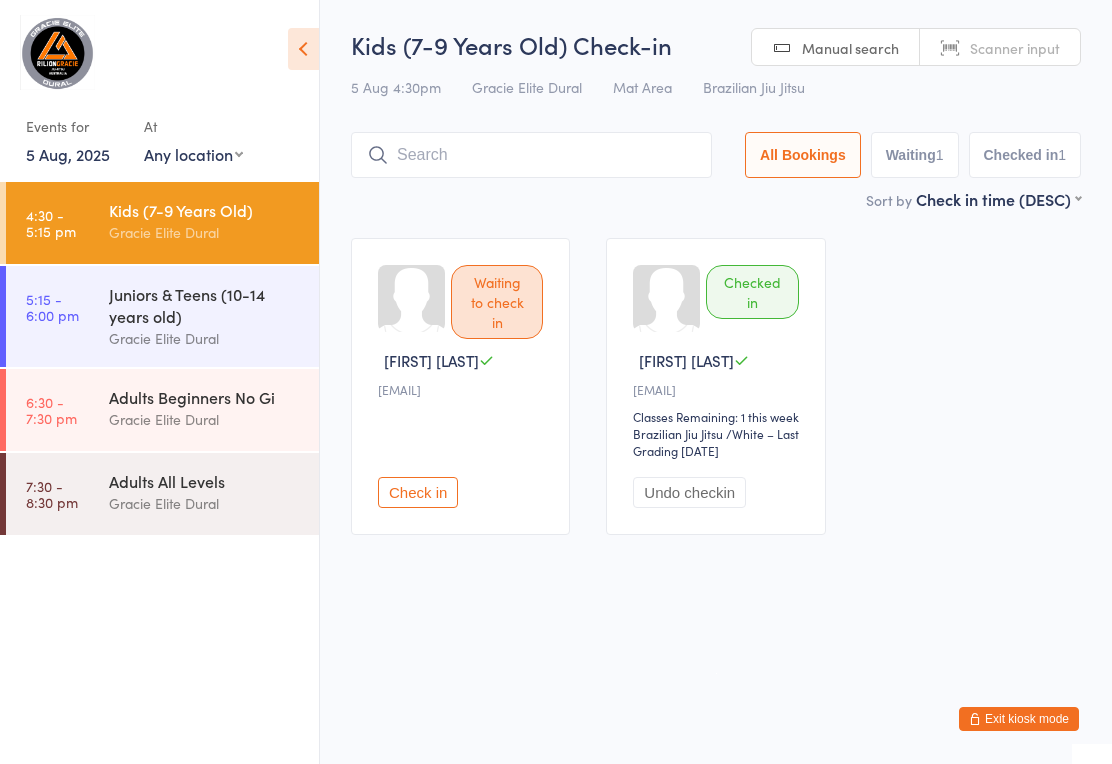 click on "Check in" at bounding box center [418, 492] 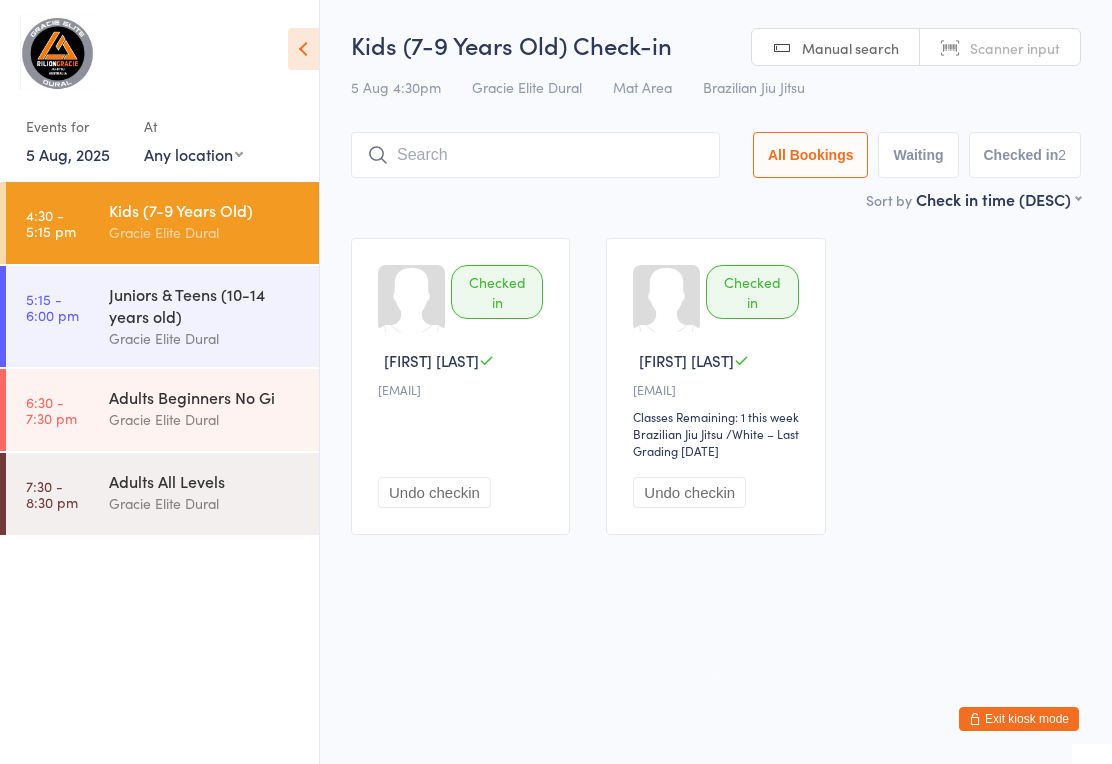 click at bounding box center (535, 155) 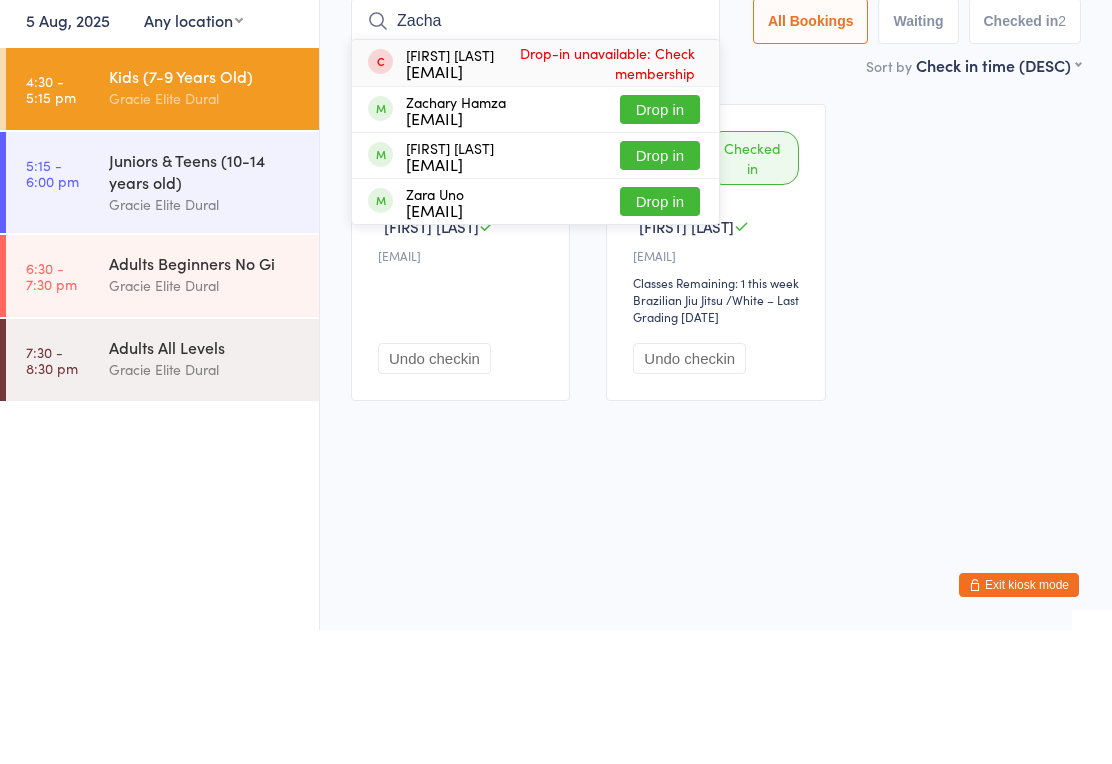 type on "Zacha" 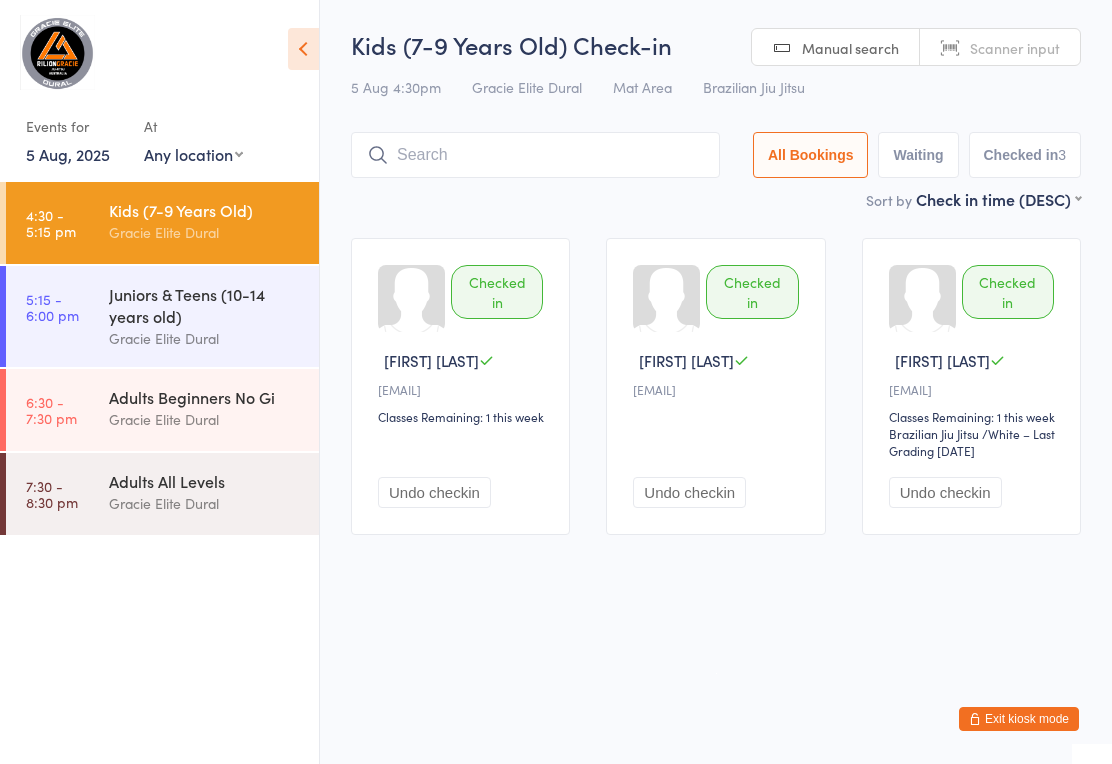 click at bounding box center (535, 155) 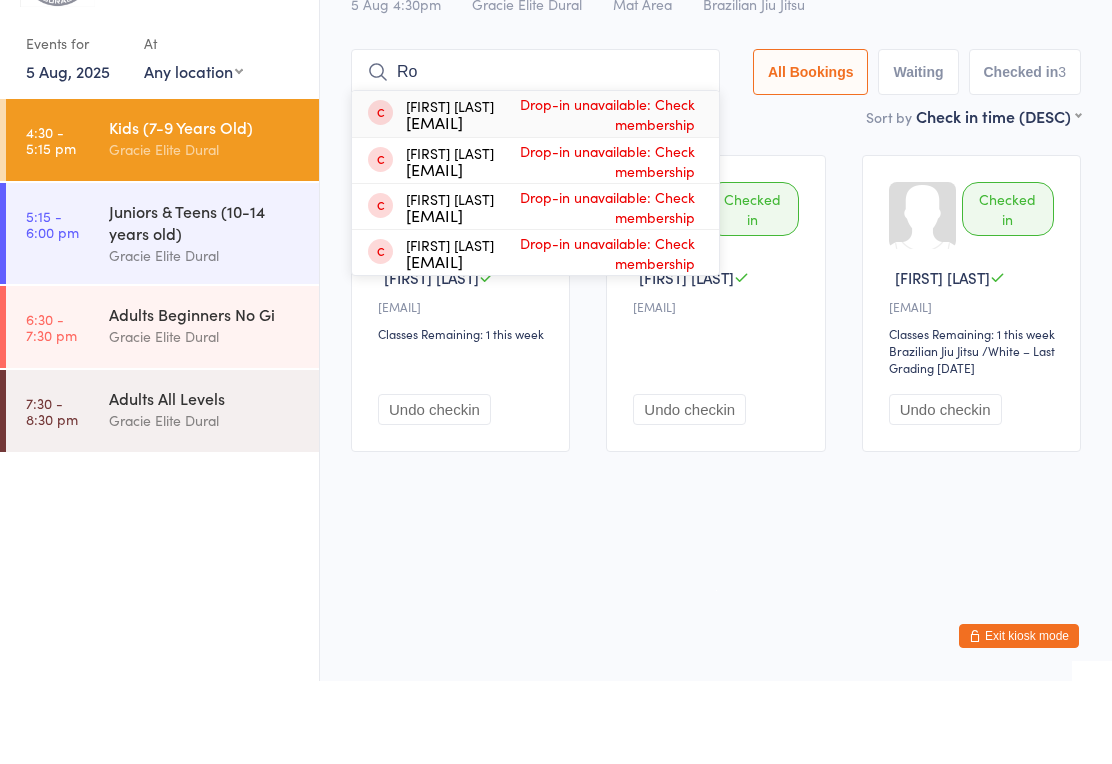 type on "R" 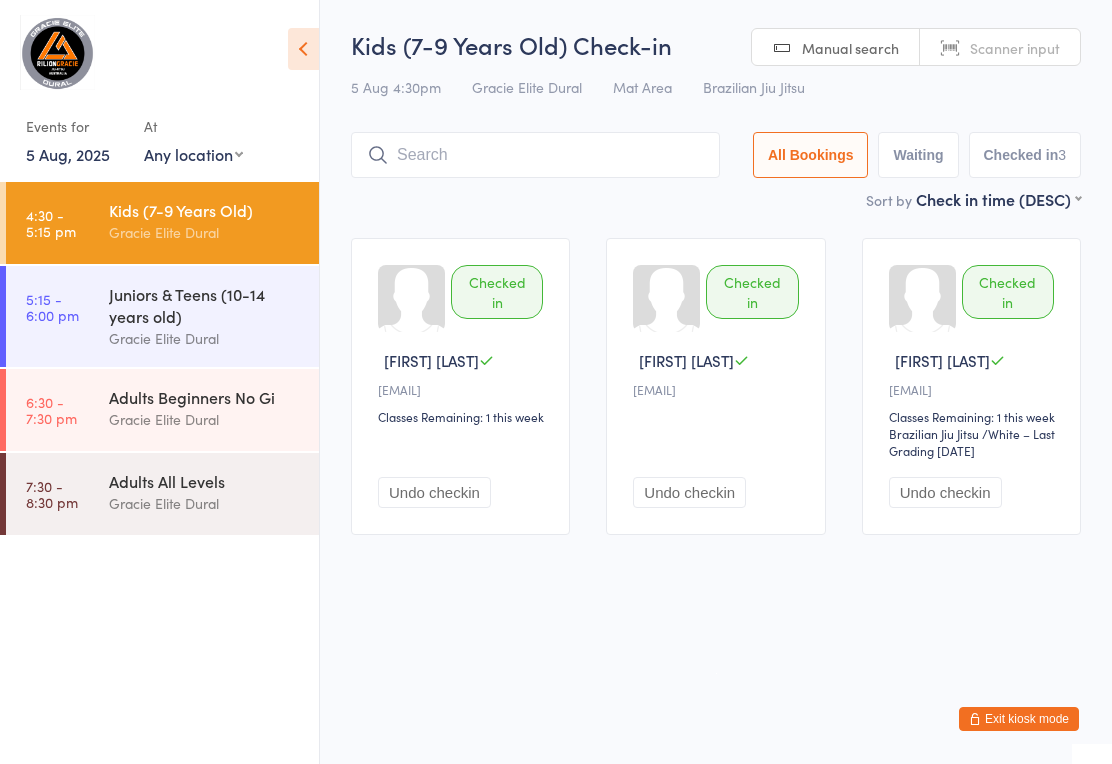 click at bounding box center [535, 155] 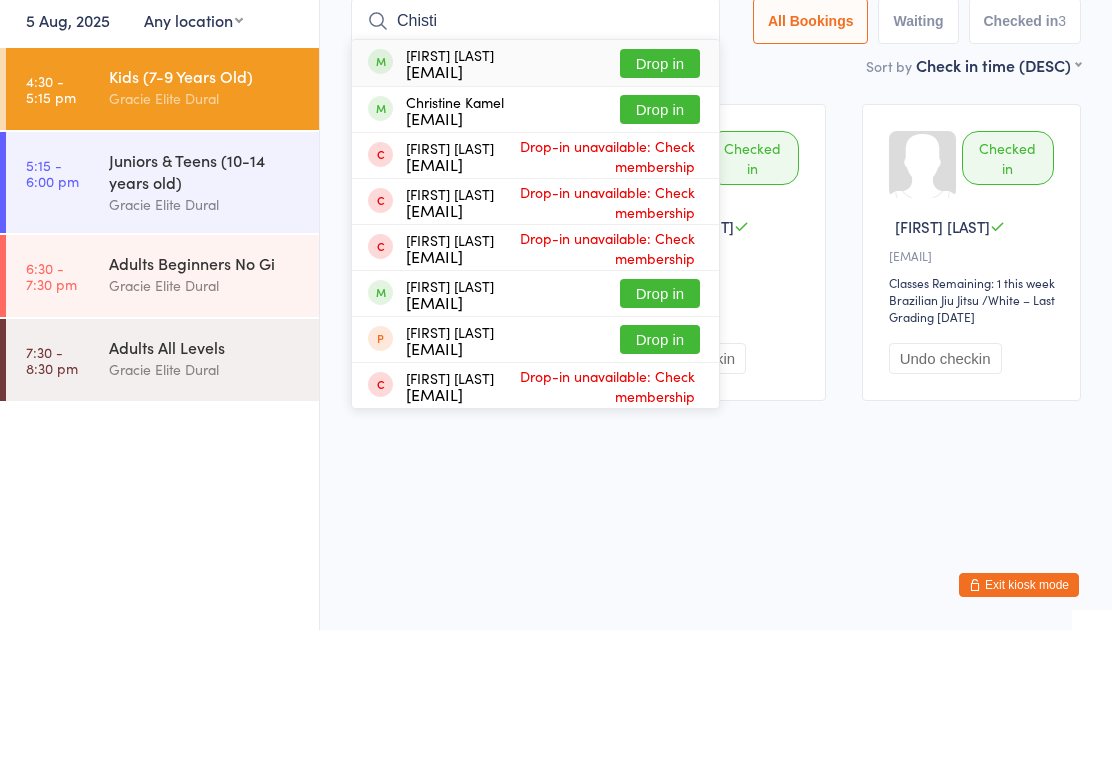 type on "Chisti" 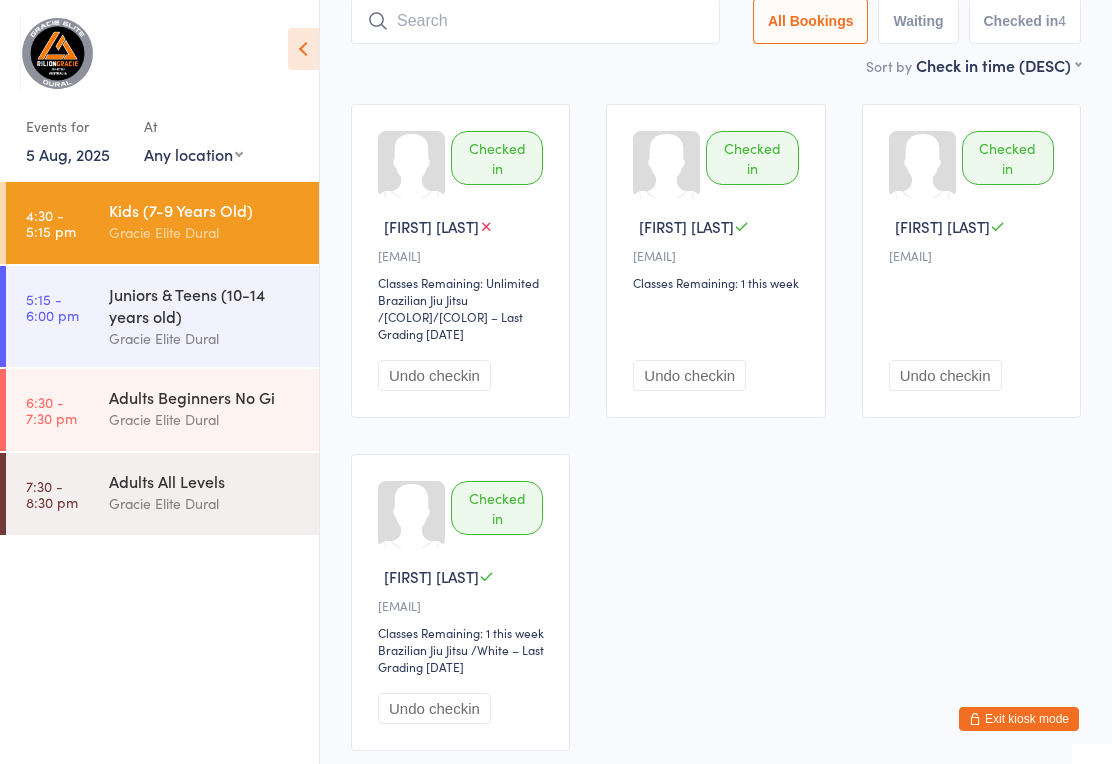 click at bounding box center [535, 21] 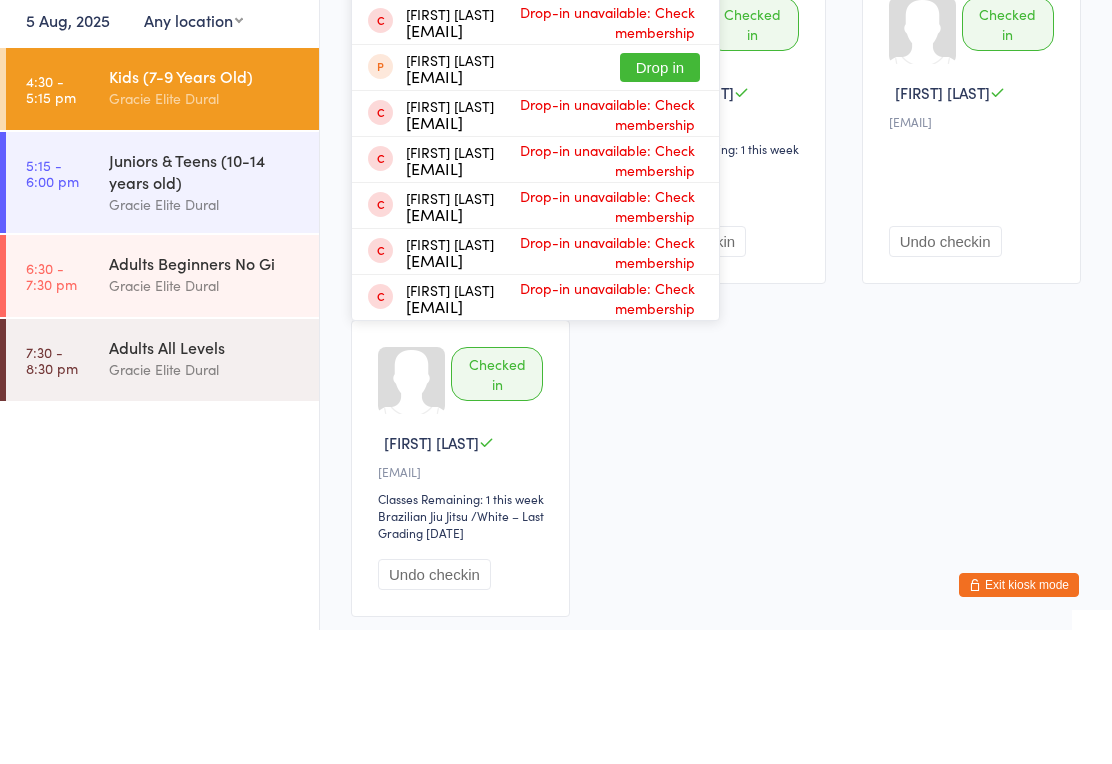 type on "Grayson" 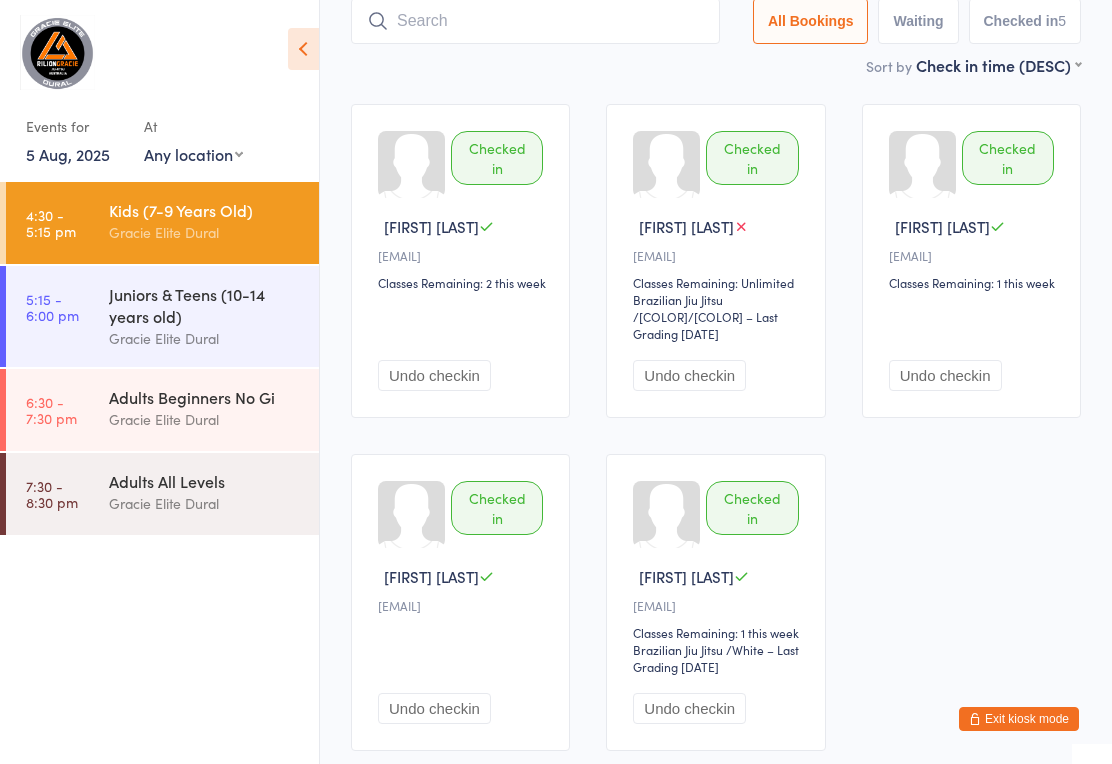 click at bounding box center (535, 21) 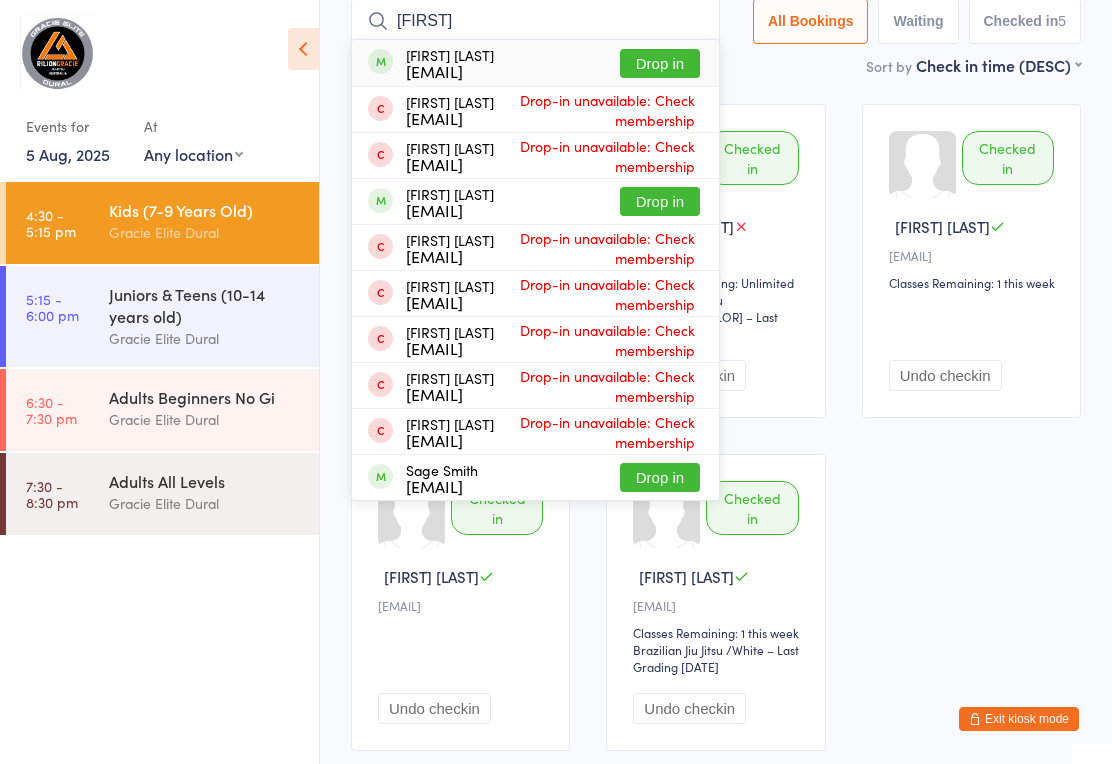 type on "Sahi" 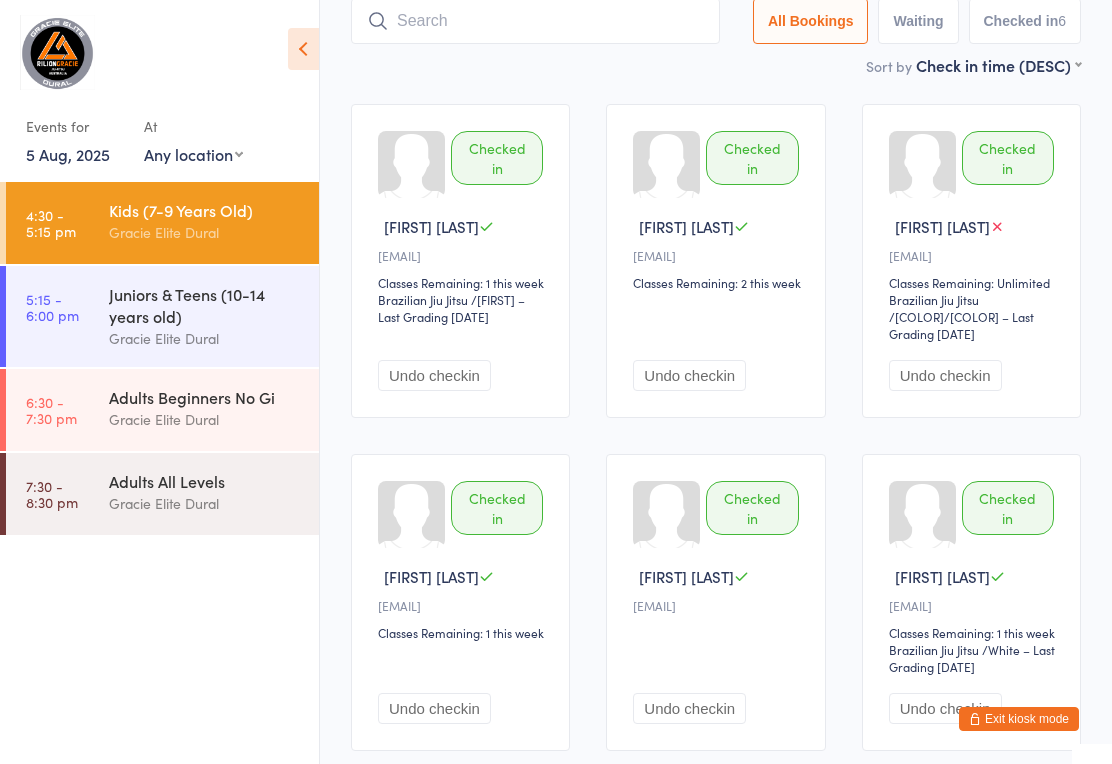 click at bounding box center [535, 21] 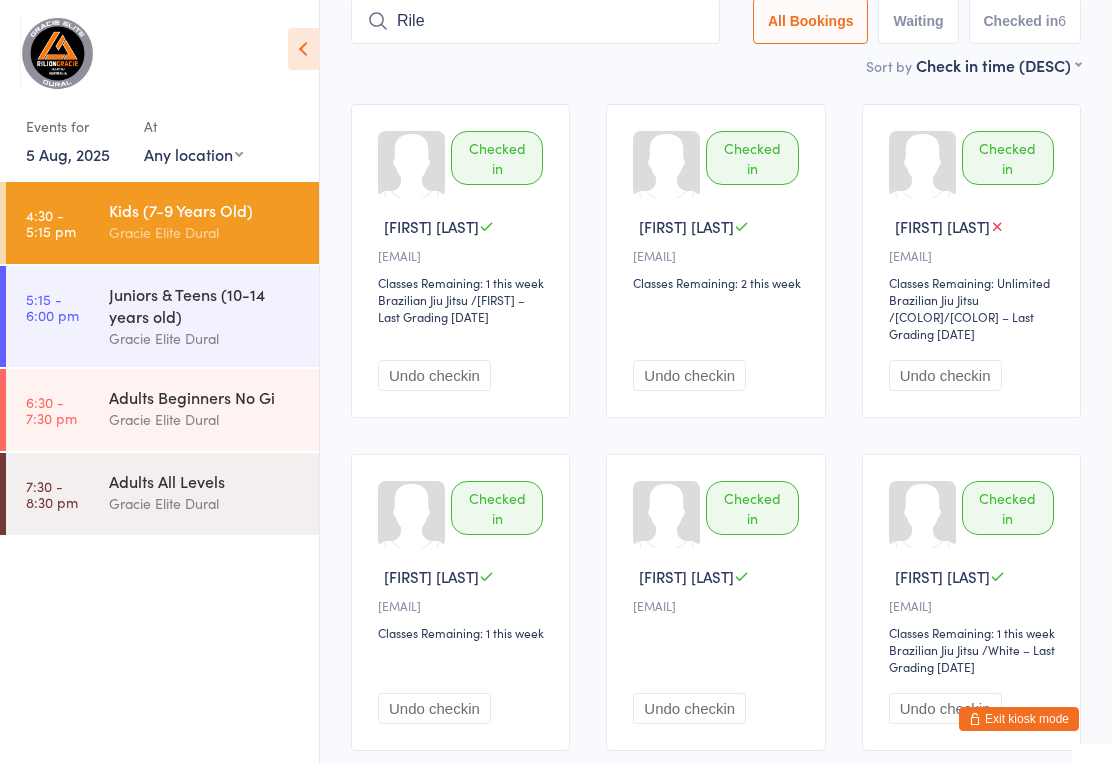 type on "Riley" 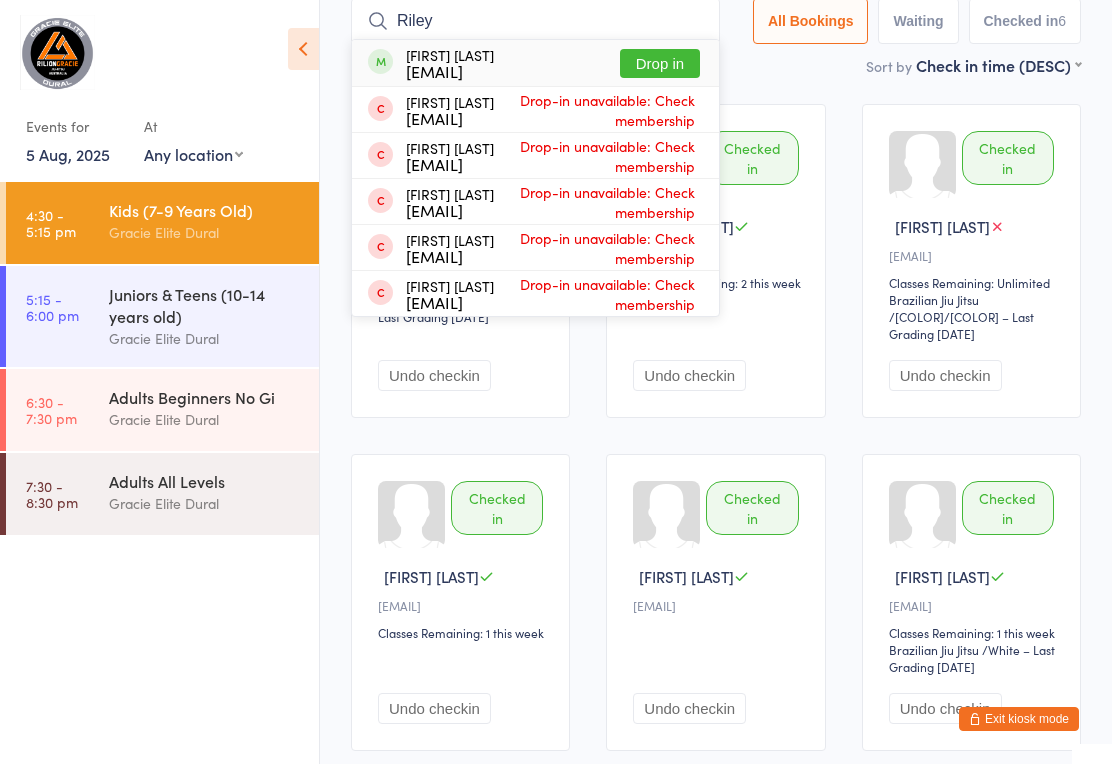 type 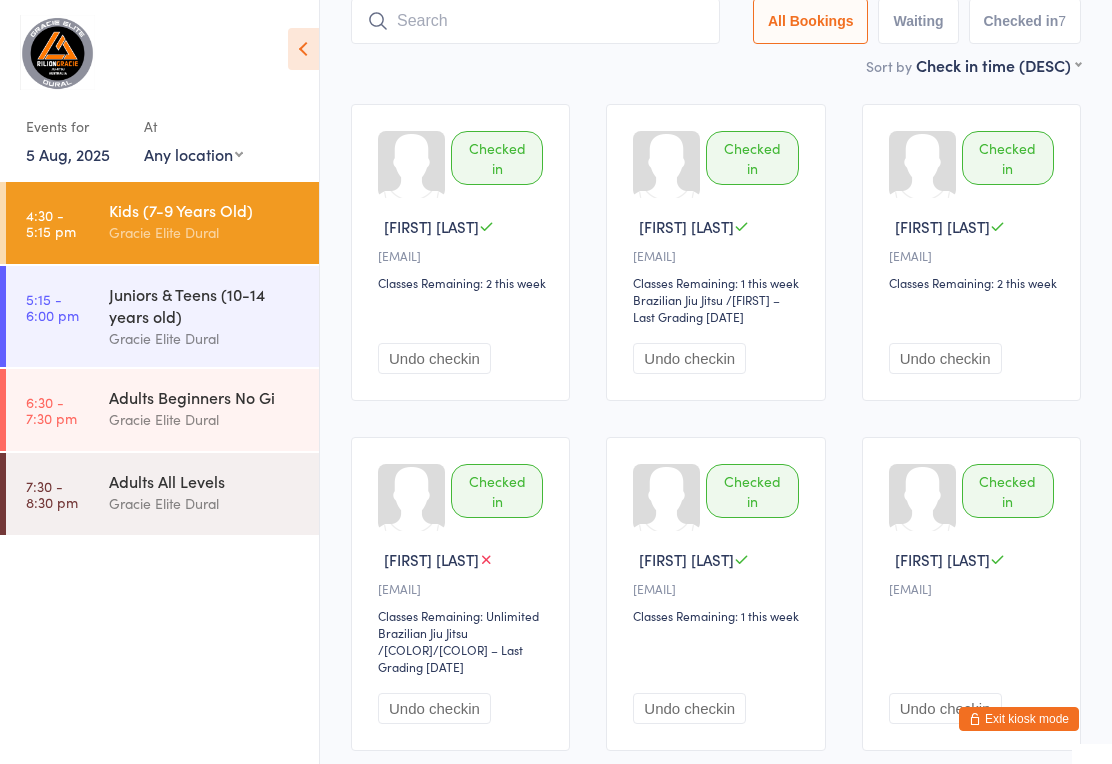 click on "Checked in  7" at bounding box center [1025, 21] 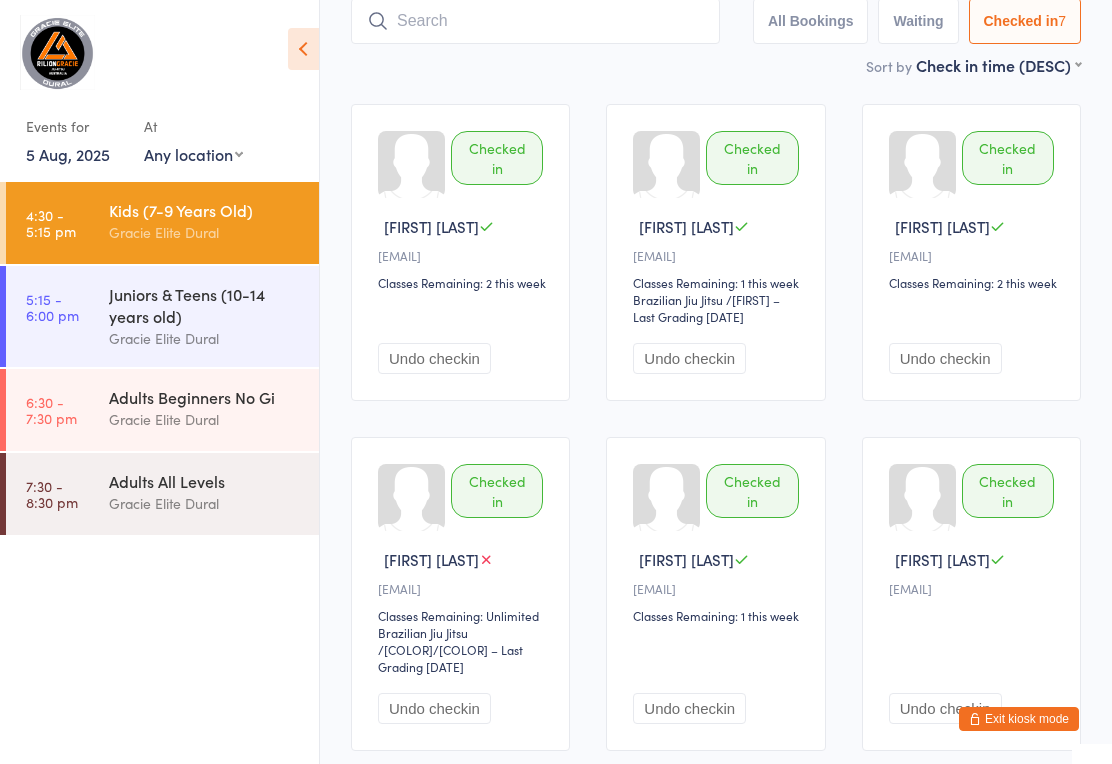 click on "Sort by   Check in time (DESC) First name (ASC) First name (DESC) Last name (ASC) Last name (DESC) Check in time (ASC) Check in time (DESC) Rank (ASC) Rank (DESC)" at bounding box center (716, 65) 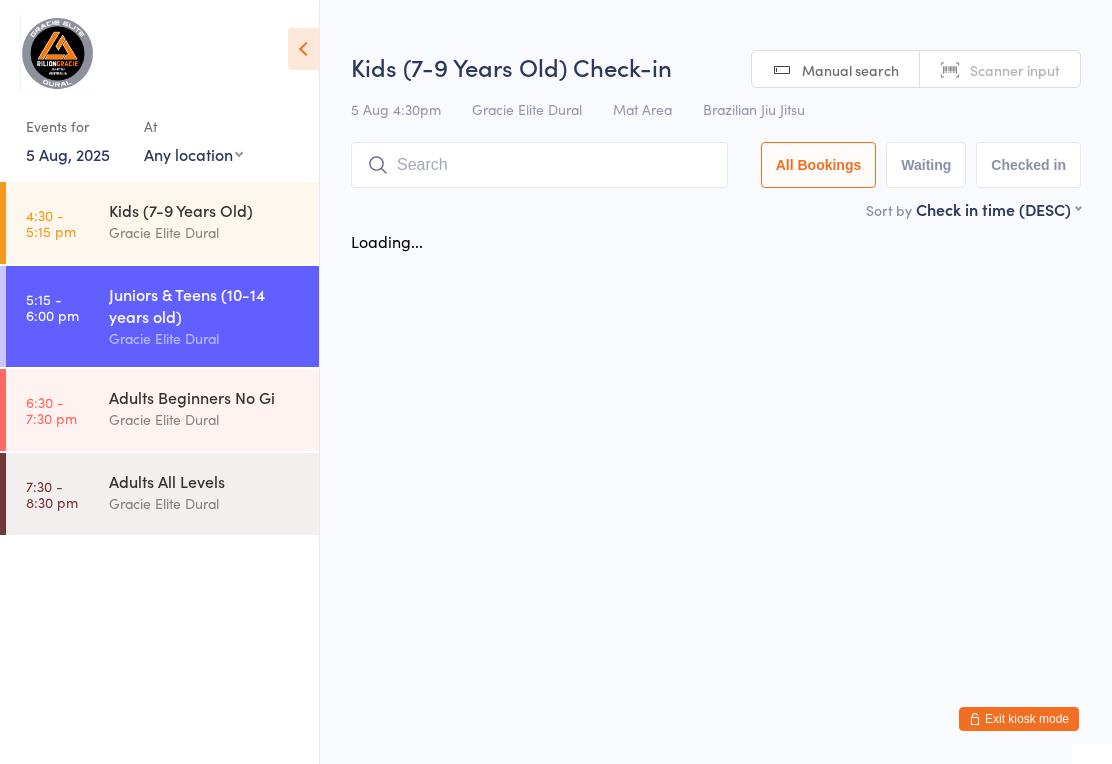 scroll, scrollTop: 0, scrollLeft: 0, axis: both 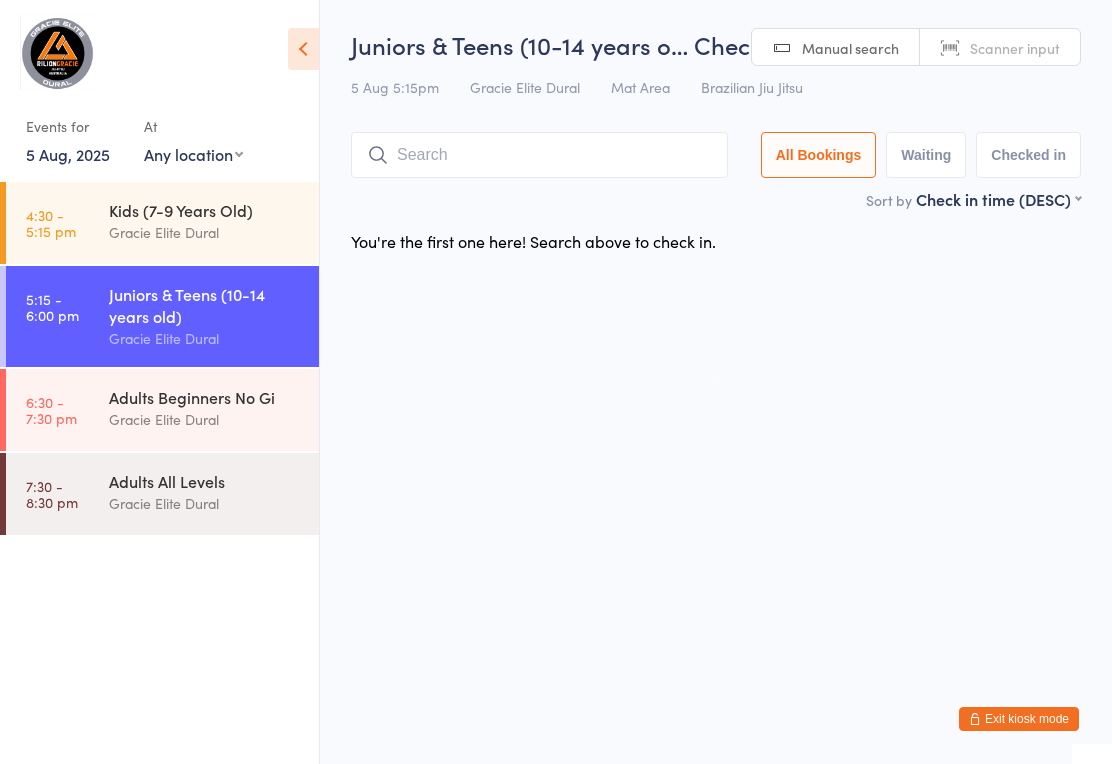 click at bounding box center (539, 155) 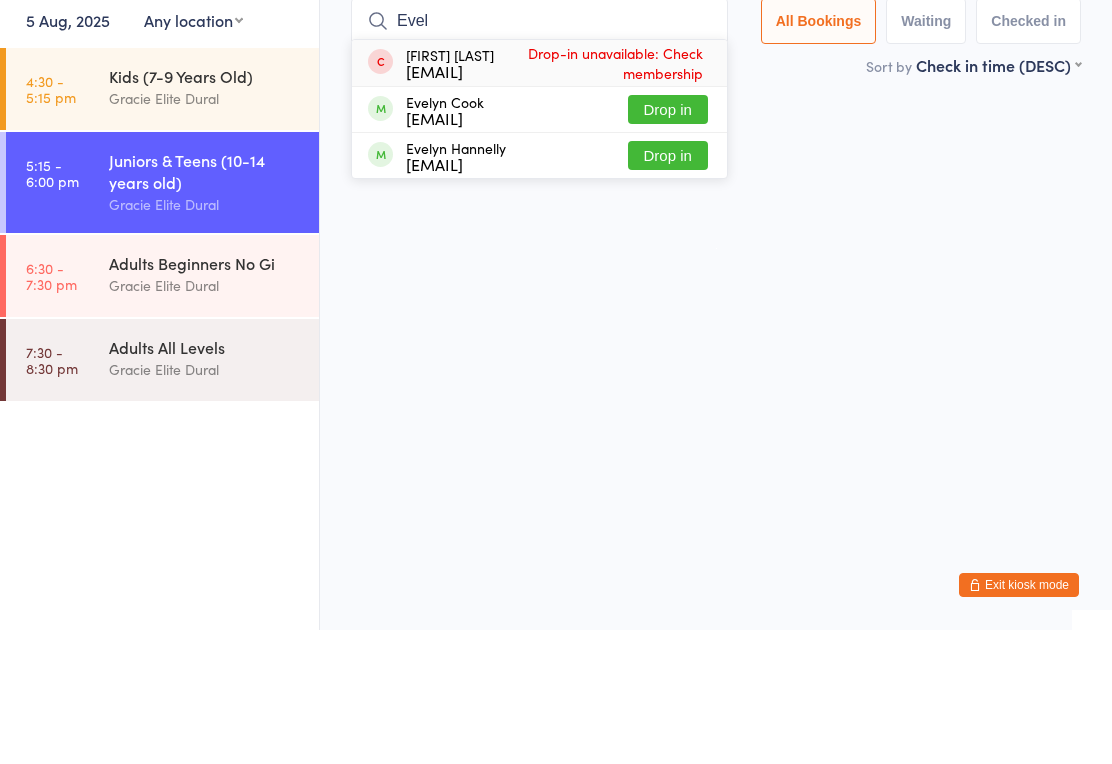 type on "Evel" 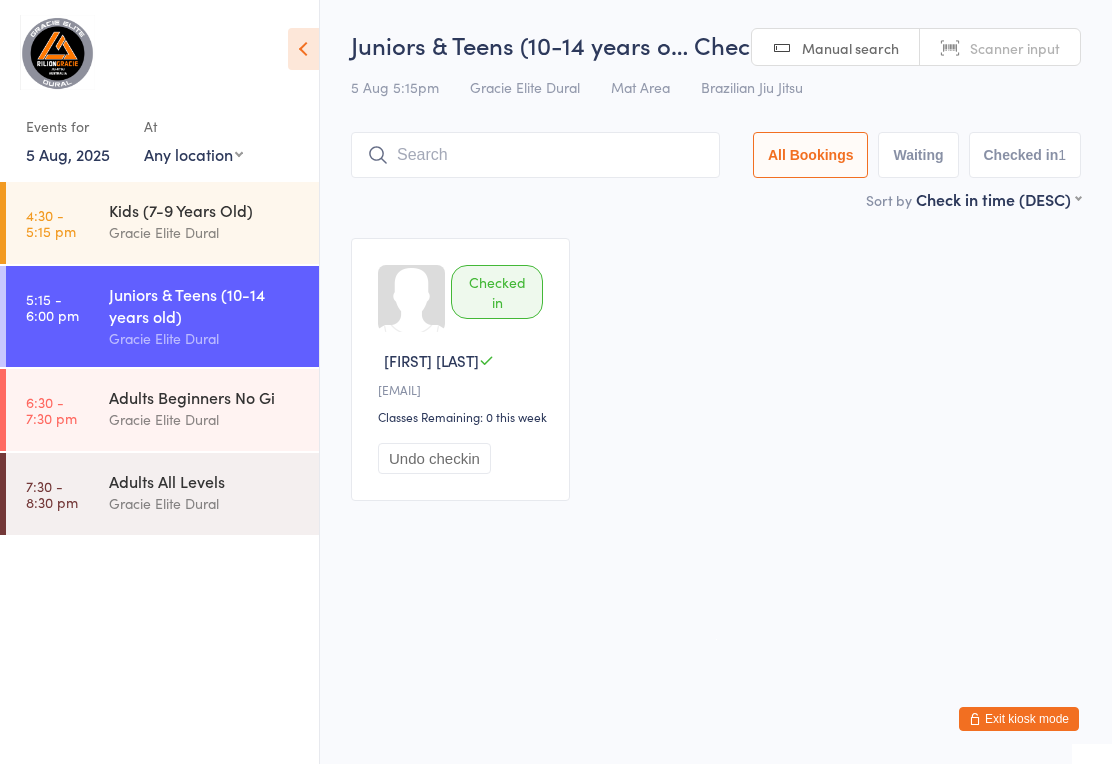 click on "6:30 - 7:30 pm Adults Beginners No Gi Gracie Elite Dural" at bounding box center [162, 410] 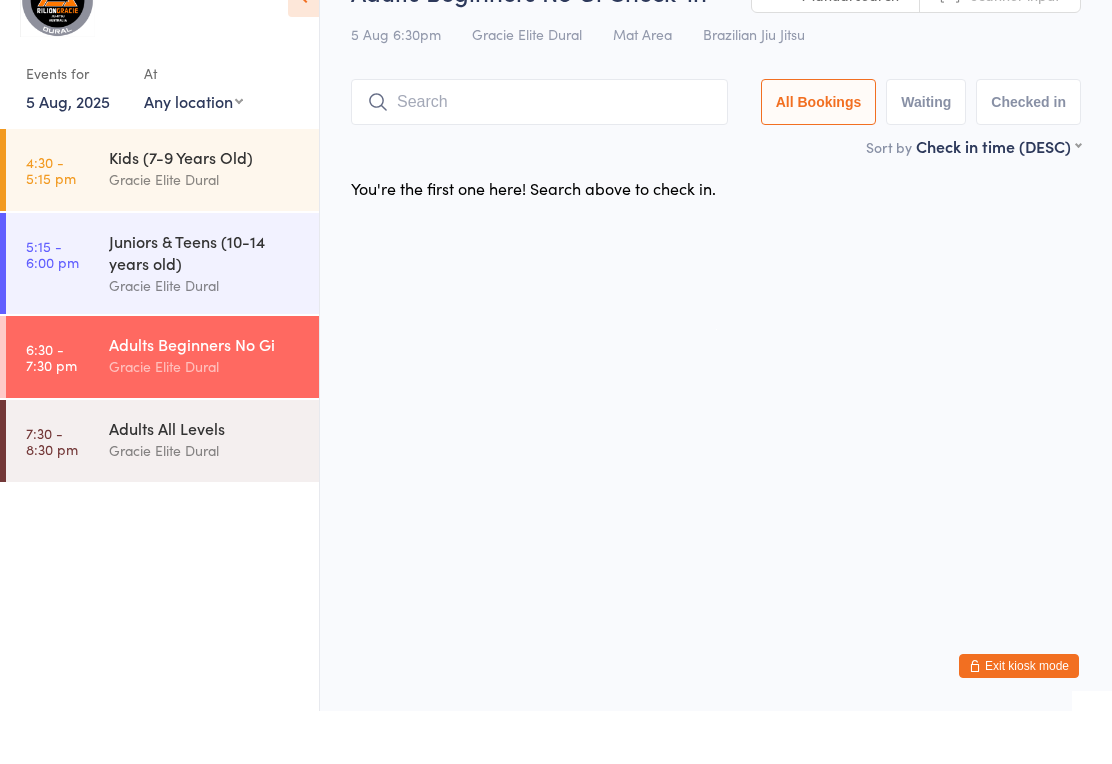 click at bounding box center (539, 155) 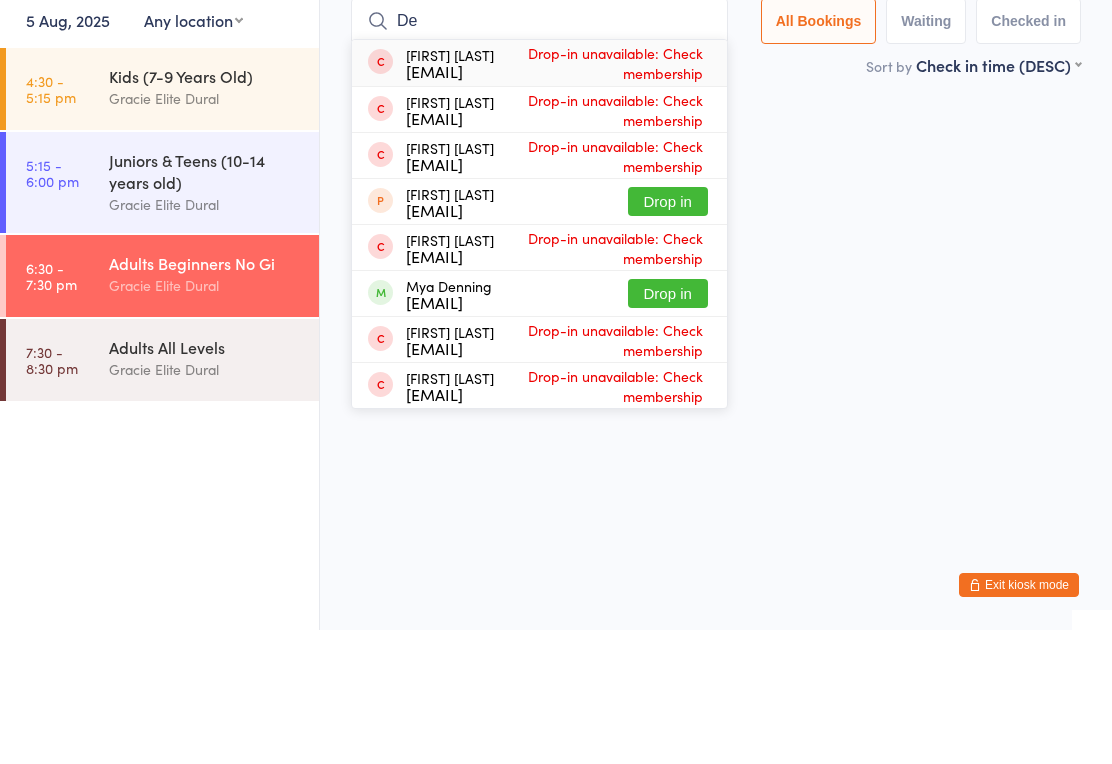 type on "D" 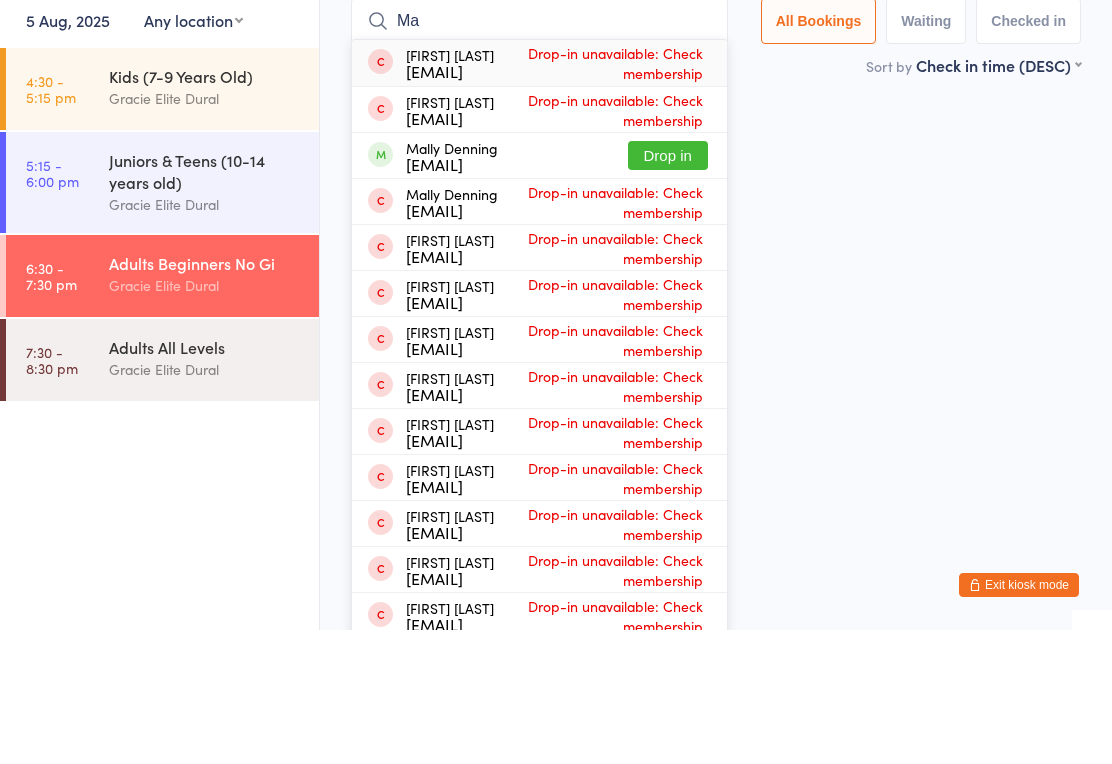 type on "M" 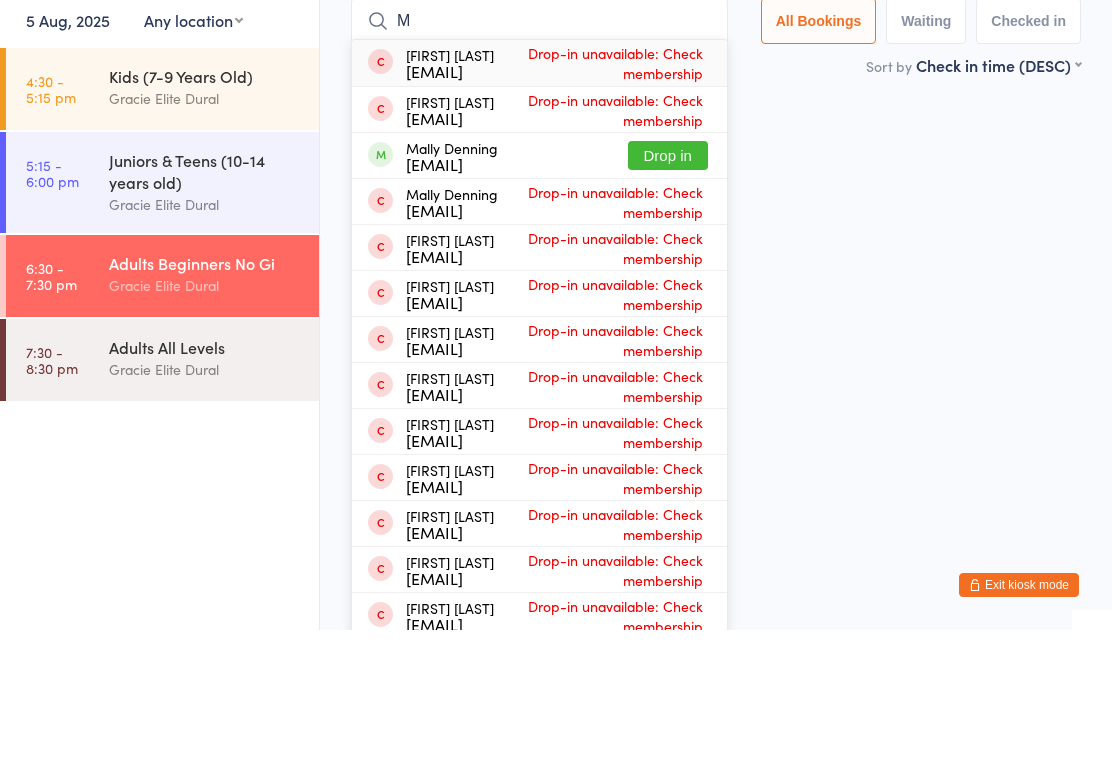 type 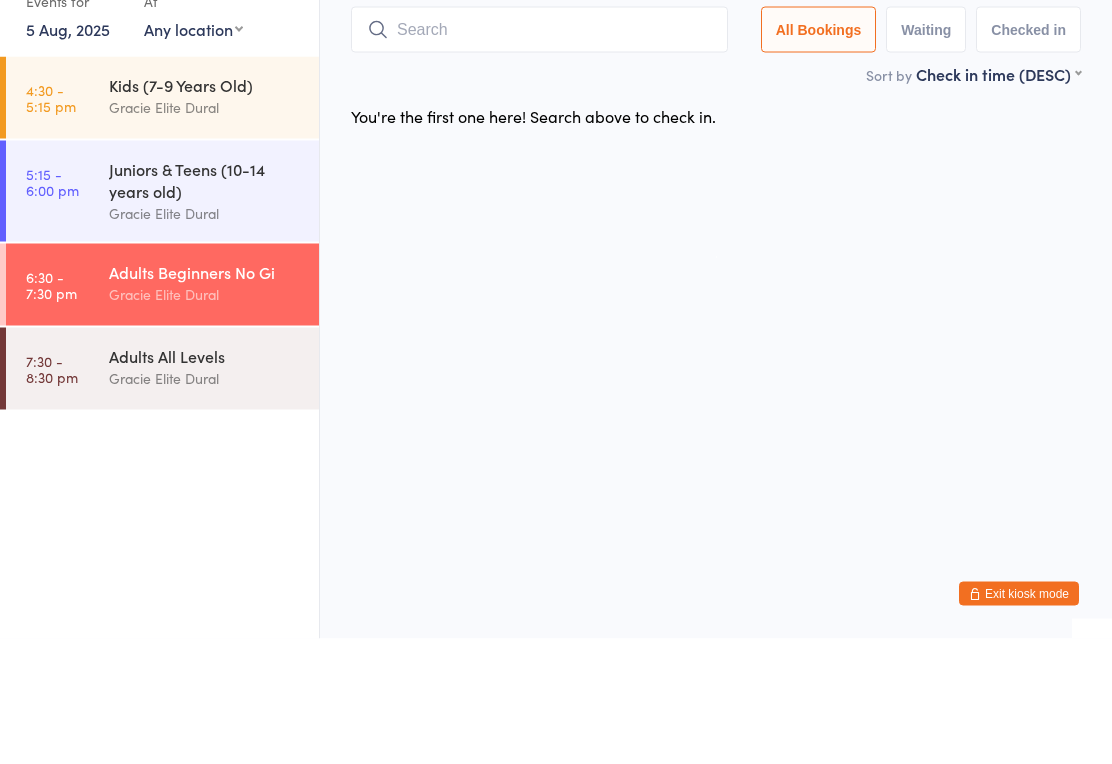 click on "Juniors & Teens (10-14 years old)" at bounding box center (205, 305) 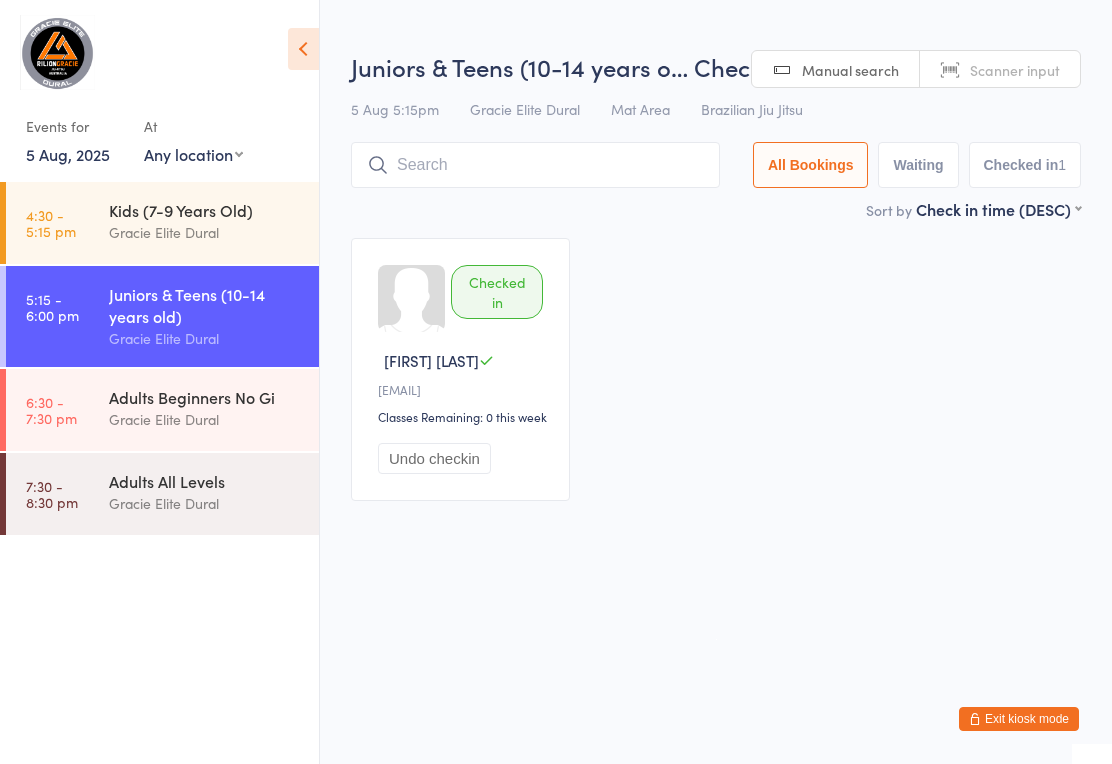 click at bounding box center [535, 165] 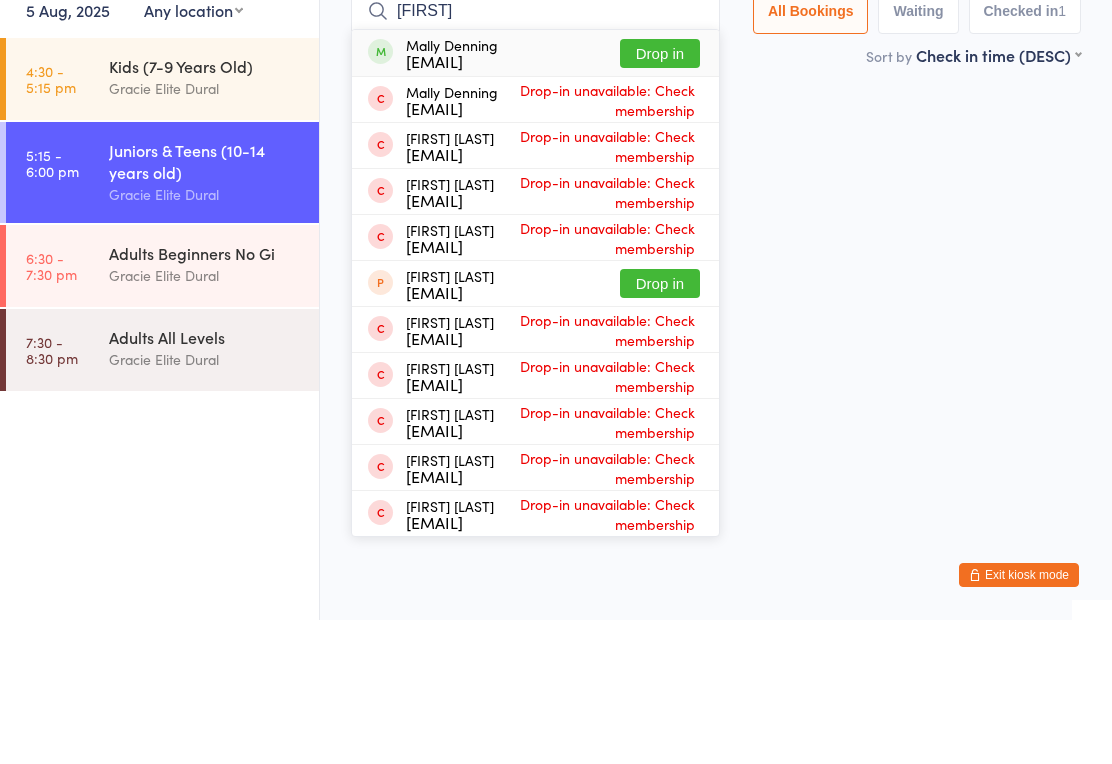 type on "Mall" 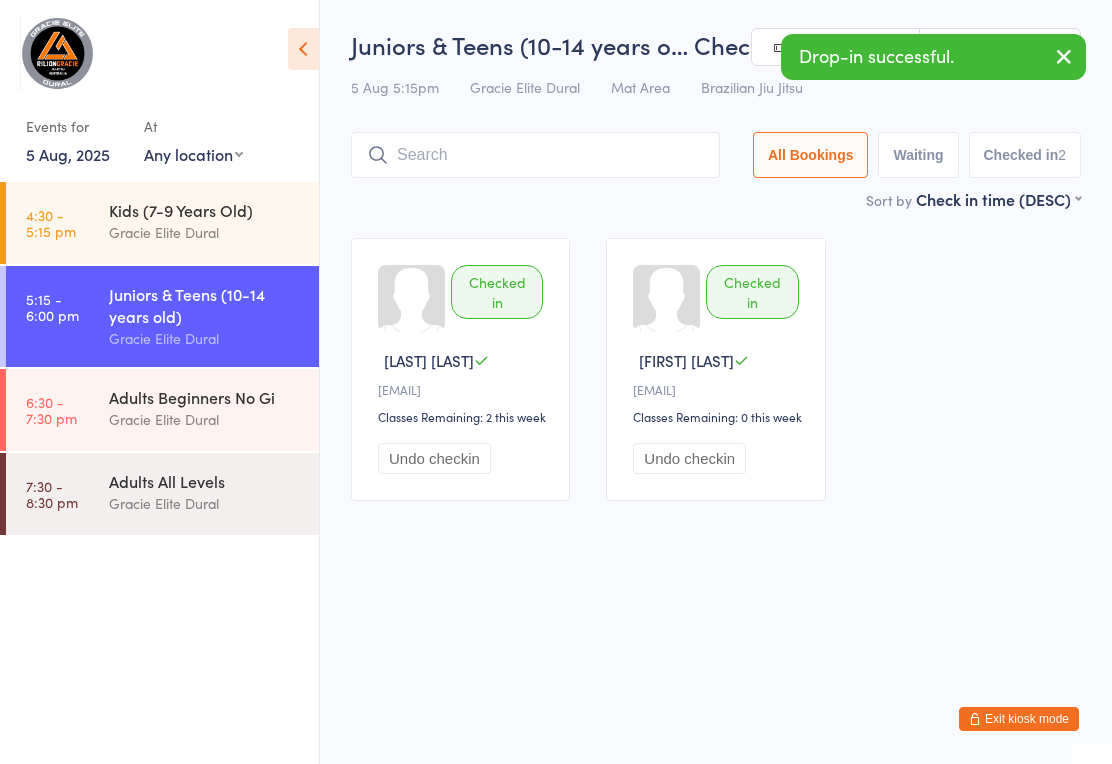 click at bounding box center (535, 155) 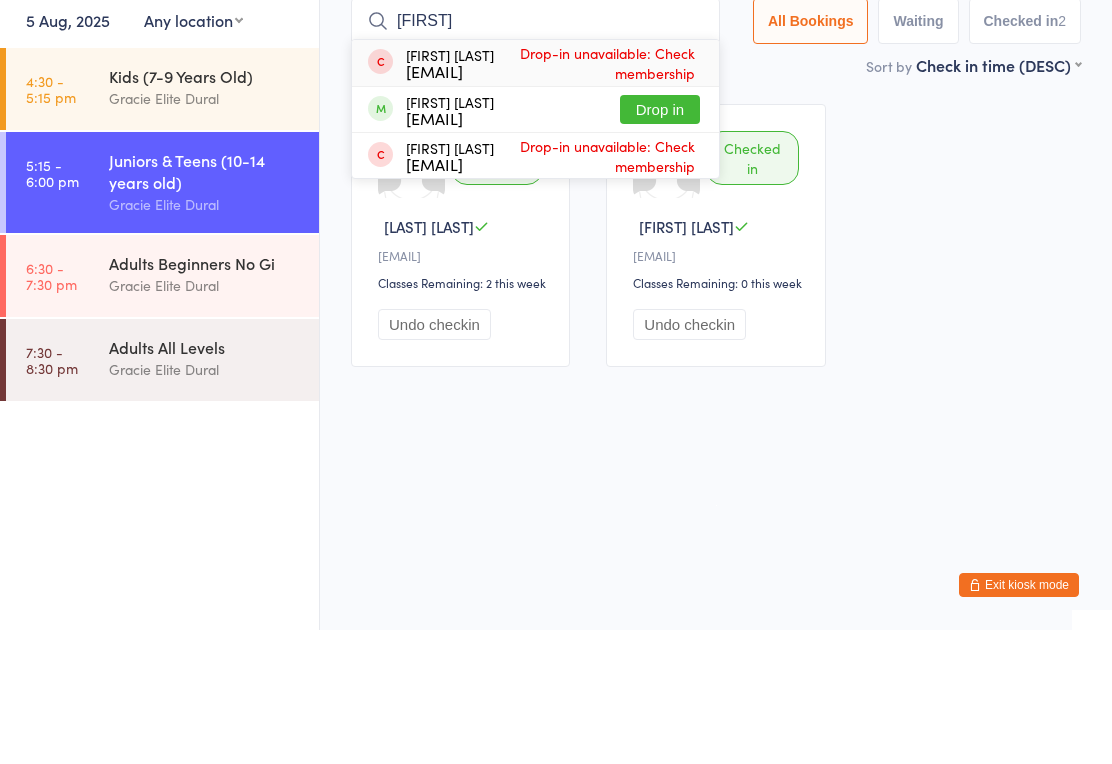 type on "Scarl" 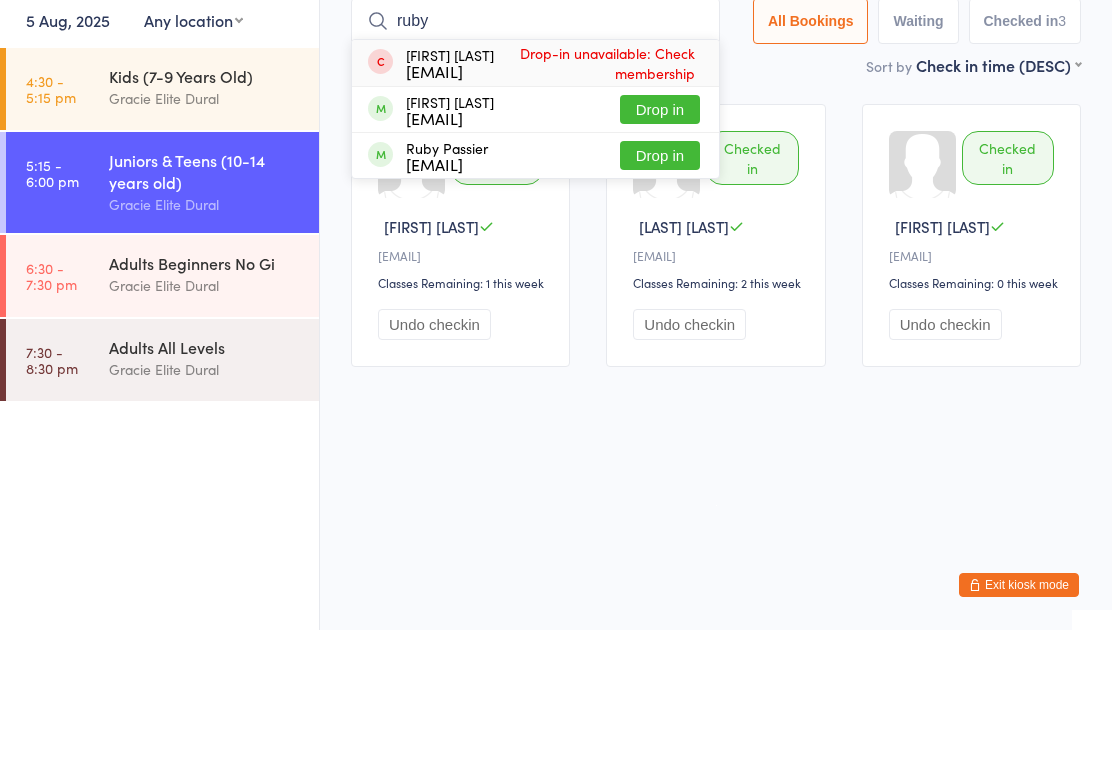 type on "ruby" 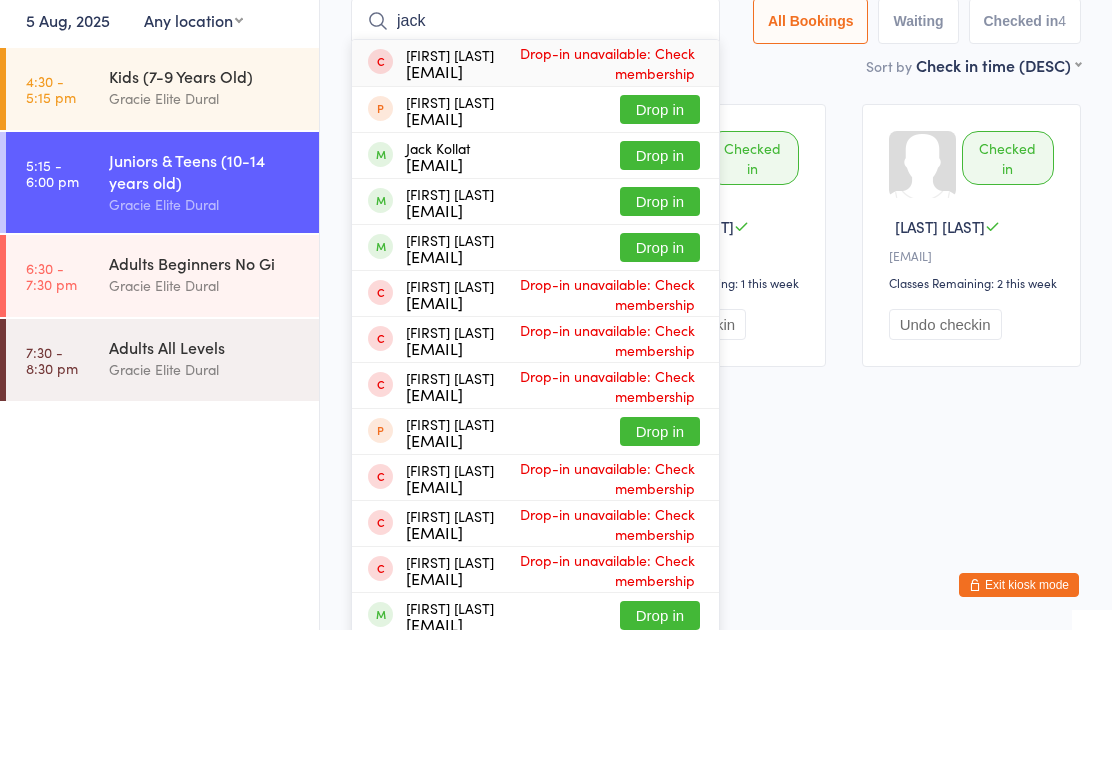 type on "jack" 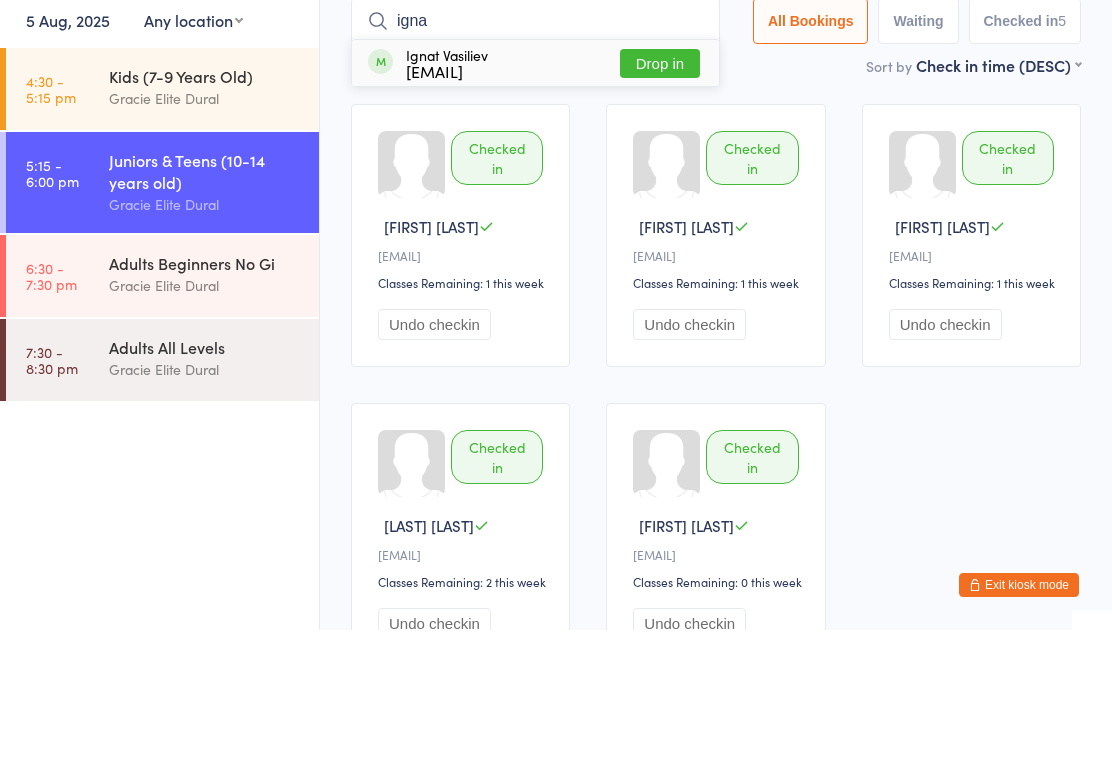 type on "igna" 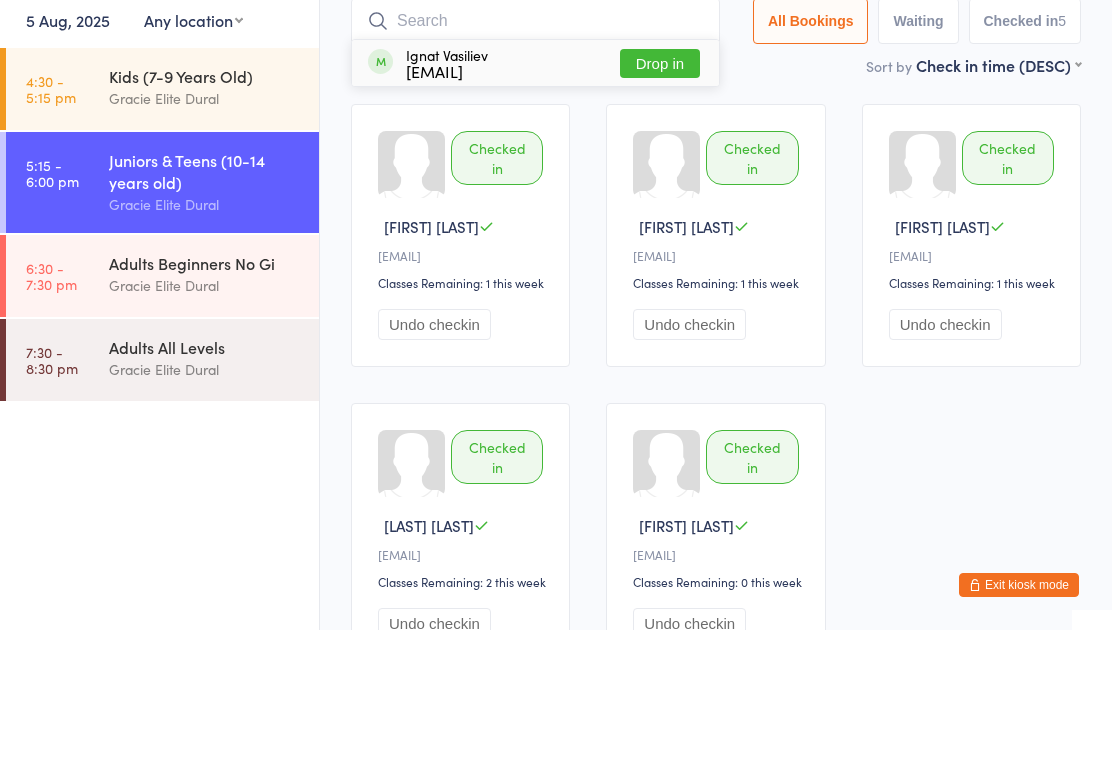 scroll, scrollTop: 134, scrollLeft: 0, axis: vertical 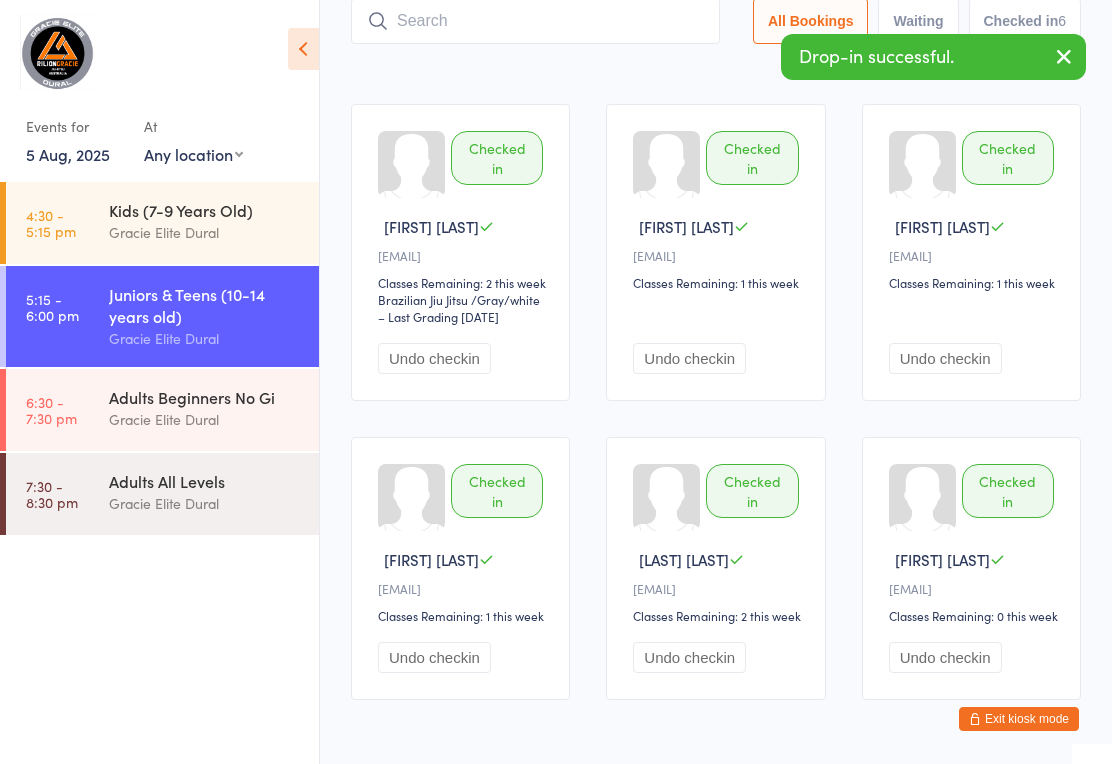 click at bounding box center (535, 21) 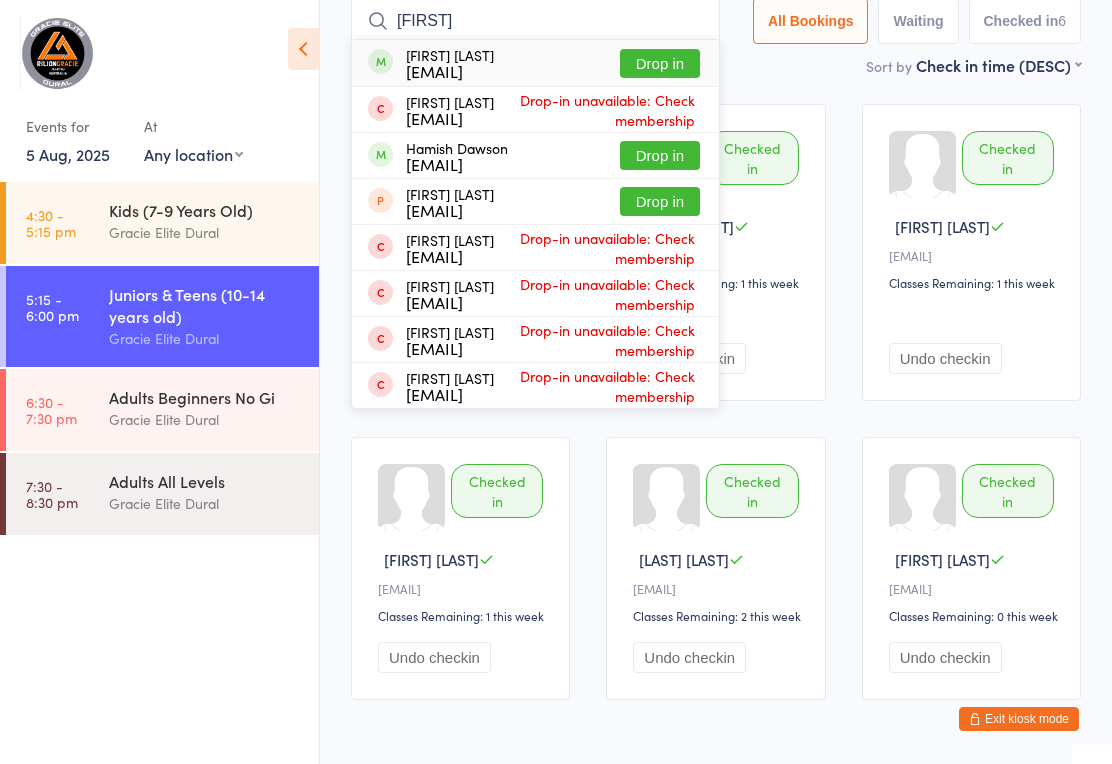 type on "Dami" 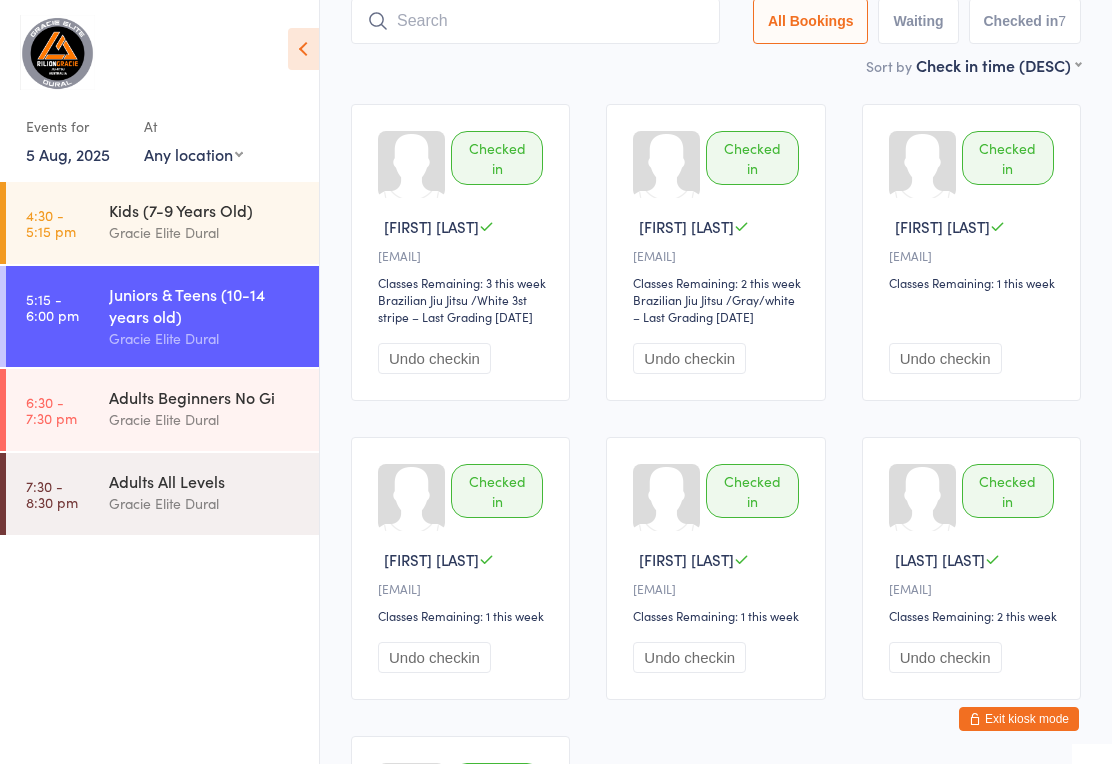click at bounding box center [535, 21] 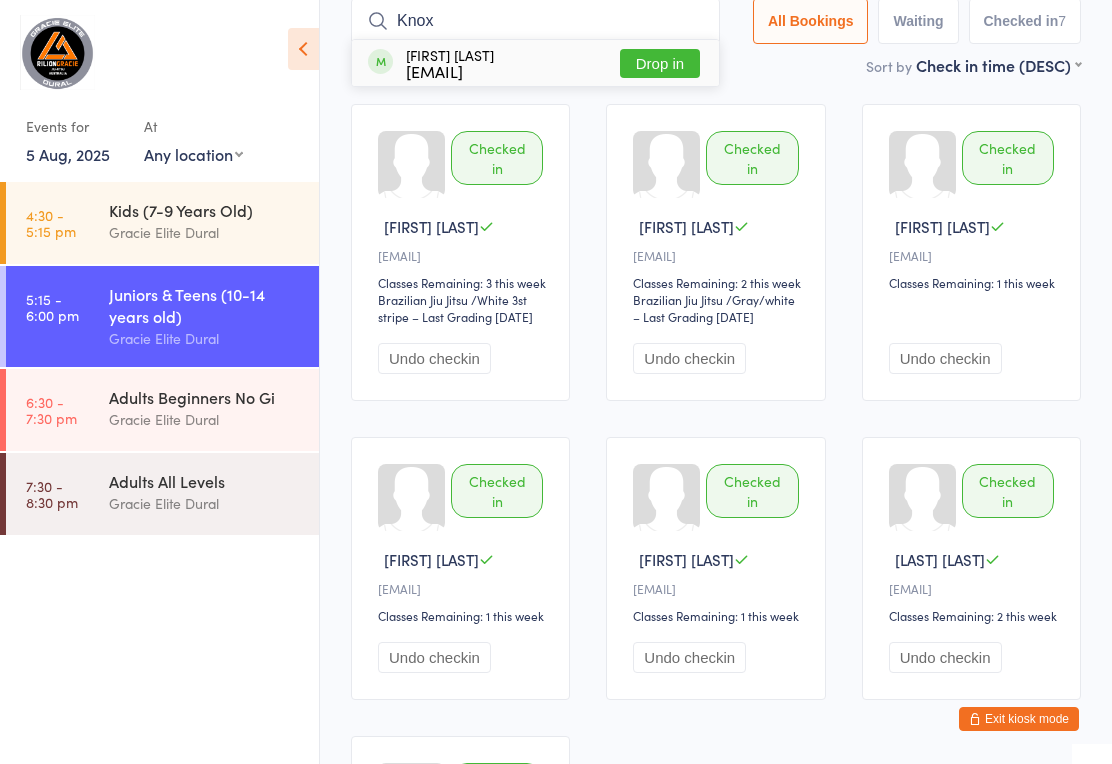 type on "Knox" 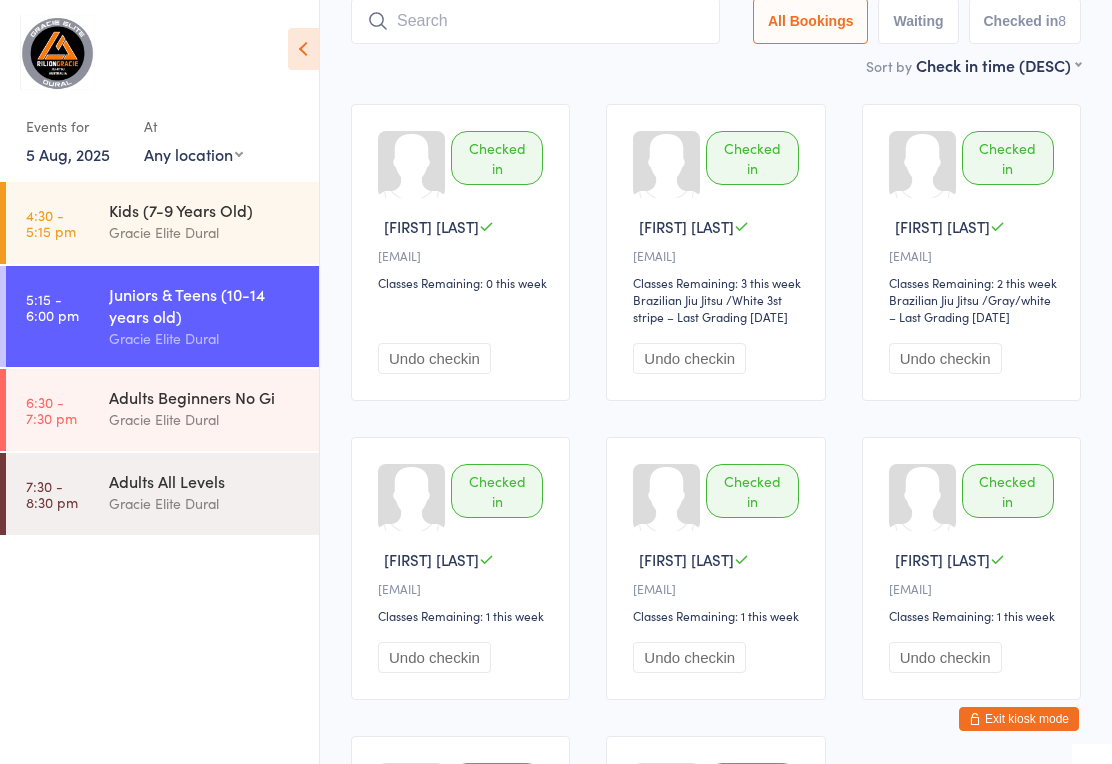 click at bounding box center (535, 21) 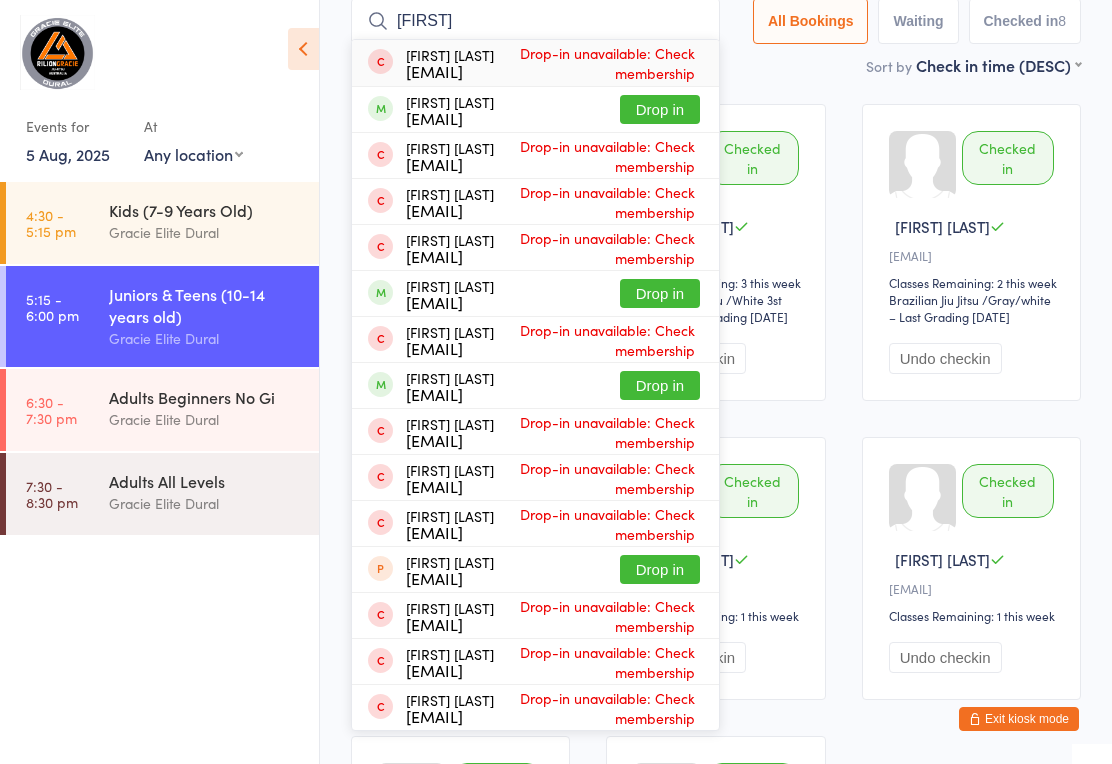 type on "Harv" 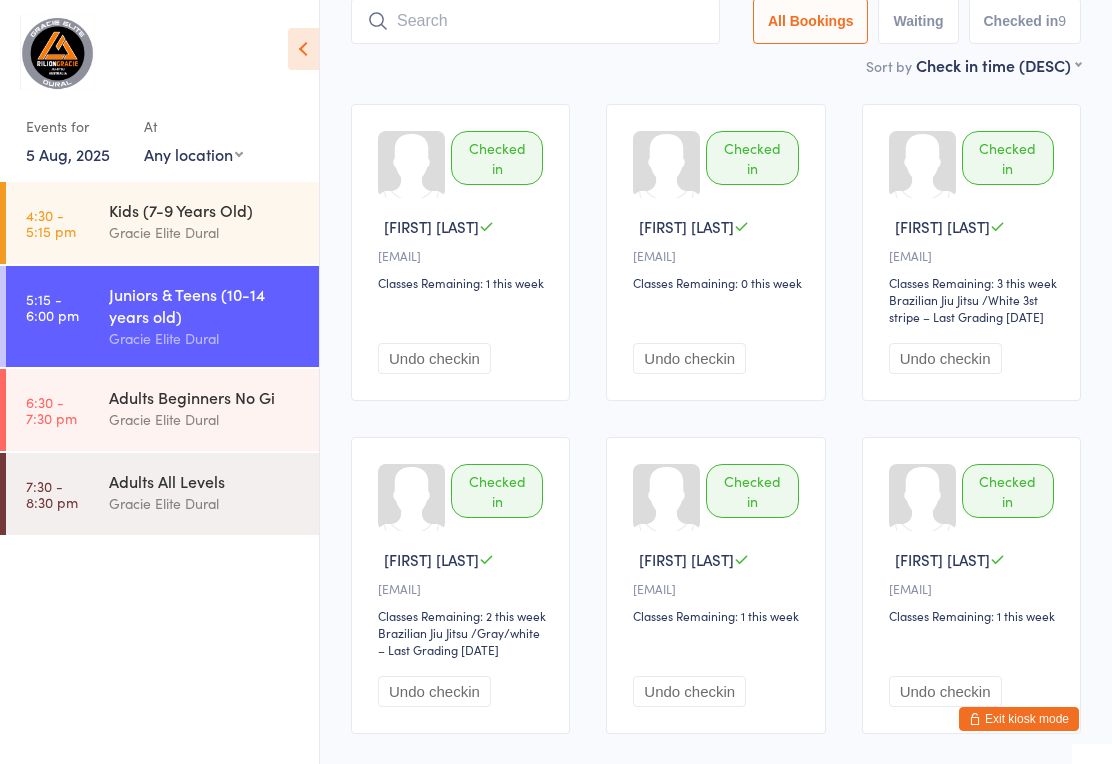 click at bounding box center (535, 21) 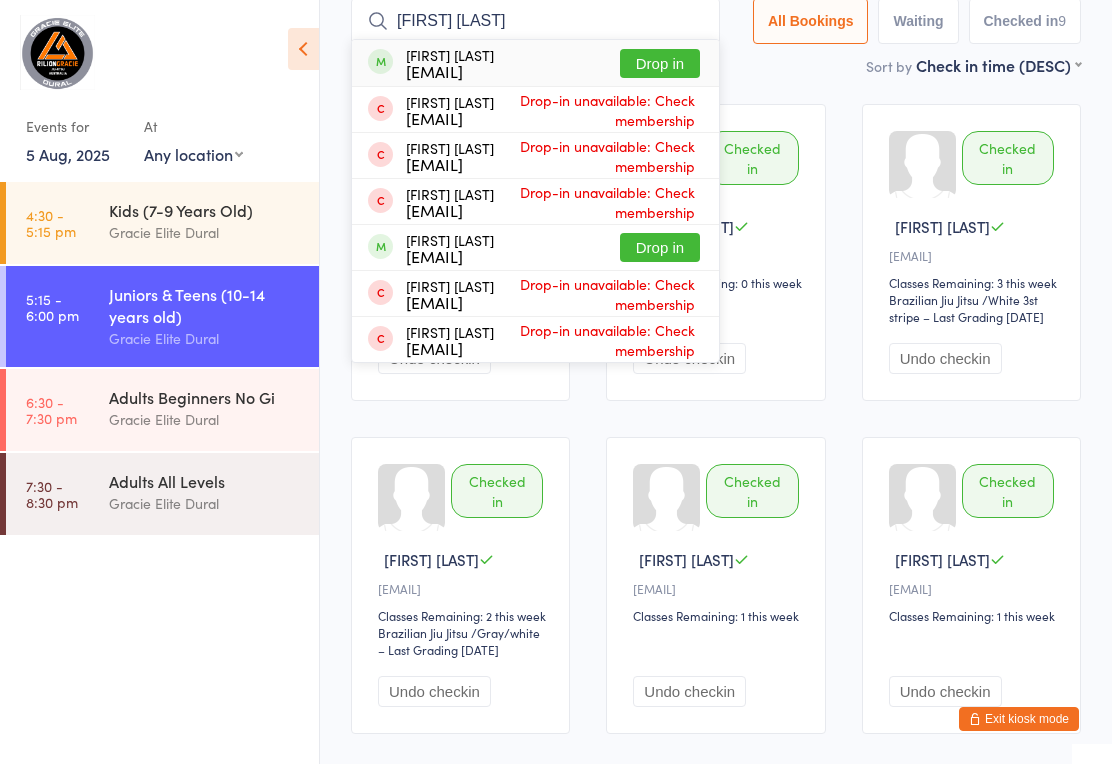 type on "Noah hu" 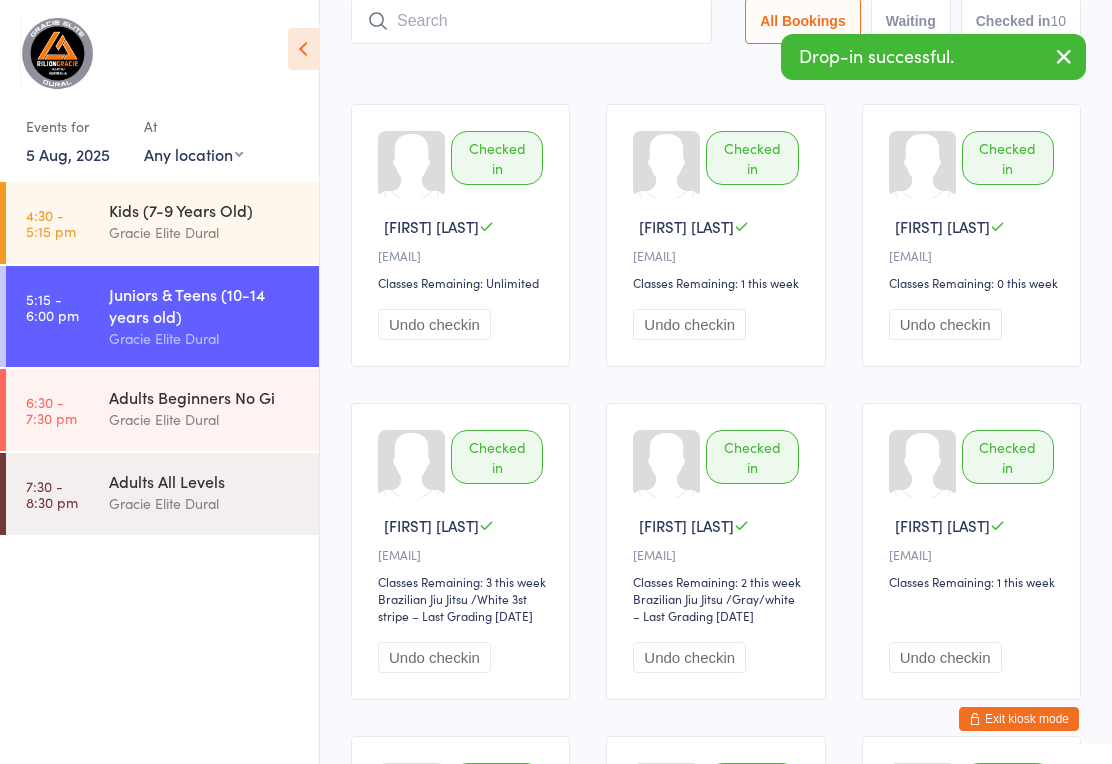 click at bounding box center [531, 21] 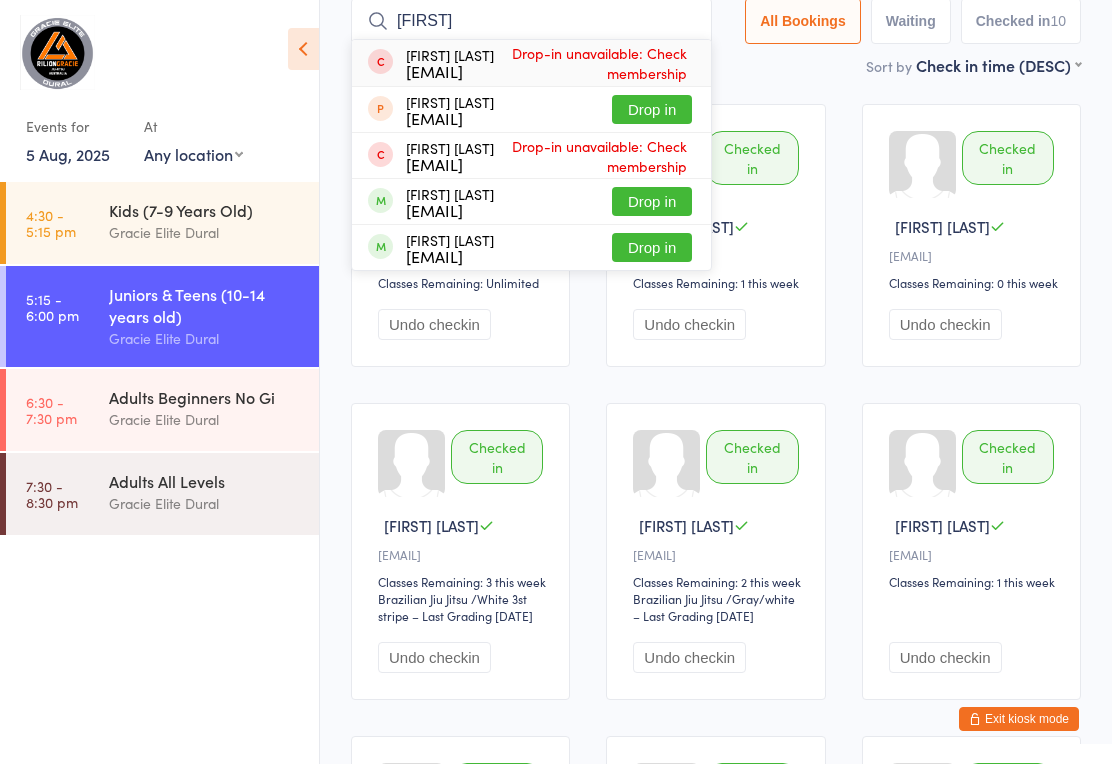 type on "Sky" 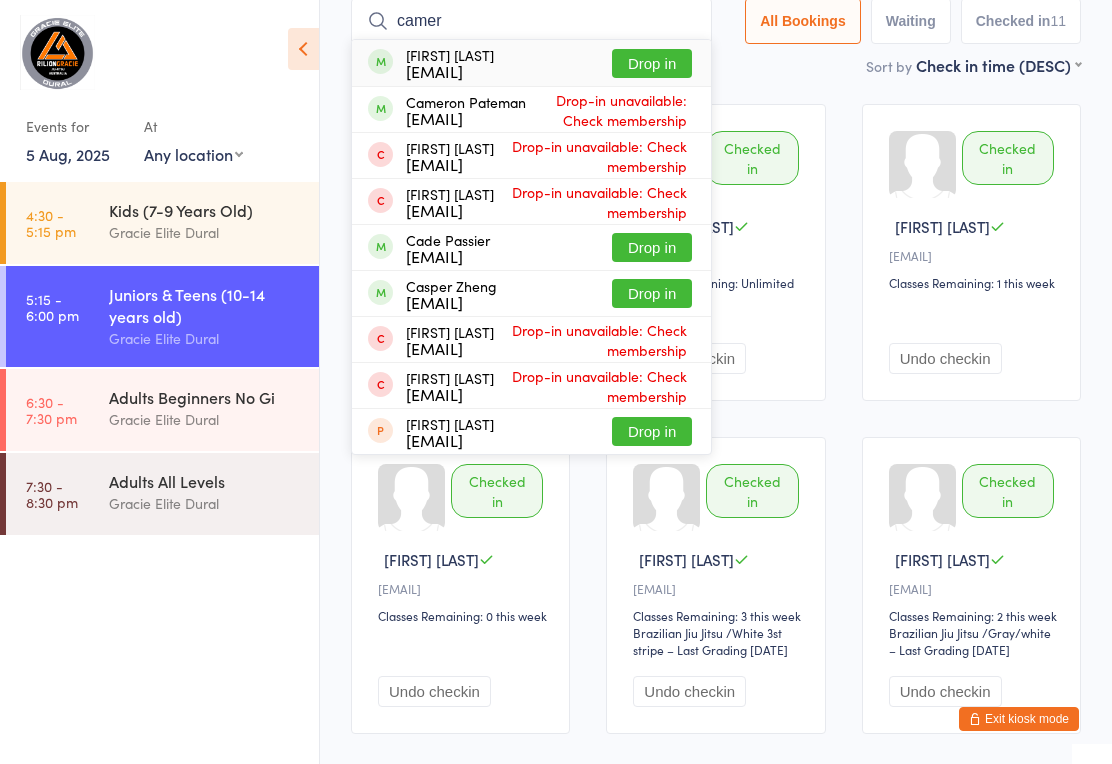 type on "camer" 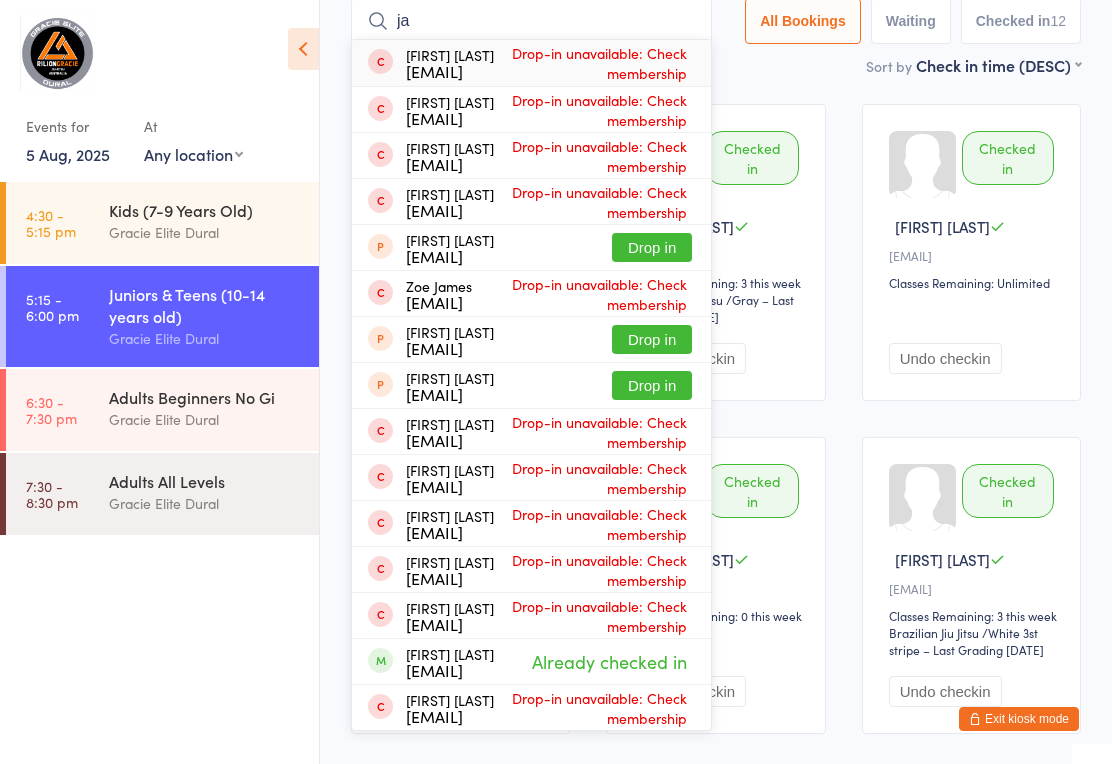type on "j" 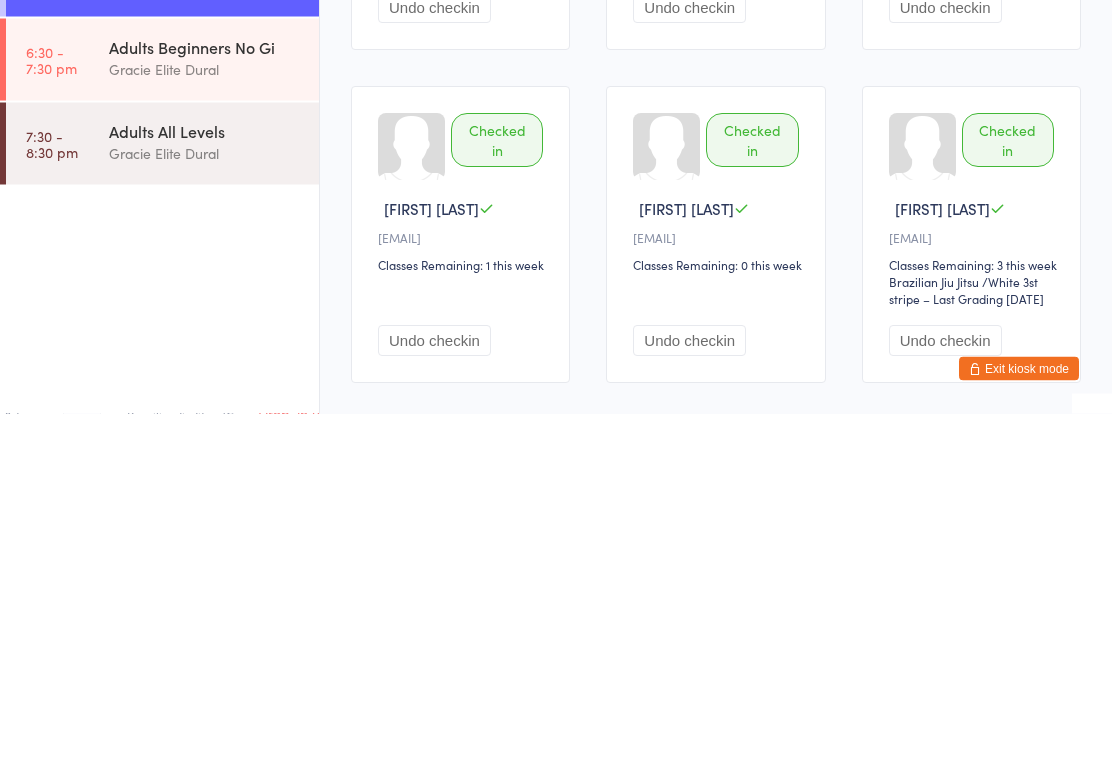 click on "Juniors & Teens (10-14 years o… Check-in 5 Aug 5:15pm  Gracie Elite Dural  Mat Area  Brazilian Jiu Jitsu  Manual search Scanner input All Bookings Waiting  Checked in  12 Sort by   Check in time (DESC) First name (ASC) First name (DESC) Last name (ASC) Last name (DESC) Check in time (ASC) Check in time (DESC) Rank (ASC) Rank (DESC) Checked in Cameron P  E••••••••••w@hotmail.com Classes Remaining: 2 this week Brazilian Jiu Jitsu  Brazilian Jiu Jitsu   /  Gray/white – Last Grading Dec 7, 2022   Undo checkin Checked in Skye P  E••••••••••w@hotmail.com Classes Remaining: 3 this week Brazilian Jiu Jitsu  Brazilian Jiu Jitsu   /  Gray – Last Grading Dec 7, 2022   Undo checkin Checked in Noah H  J•••••••••••e@gmail.com Classes Remaining: Unlimited   Undo checkin Checked in Harvey B  B•••••n@bastian.global Classes Remaining: 1 this week   Undo checkin Checked in Knox S  A•••••••••••••••g@hotmail.com   Damian M" at bounding box center (716, 639) 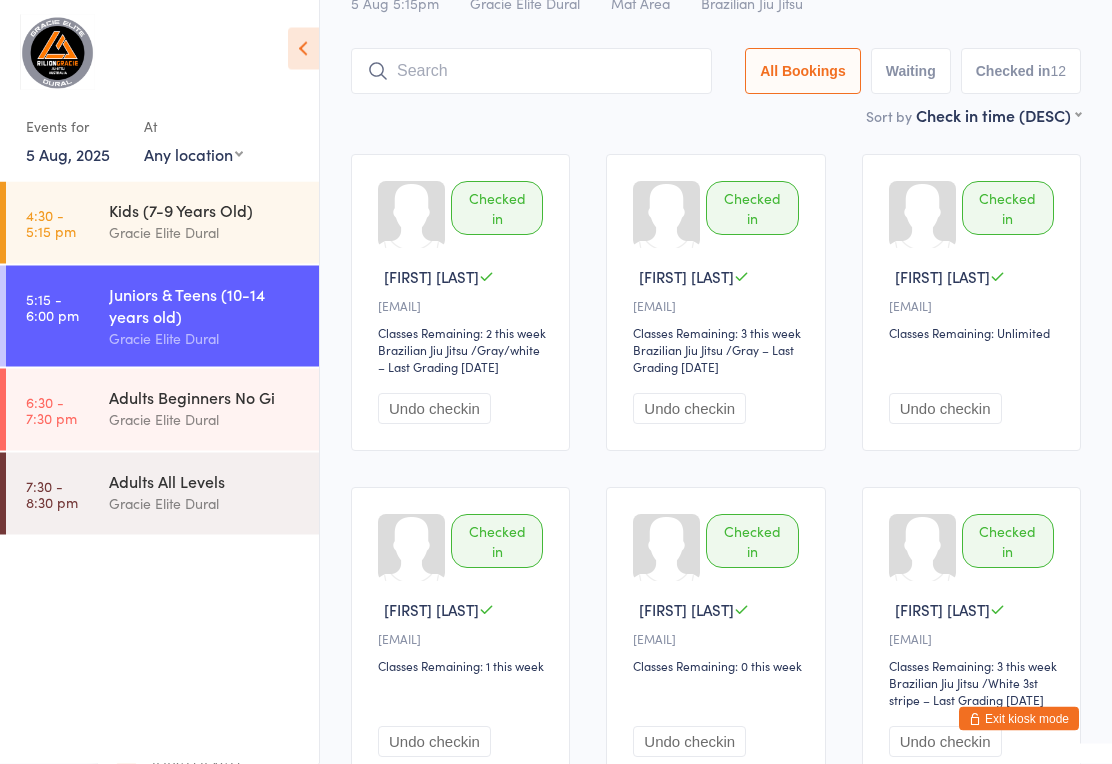 scroll, scrollTop: 0, scrollLeft: 0, axis: both 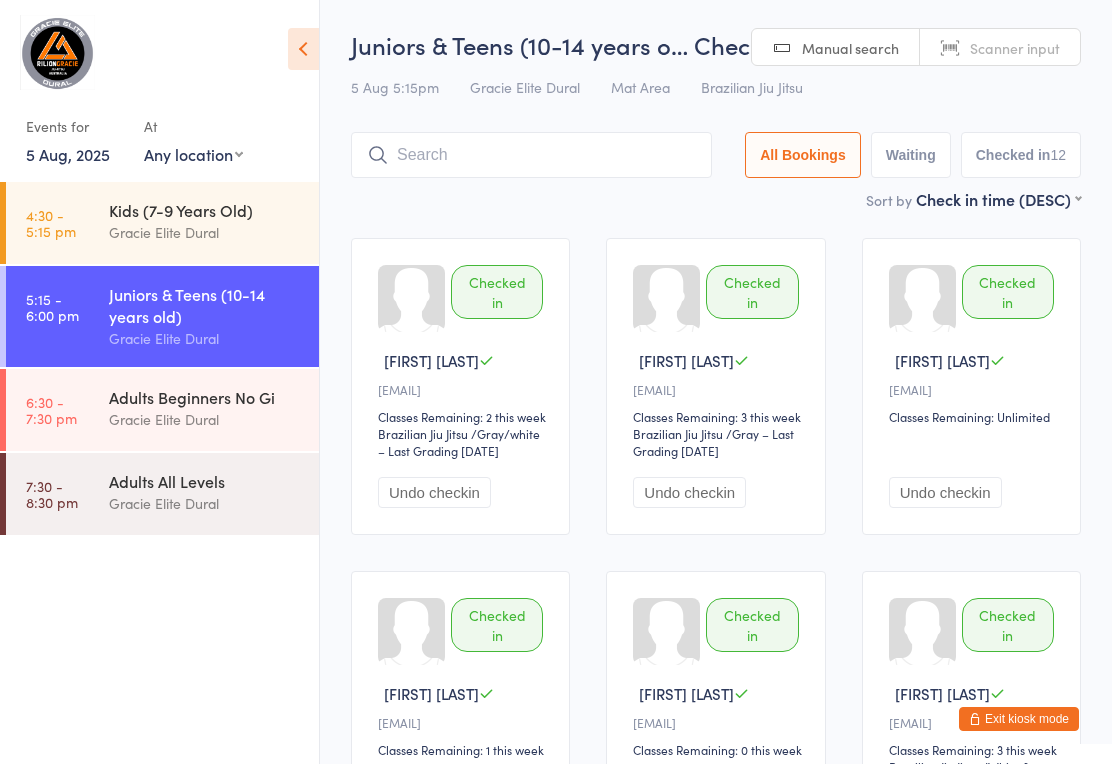 click at bounding box center [531, 155] 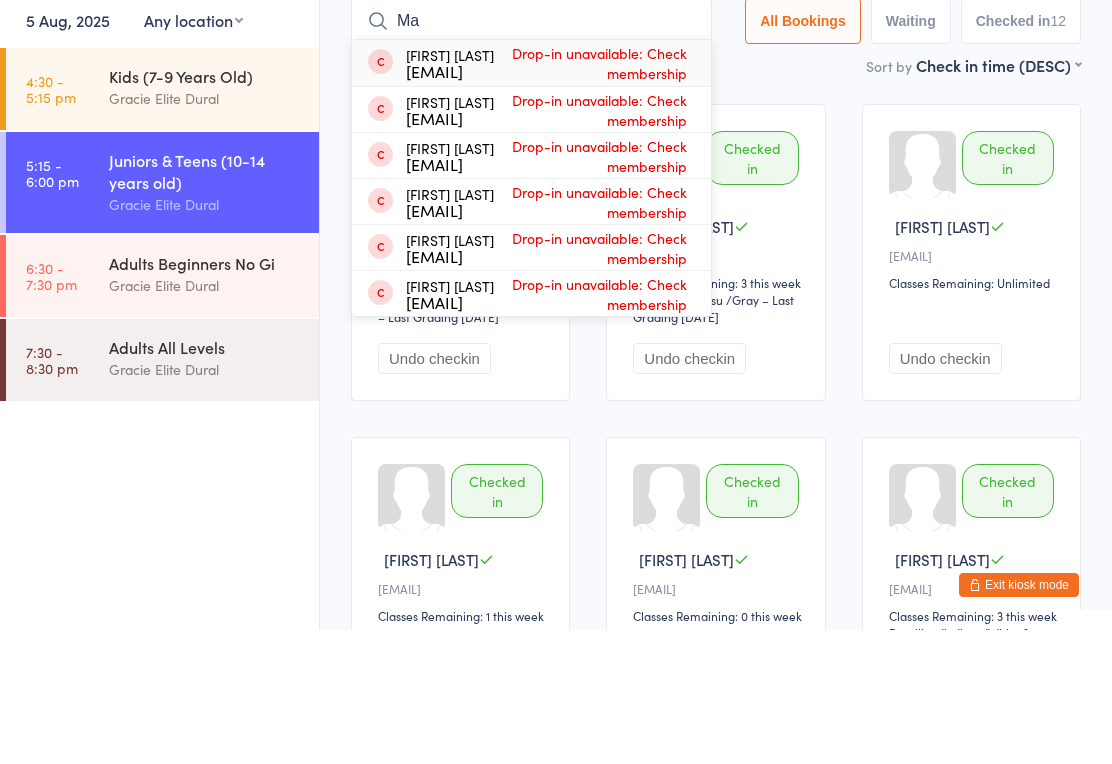 type on "M" 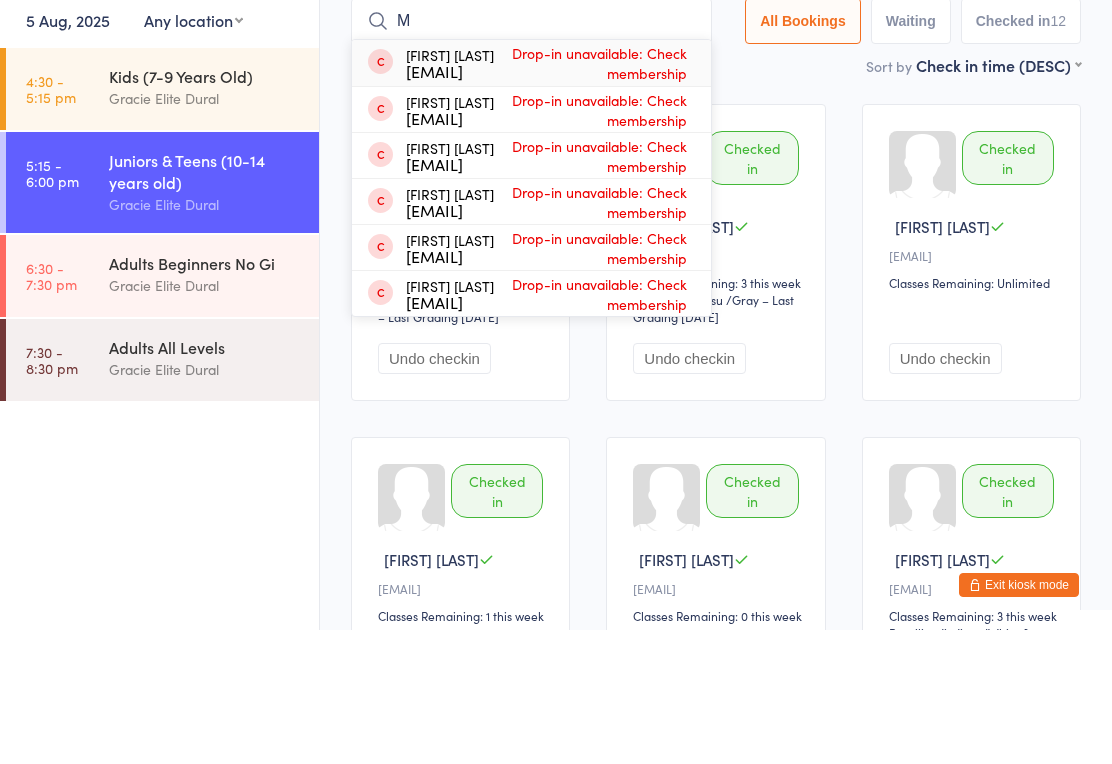 type 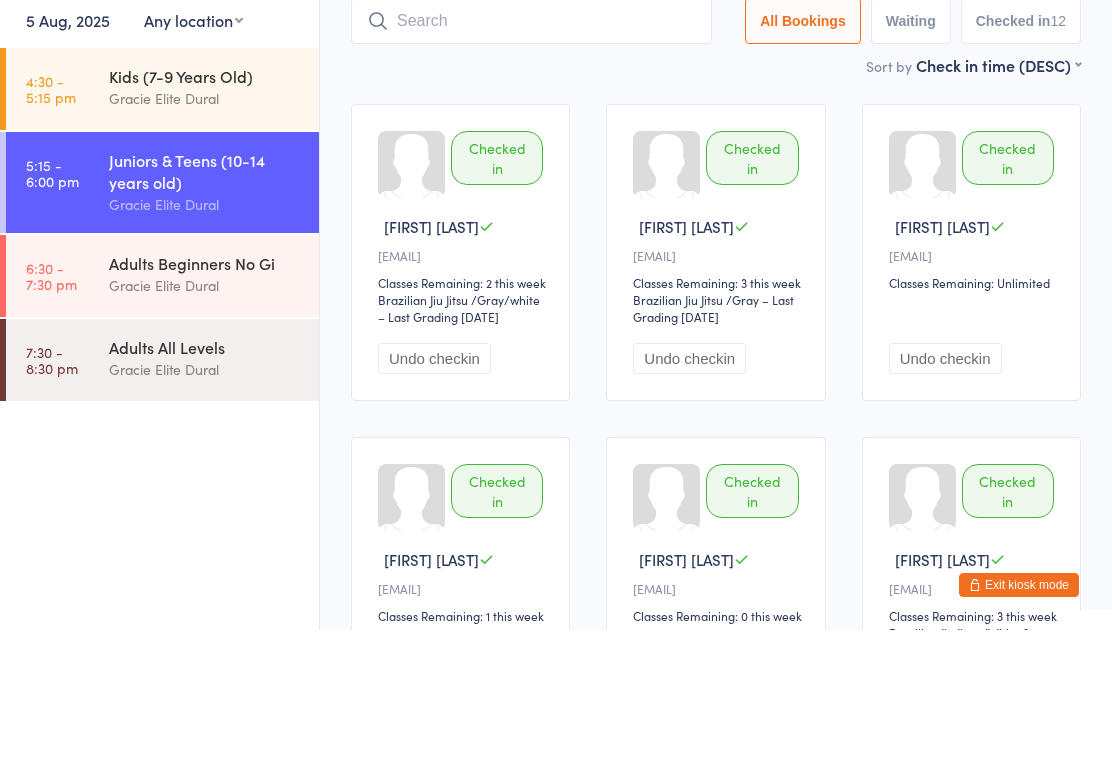 click on "Checked in Cameron P  E••••••••••w@hotmail.com Classes Remaining: 2 this week Brazilian Jiu Jitsu  Brazilian Jiu Jitsu   /  Gray/white – Last Grading Dec 7, 2022   Undo checkin Checked in Skye P  E••••••••••w@hotmail.com Classes Remaining: 3 this week Brazilian Jiu Jitsu  Brazilian Jiu Jitsu   /  Gray – Last Grading Dec 7, 2022   Undo checkin Checked in Noah H  J•••••••••••e@gmail.com Classes Remaining: Unlimited   Undo checkin Checked in Harvey B  B•••••n@bastian.global Classes Remaining: 1 this week   Undo checkin Checked in Knox S  A•••••••••••••••g@hotmail.com Classes Remaining: 0 this week   Undo checkin Checked in Damian M  M•••••••••e@gmail.com Classes Remaining: 3 this week Brazilian Jiu Jitsu  Brazilian Jiu Jitsu   /  White 3st stripe – Last Grading Dec 9, 2022   Undo checkin Checked in Ignat V  Y••••••••••••••o@gmail.com Brazilian Jiu Jitsu    /" at bounding box center (716, 869) 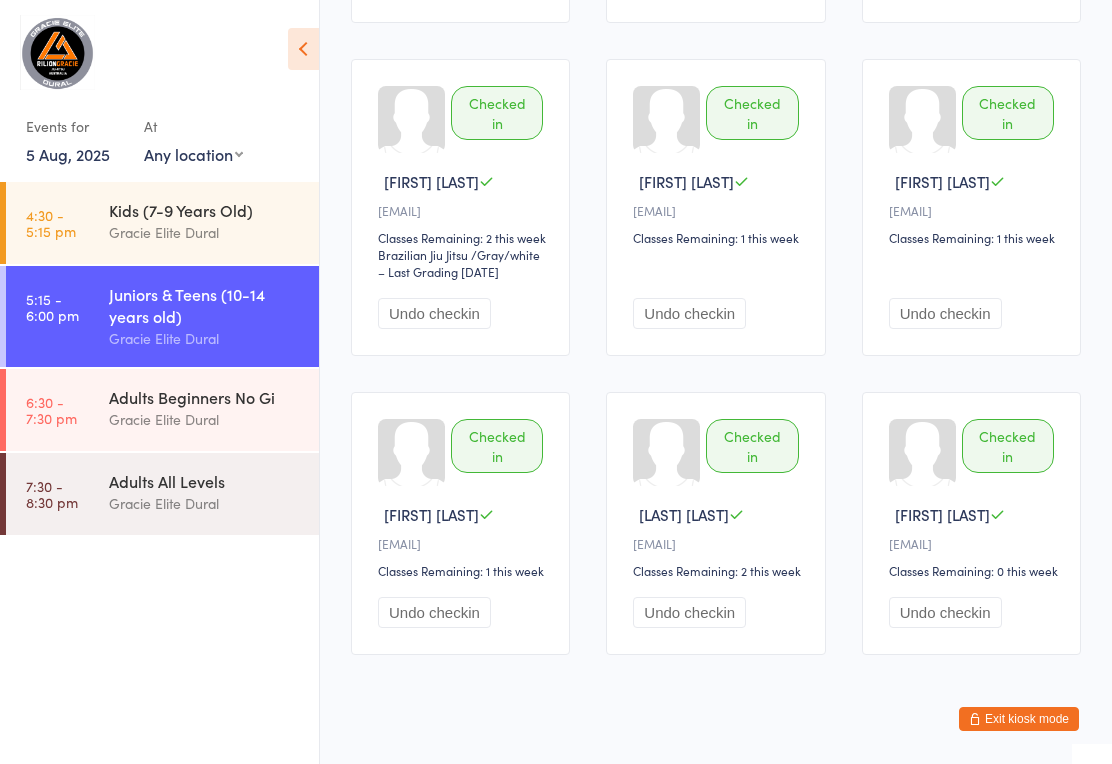 scroll, scrollTop: 918, scrollLeft: 0, axis: vertical 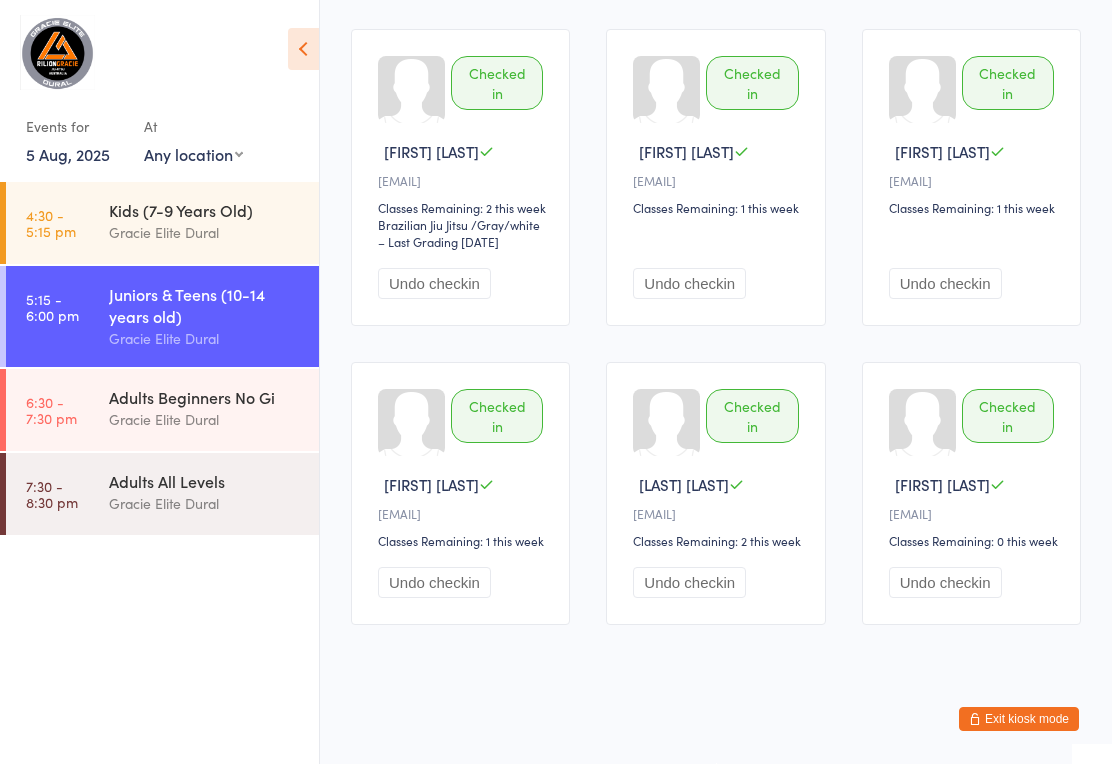 click on "4:30 - 5:15 pm Kids (7-9 Years Old) Gracie Elite Dural" at bounding box center (162, 223) 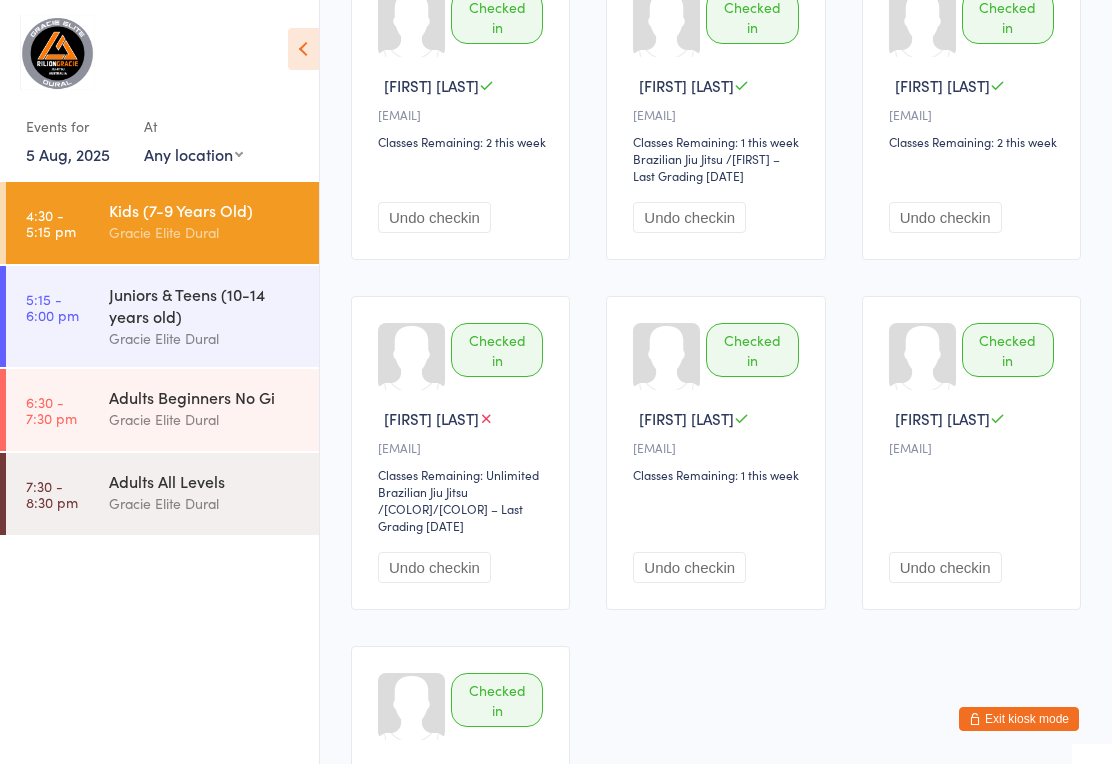 scroll, scrollTop: 271, scrollLeft: 0, axis: vertical 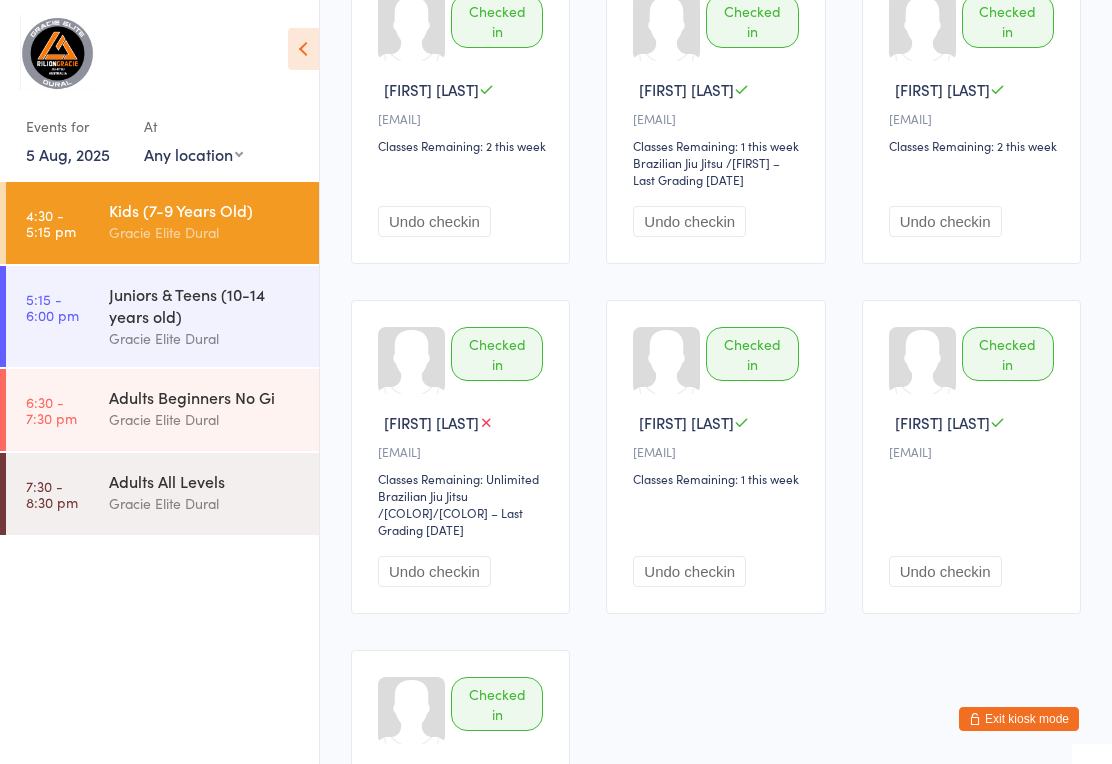 click on "5 Aug, 2025" at bounding box center (68, 154) 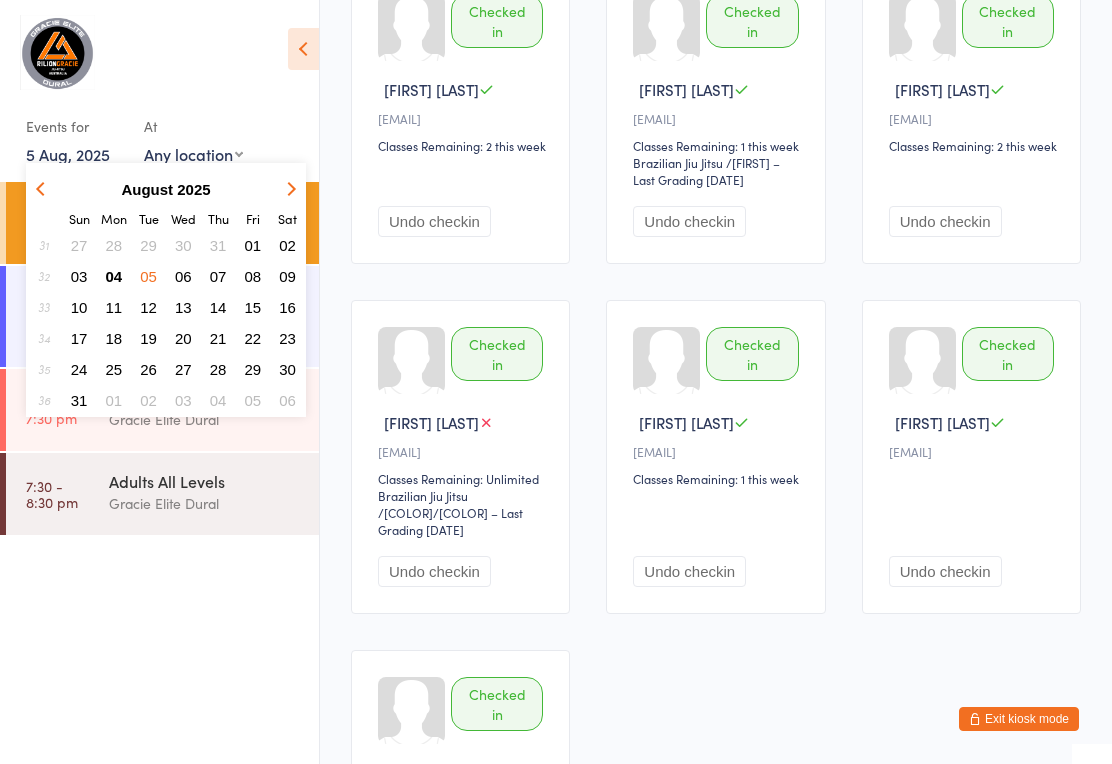 click on "07" at bounding box center [218, 276] 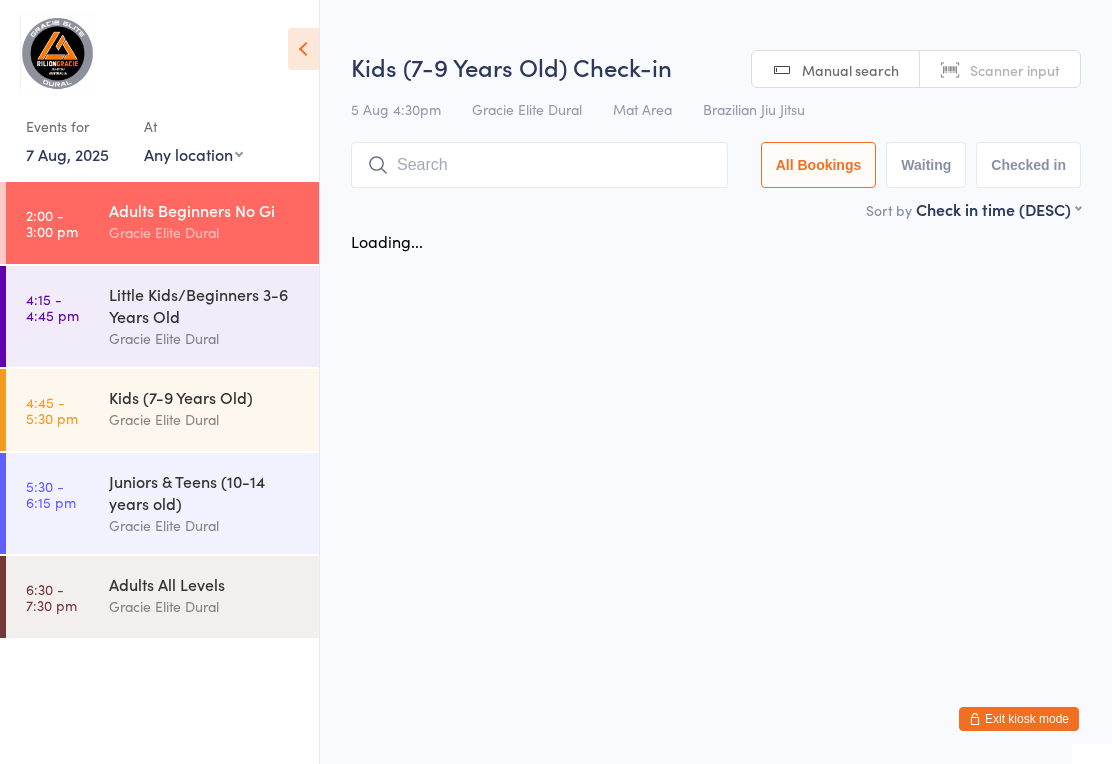 scroll, scrollTop: 0, scrollLeft: 0, axis: both 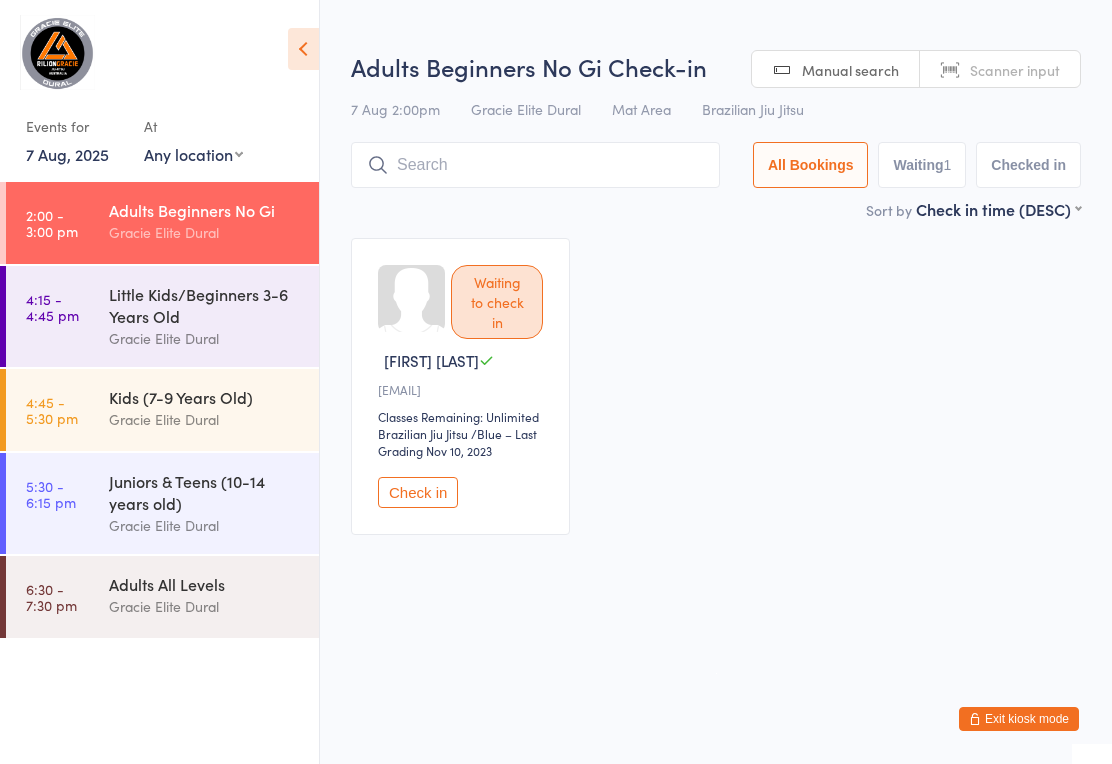 click on "4:15 - 4:45 pm Little Kids/Beginners 3-6 Years Old Gracie Elite Dural" at bounding box center (162, 316) 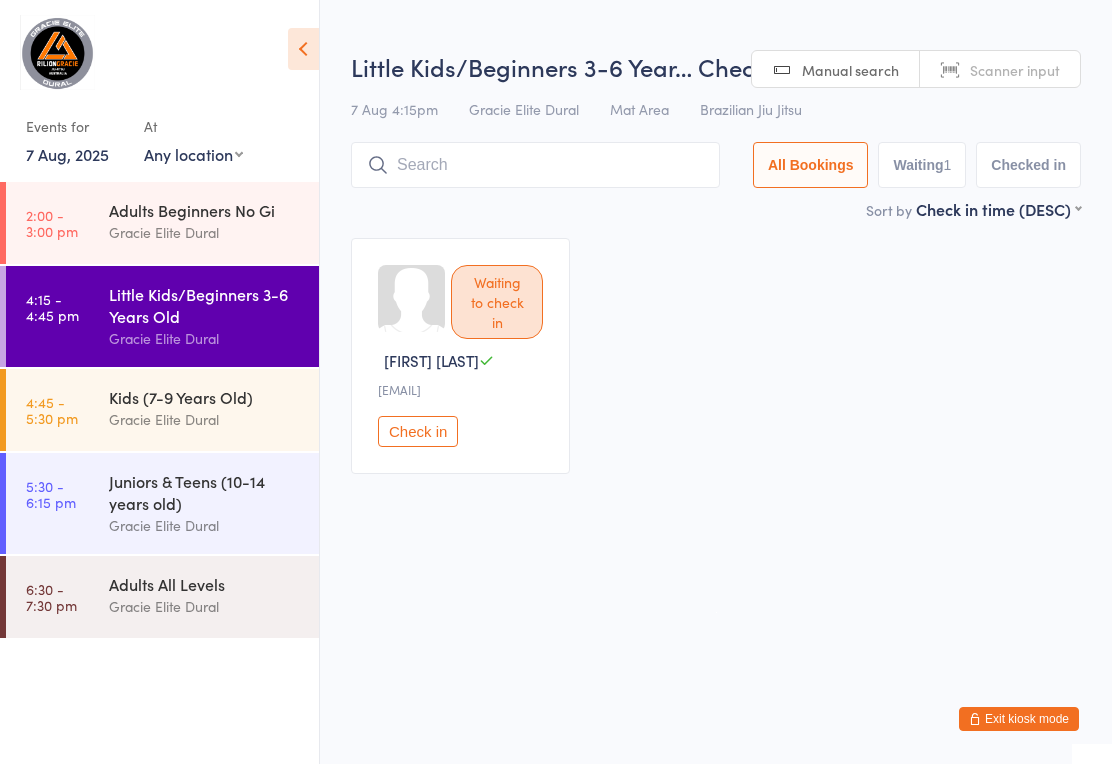 click on "4:45 - 5:30 pm Kids (7-9 Years Old) Gracie Elite Dural" at bounding box center [162, 410] 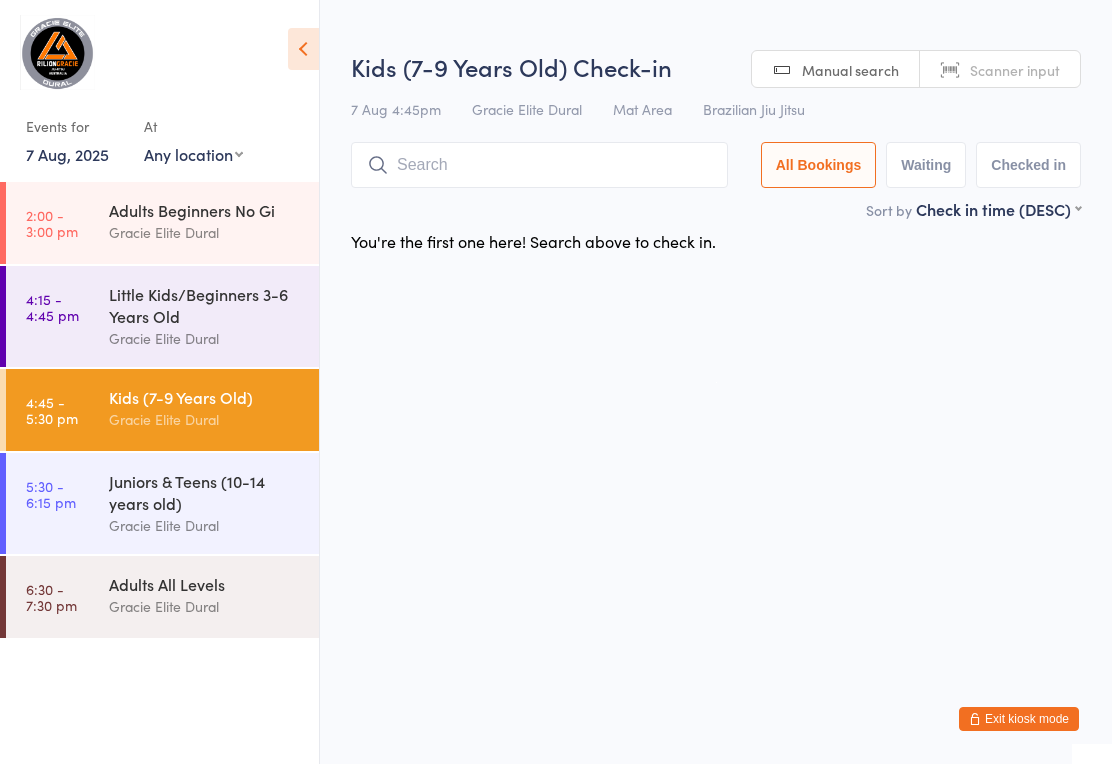 click on "Juniors & Teens (10-14 years old)" at bounding box center [205, 492] 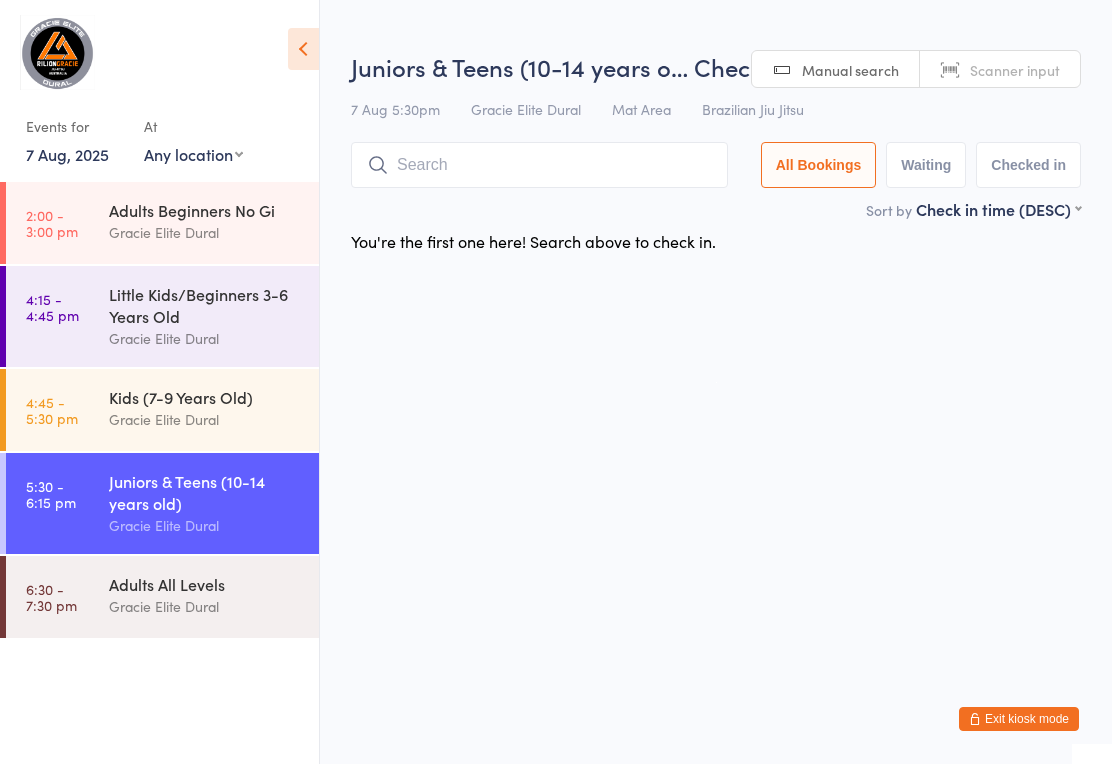 click on "Adults All Levels Gracie Elite Dural" at bounding box center [214, 595] 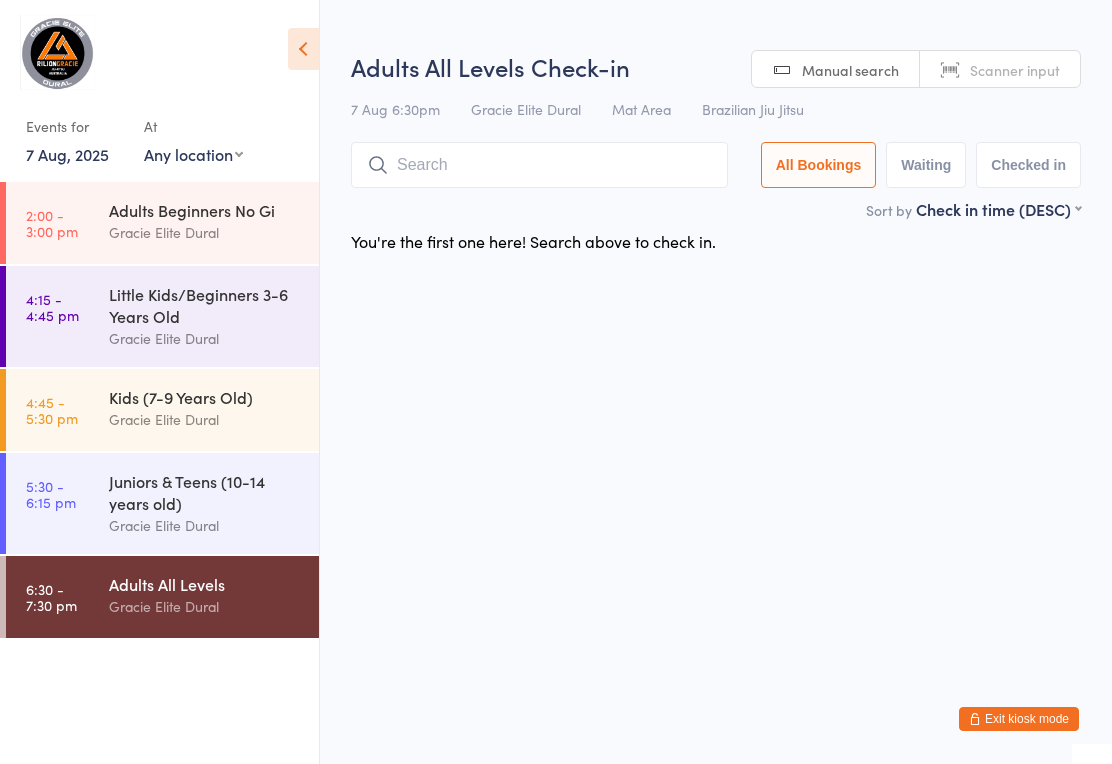 click on "Little Kids/Beginners 3-6 Years Old" at bounding box center [205, 305] 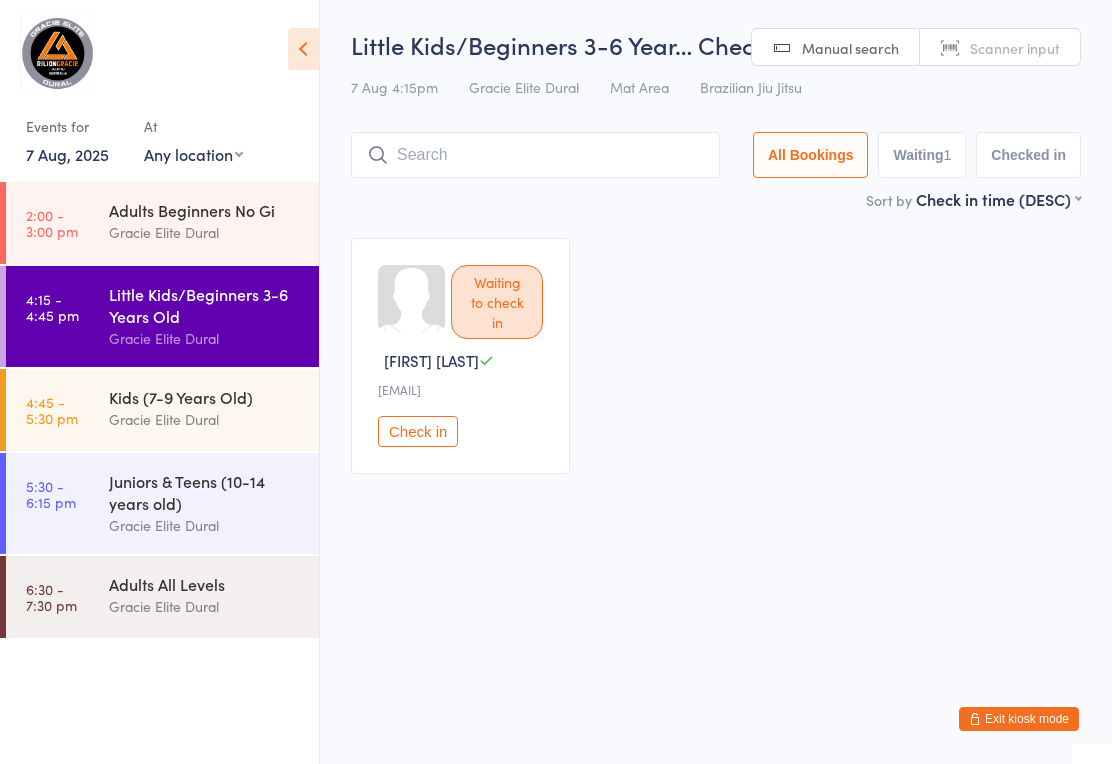 click on "Exit kiosk mode" at bounding box center (1019, 719) 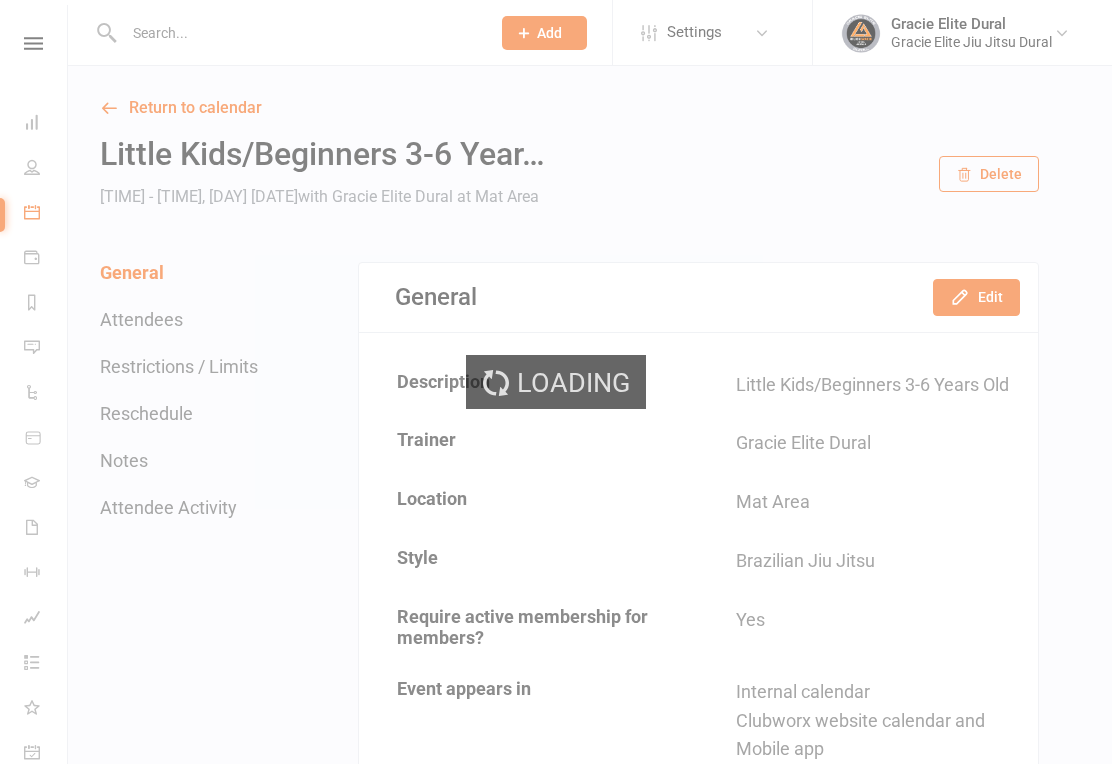 scroll, scrollTop: 0, scrollLeft: 0, axis: both 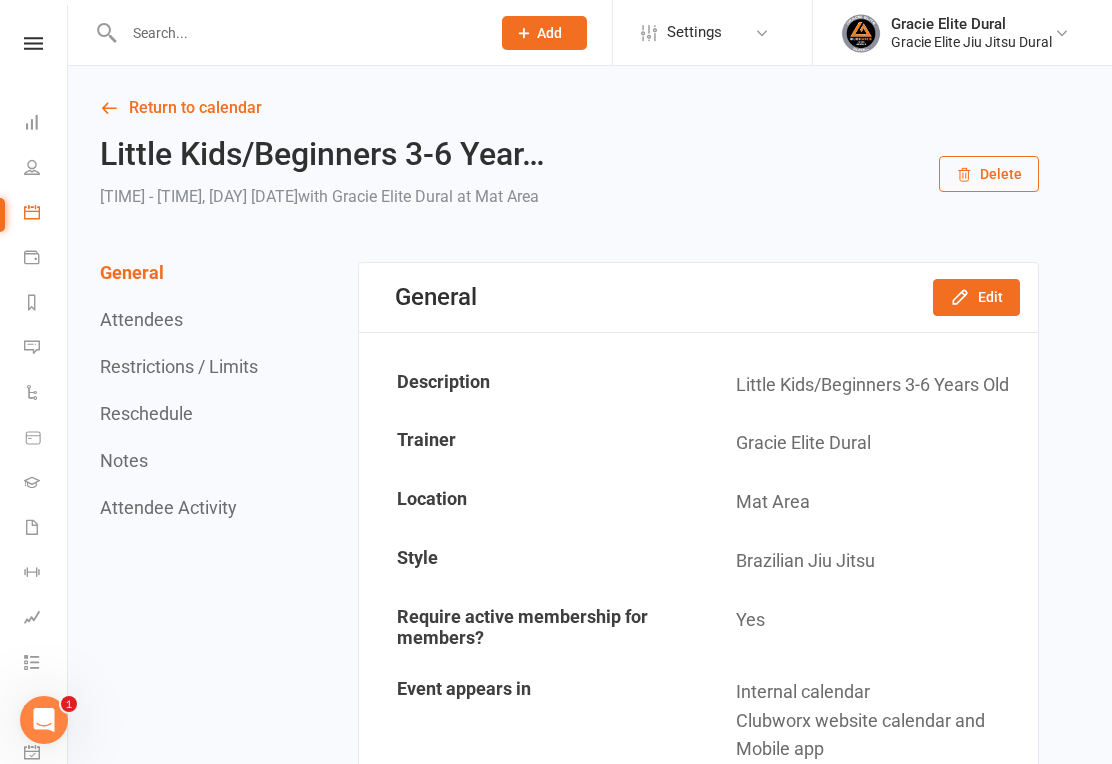 click at bounding box center (32, 212) 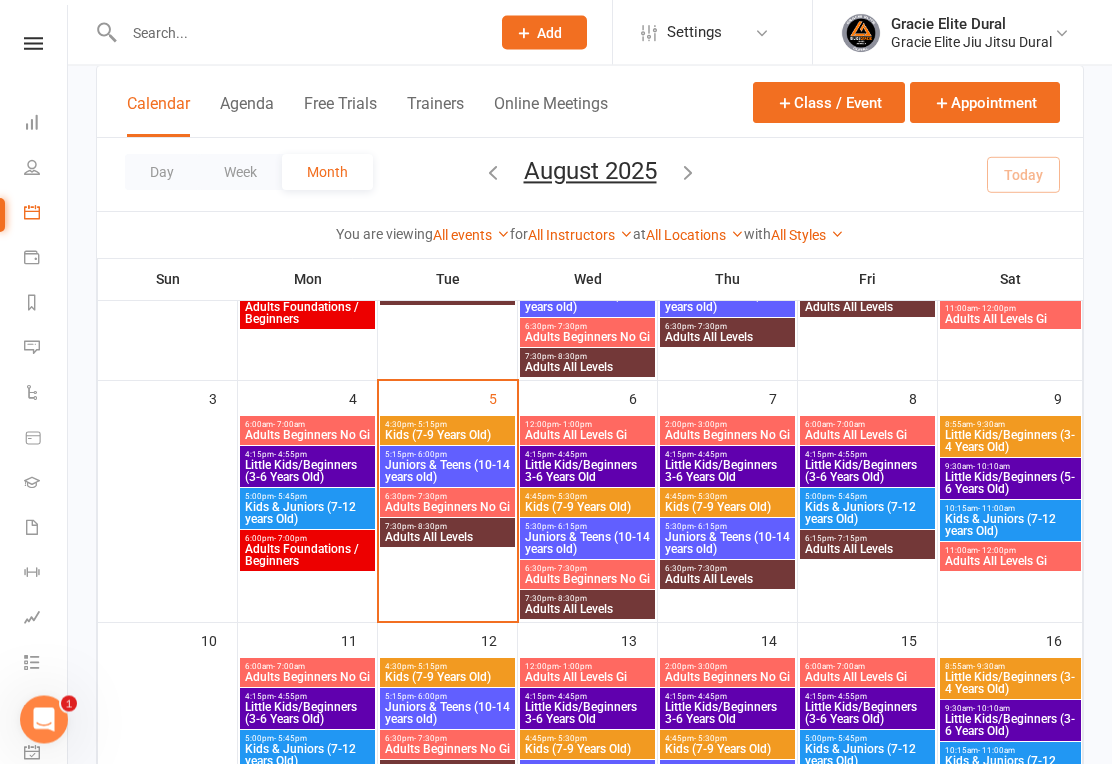 scroll, scrollTop: 286, scrollLeft: 0, axis: vertical 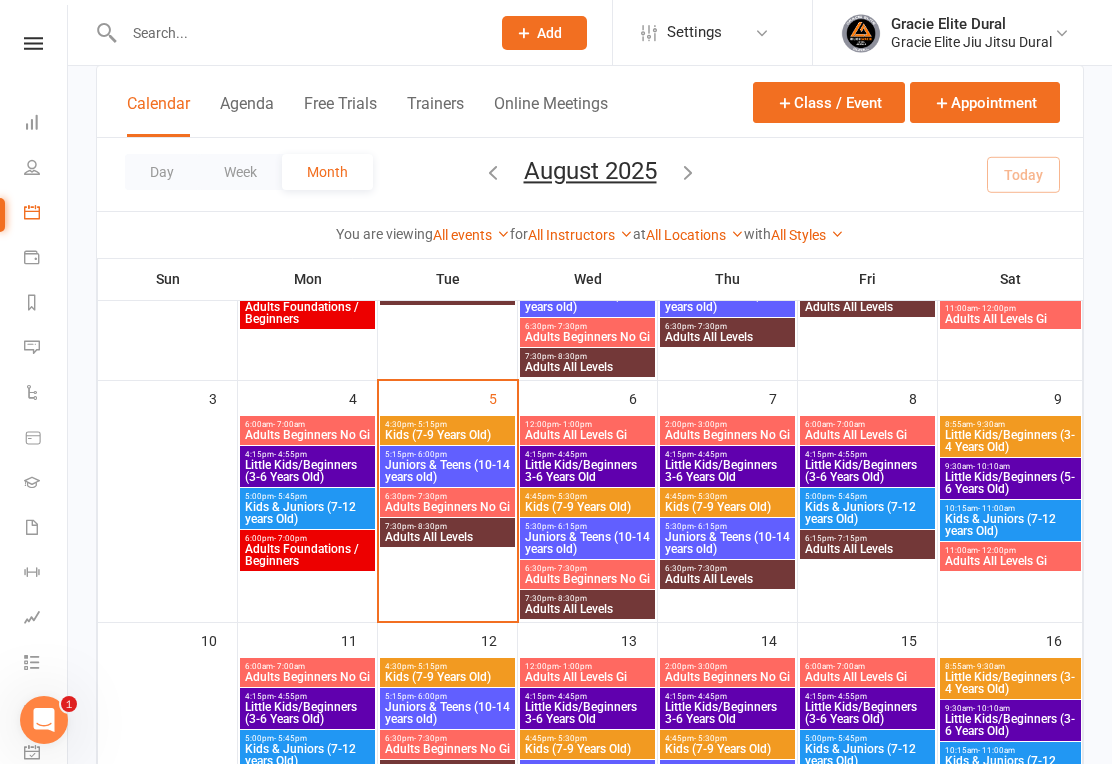 click on "4:30pm  - 5:15pm" at bounding box center [447, 424] 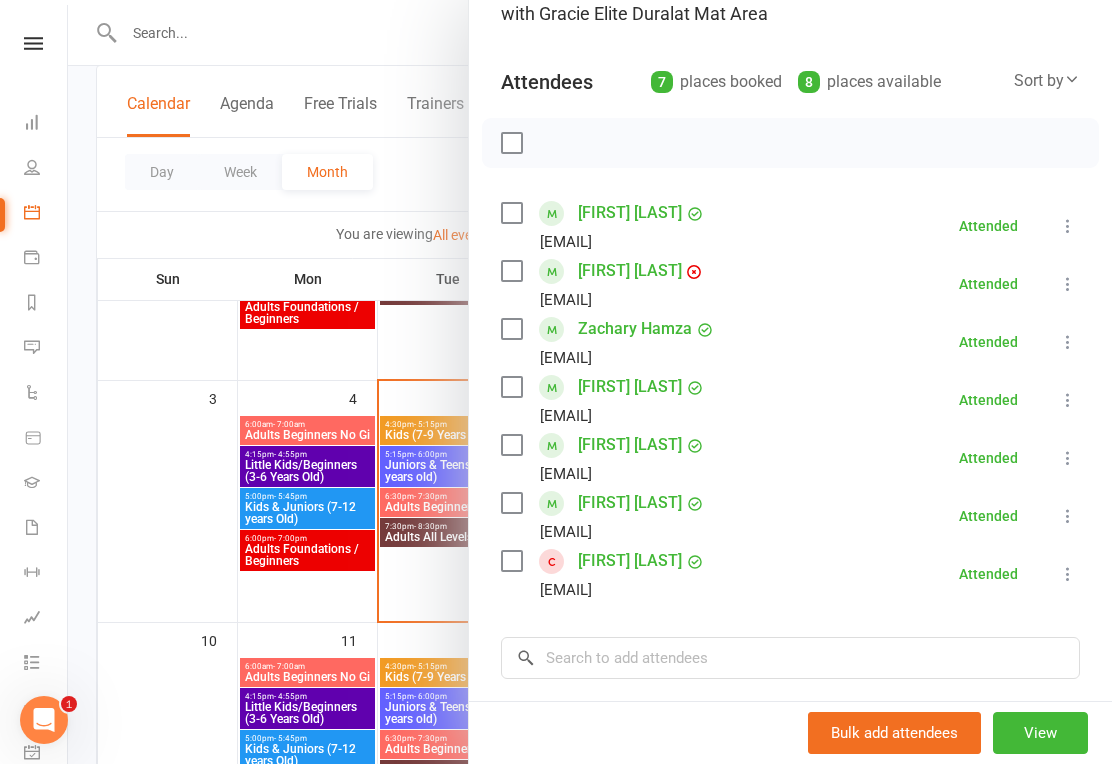 scroll, scrollTop: 171, scrollLeft: 0, axis: vertical 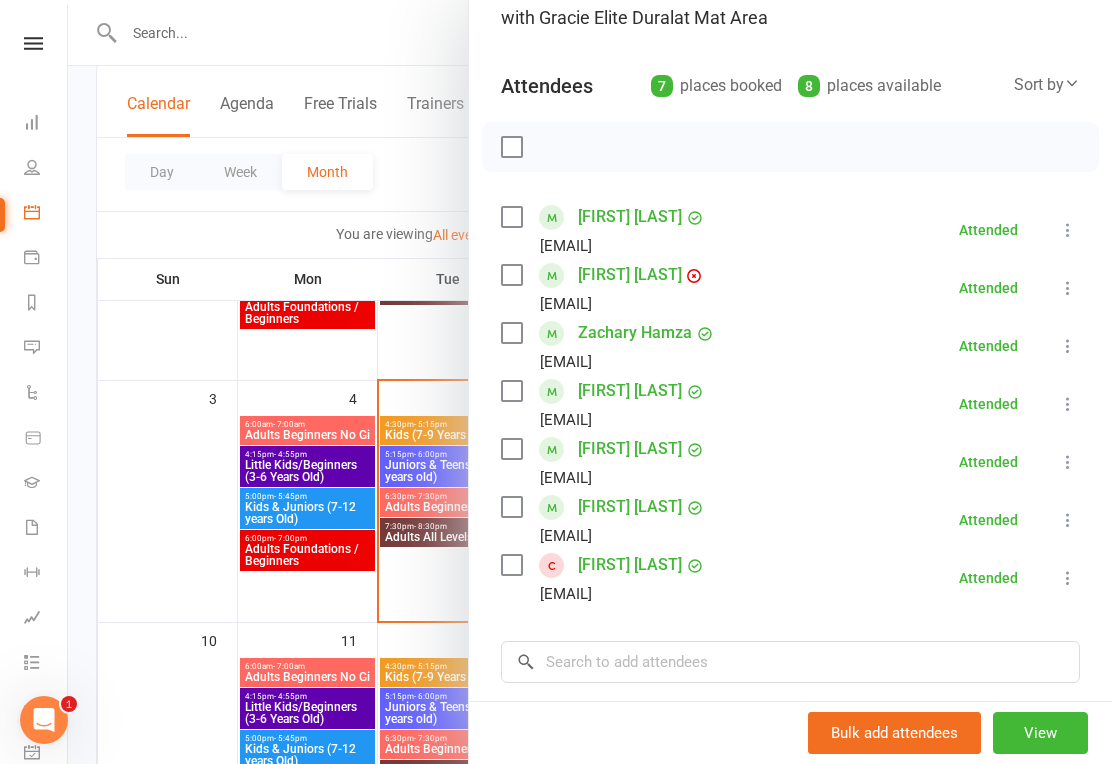 click at bounding box center [590, 382] 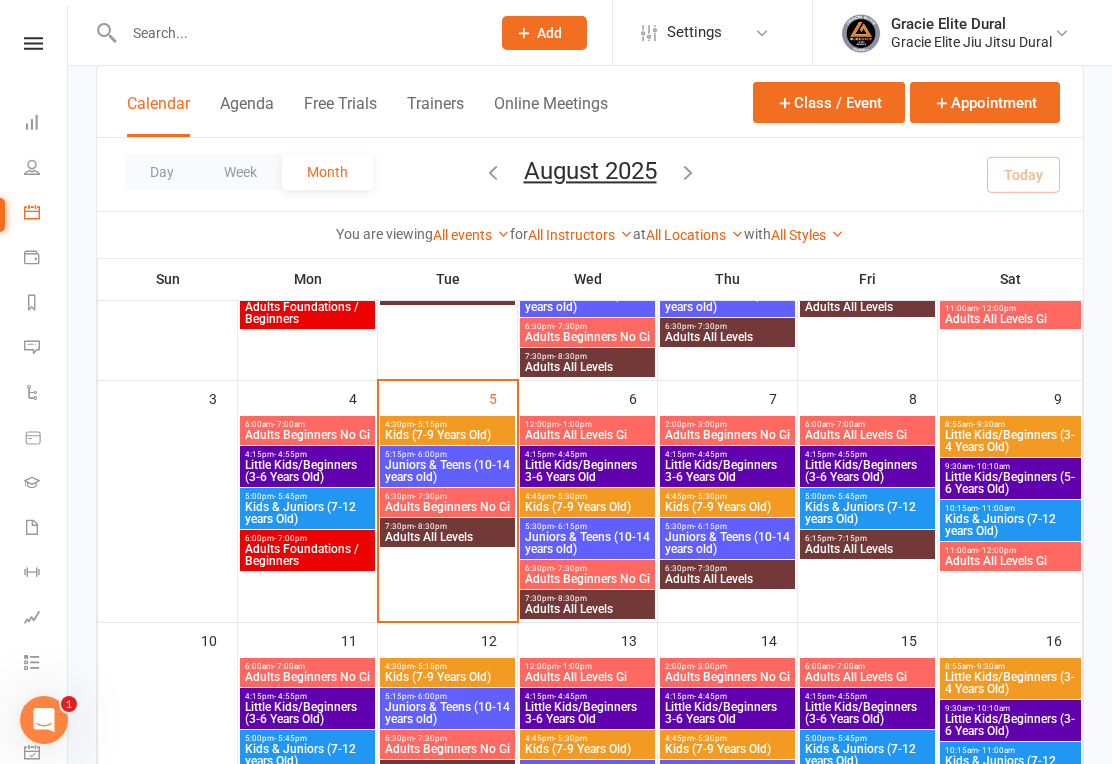 click at bounding box center [297, 33] 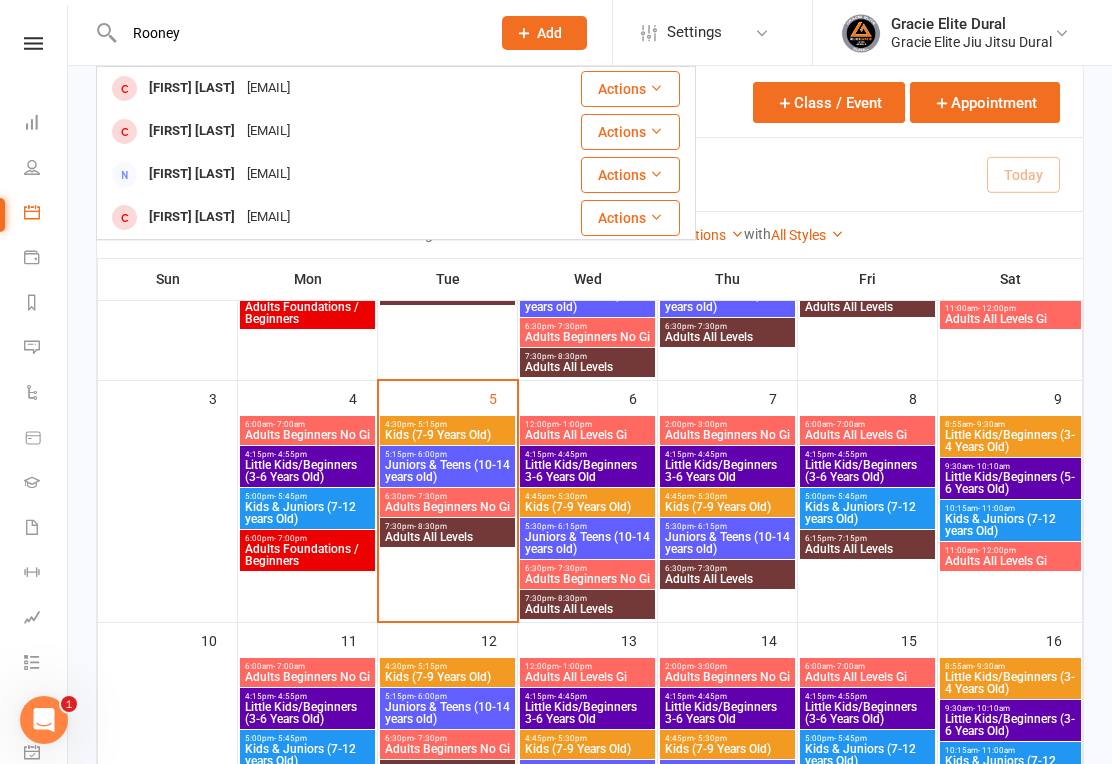 type on "Rooney" 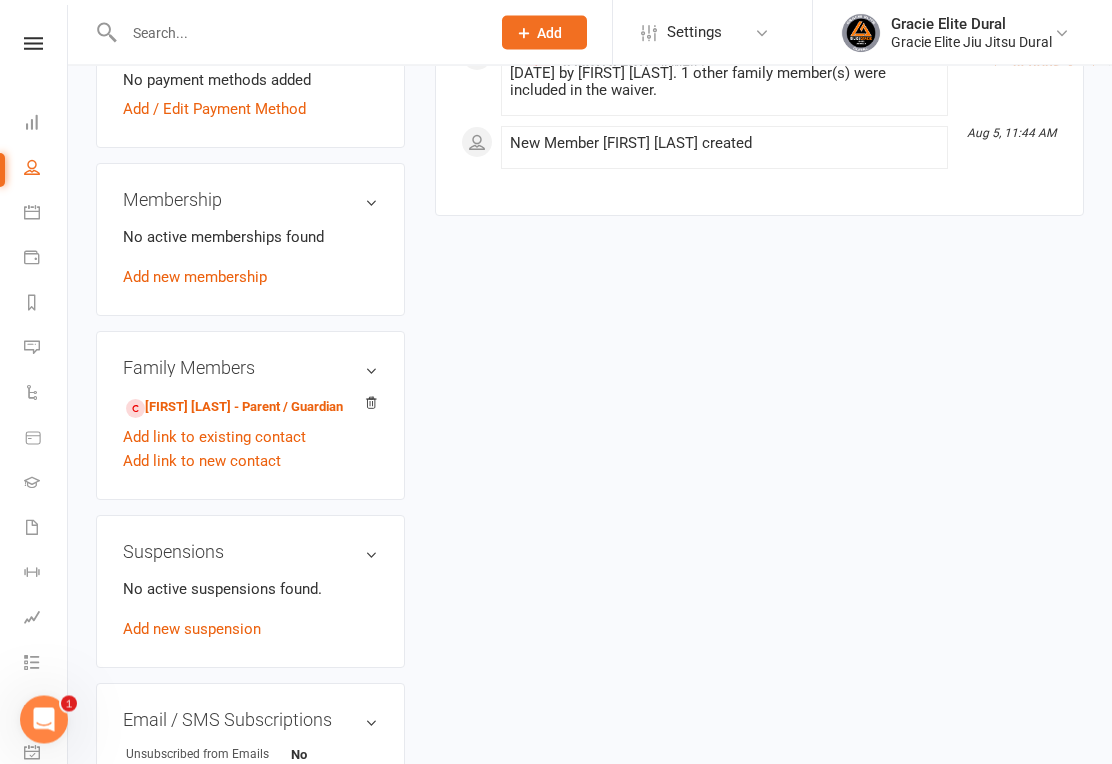 scroll, scrollTop: 679, scrollLeft: 0, axis: vertical 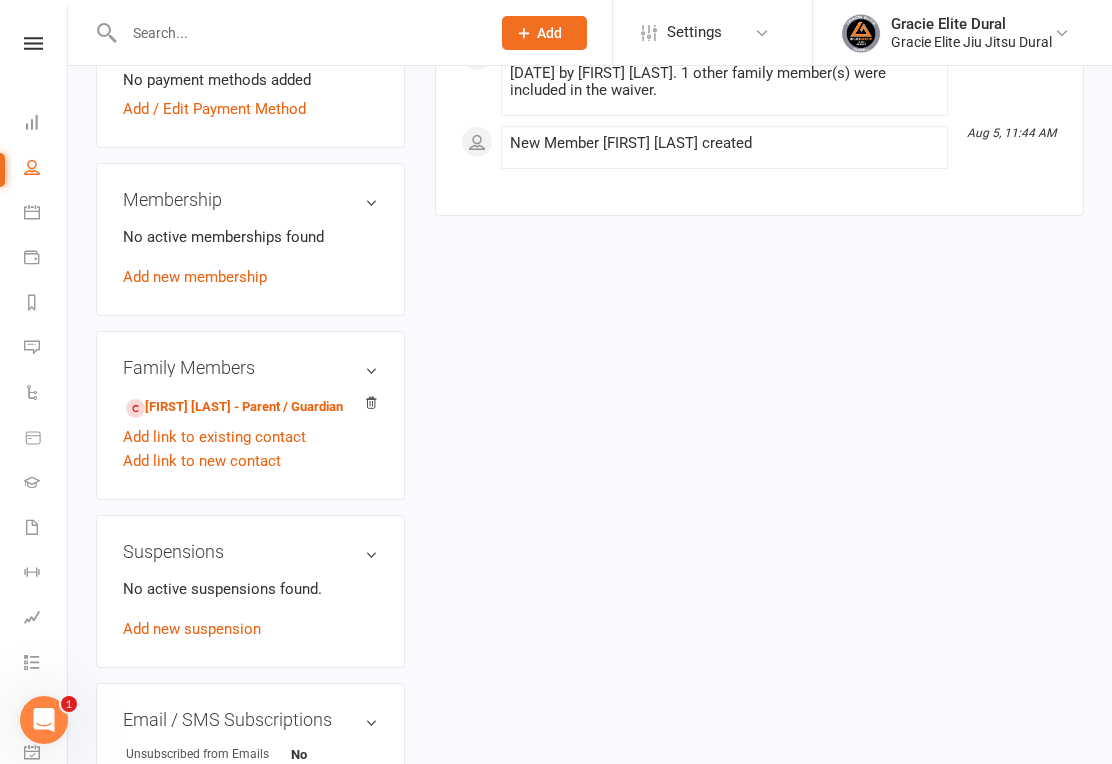 click on "Simon Williams - Parent / Guardian" at bounding box center [234, 407] 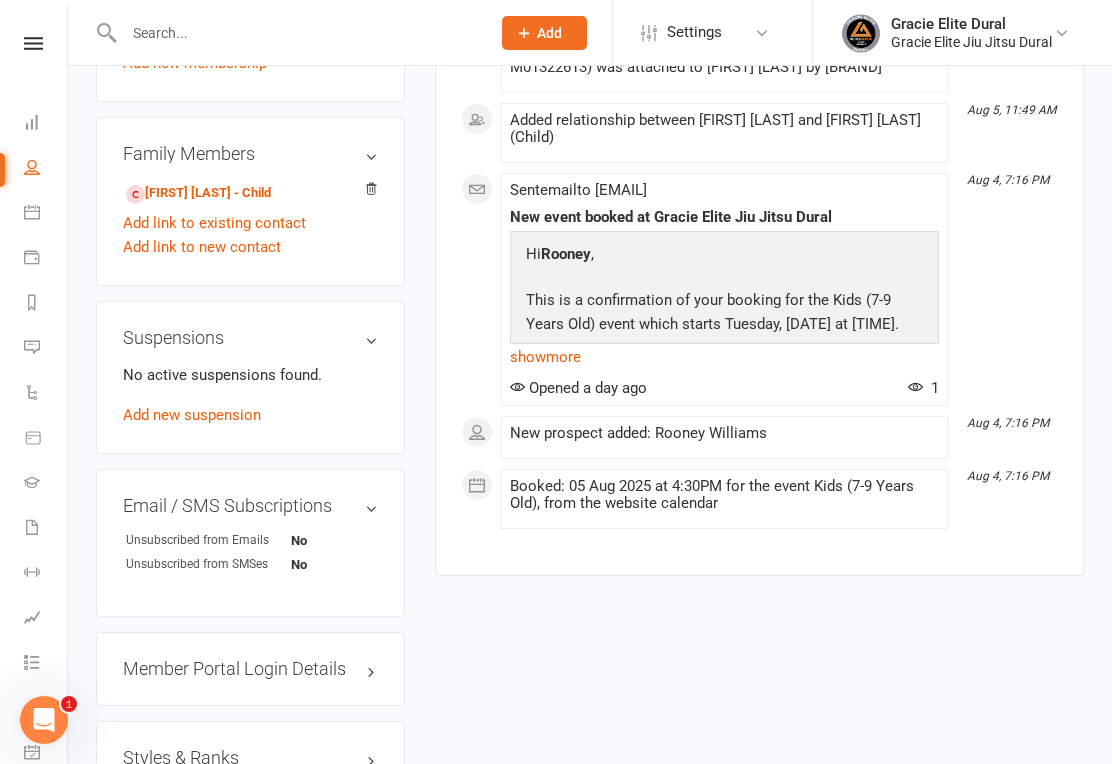 scroll, scrollTop: 892, scrollLeft: 0, axis: vertical 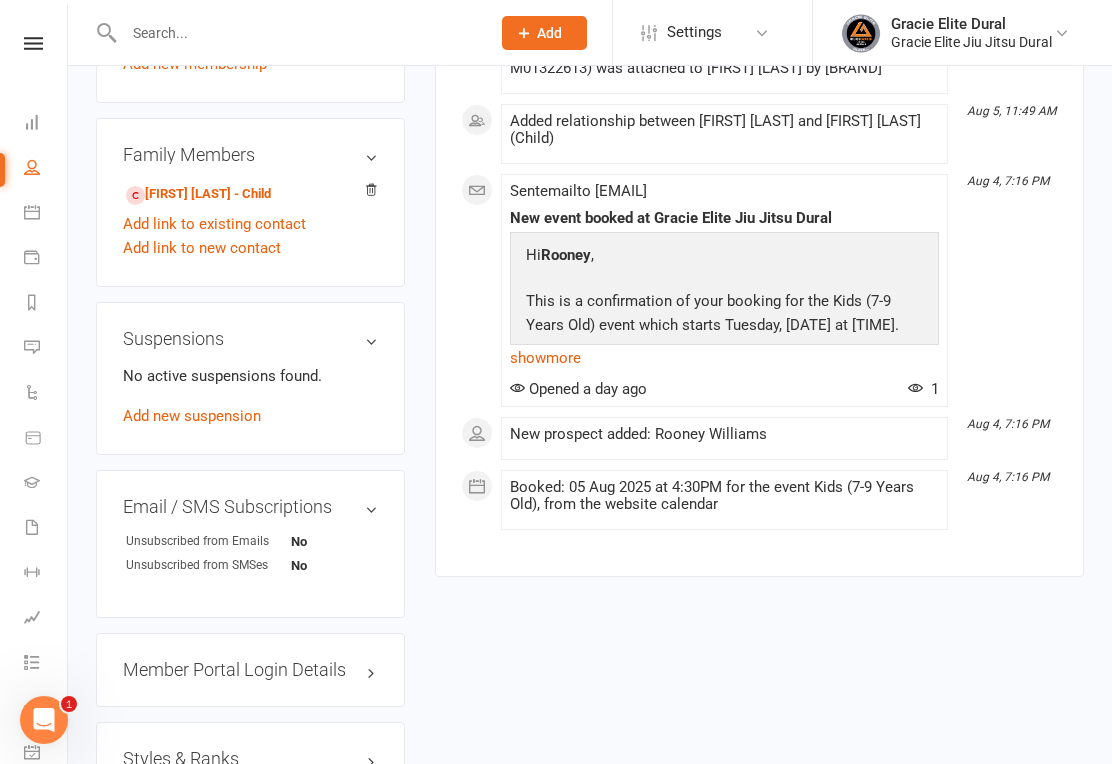 click on "show  more" at bounding box center [724, 358] 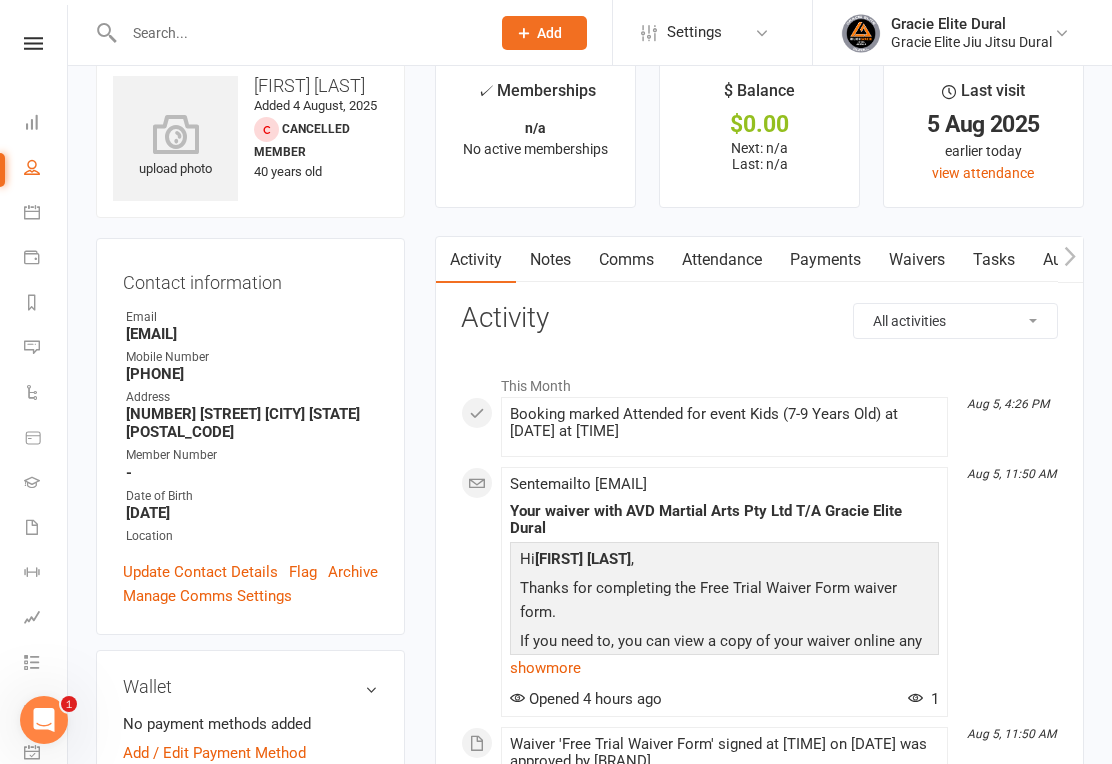 scroll, scrollTop: 0, scrollLeft: 0, axis: both 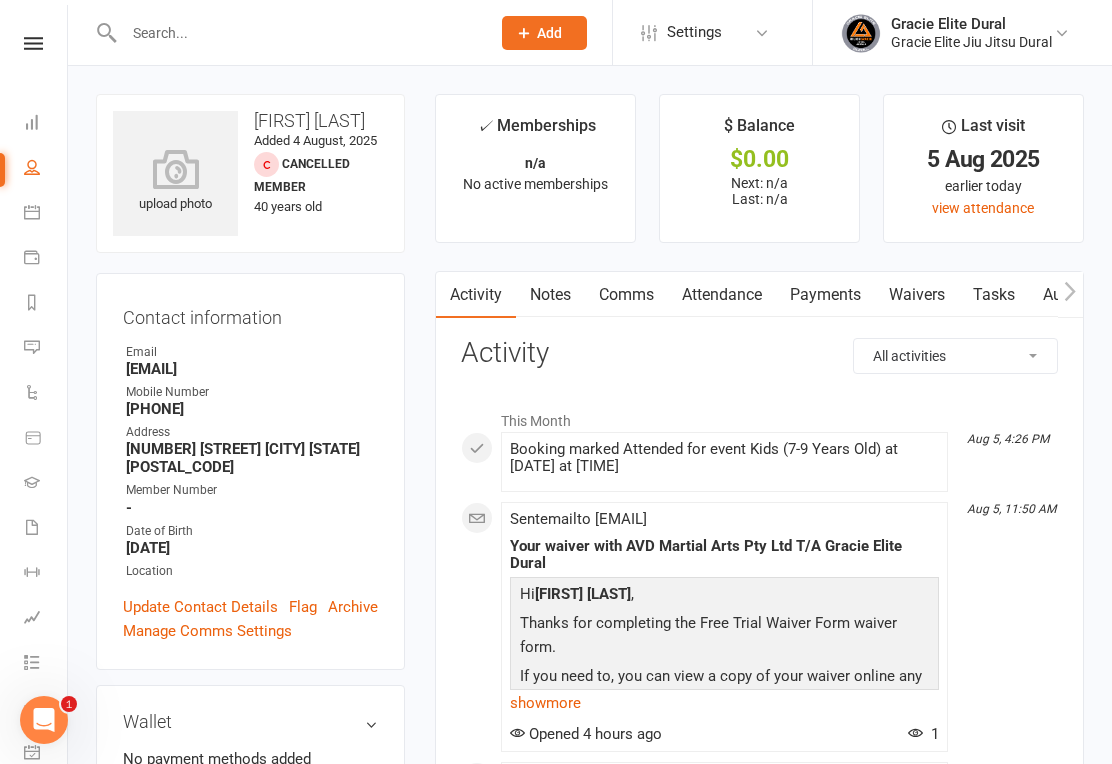 click on "Dashboard" at bounding box center [46, 124] 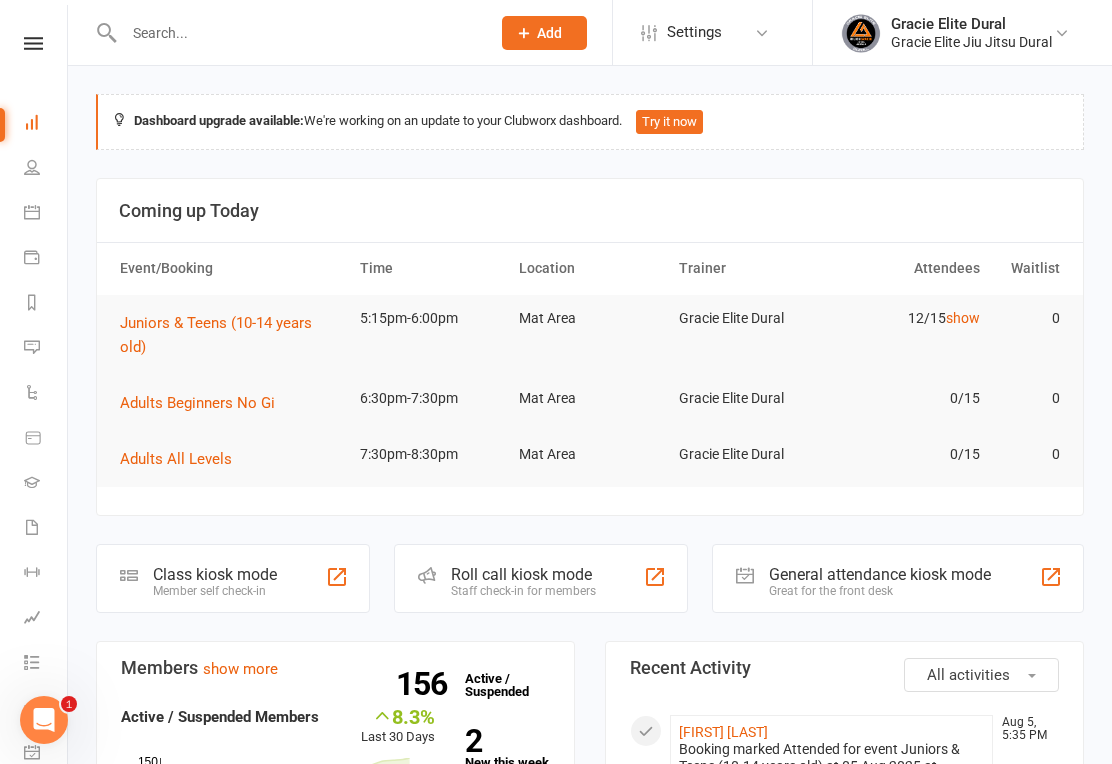 click on "Class kiosk mode" 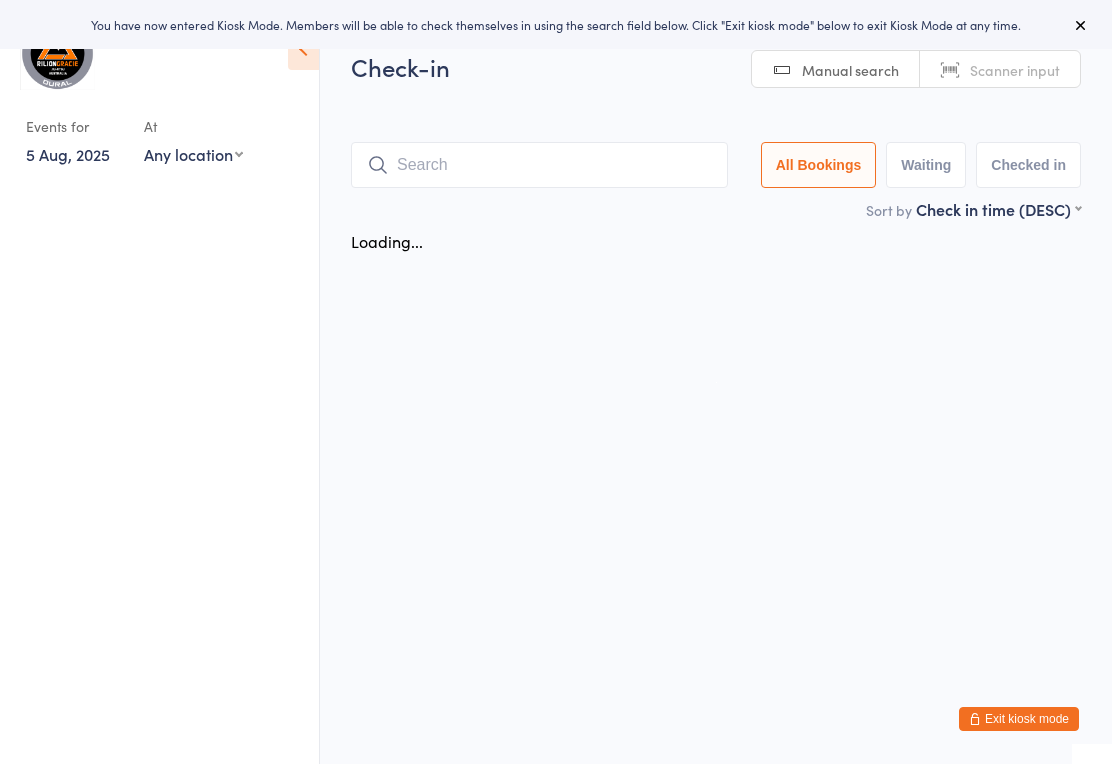 scroll, scrollTop: 0, scrollLeft: 0, axis: both 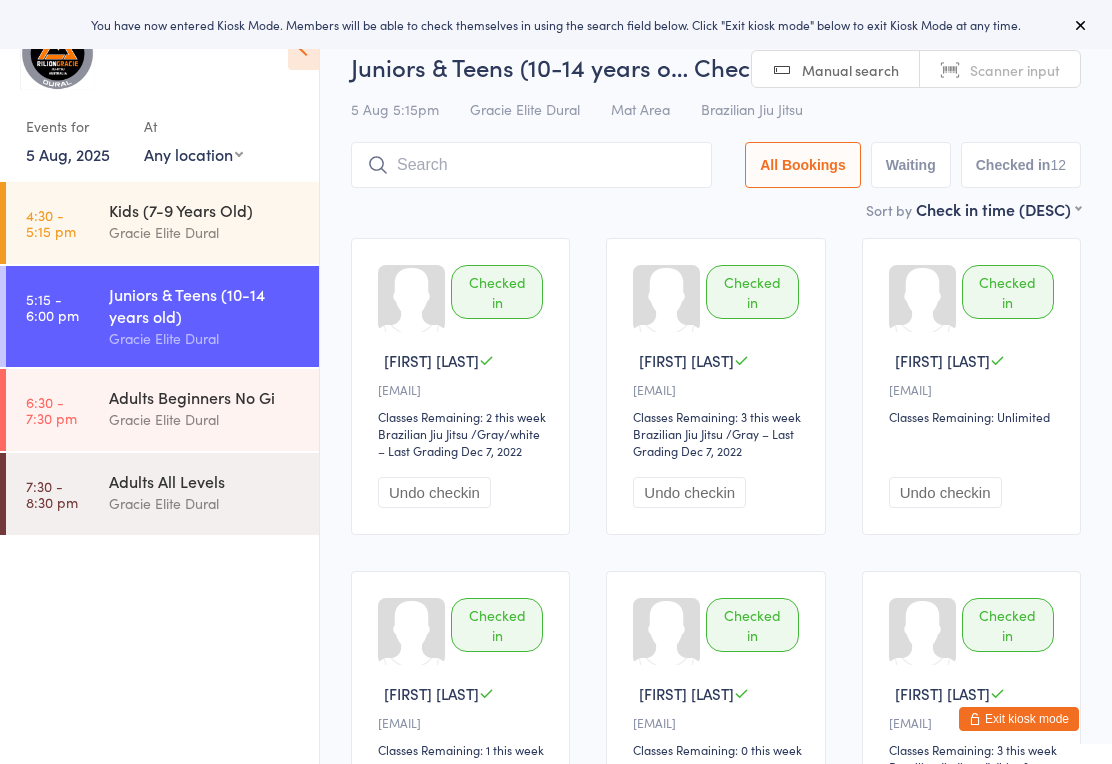 click at bounding box center [531, 165] 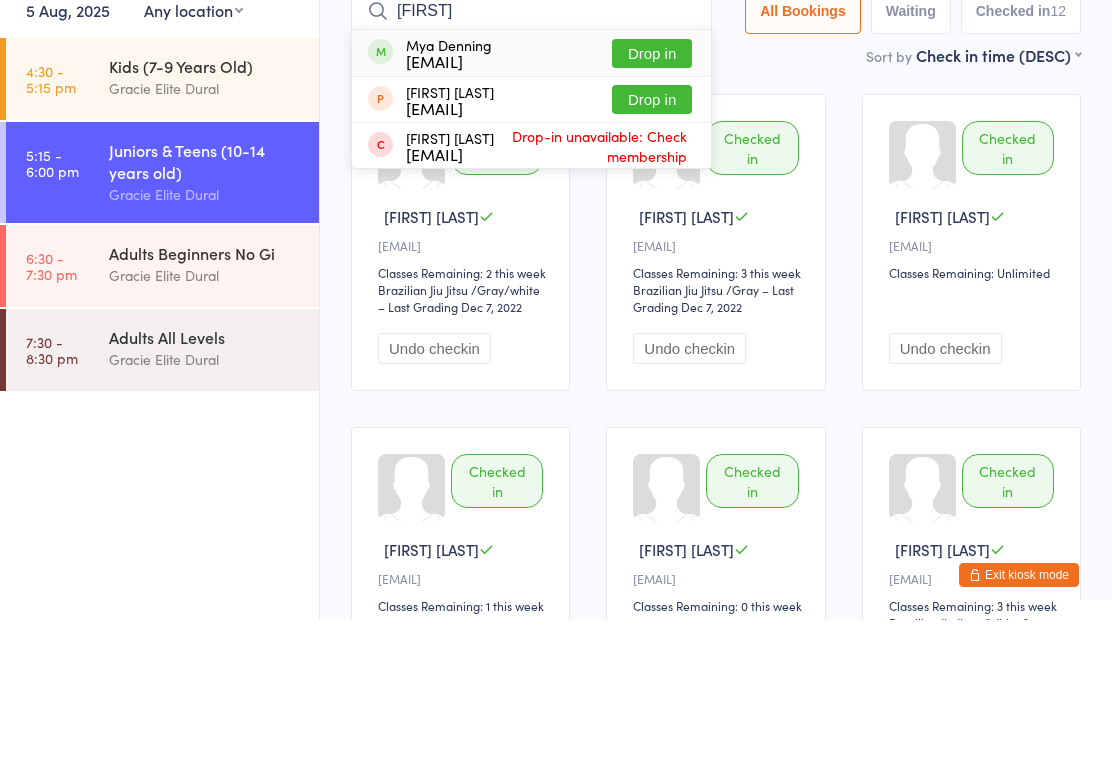 type on "[FIRST]" 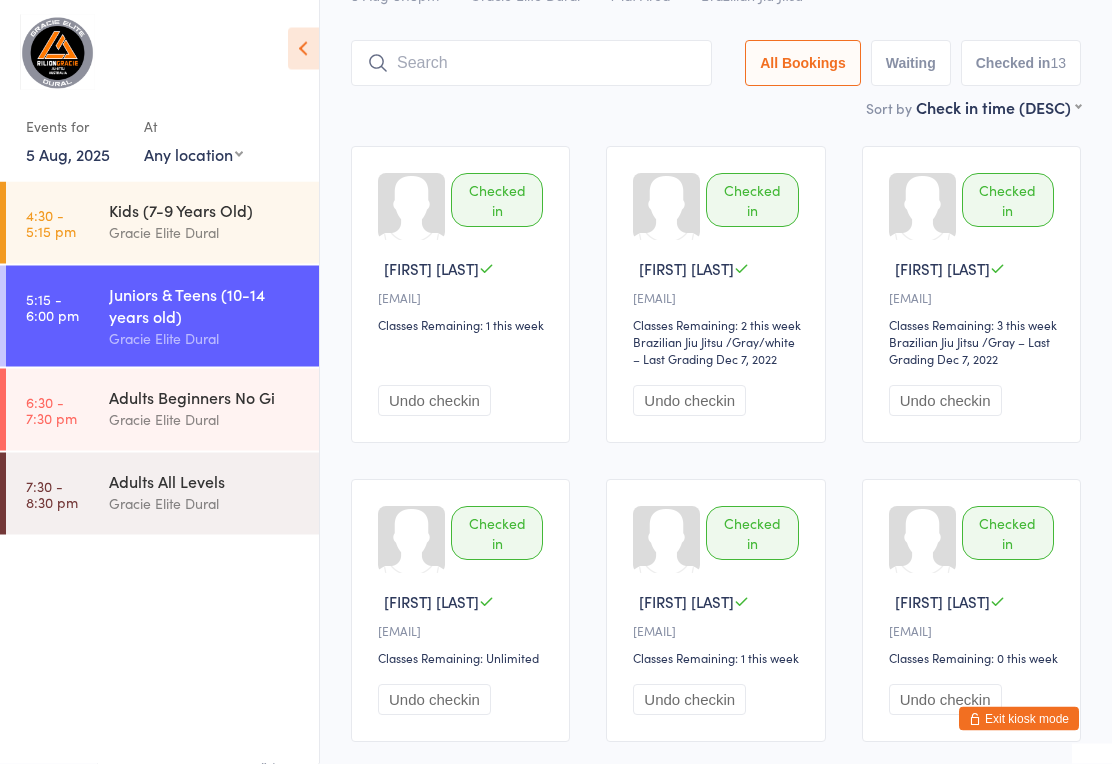 scroll, scrollTop: 0, scrollLeft: 0, axis: both 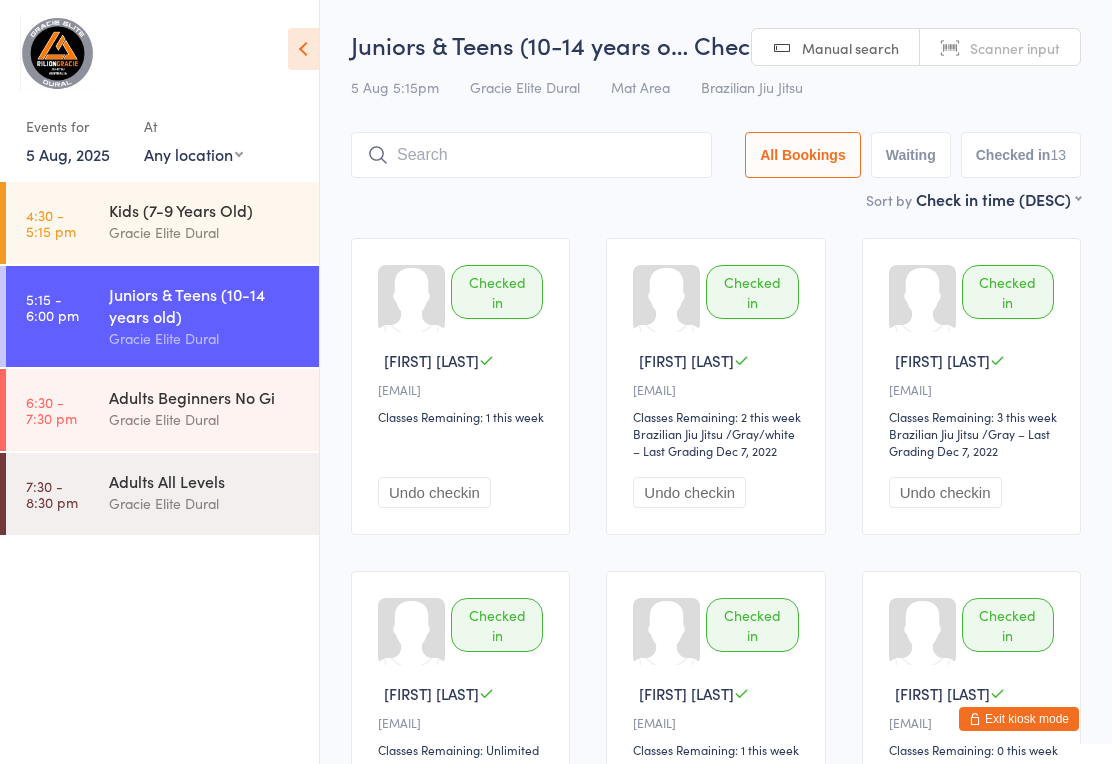 click at bounding box center [531, 155] 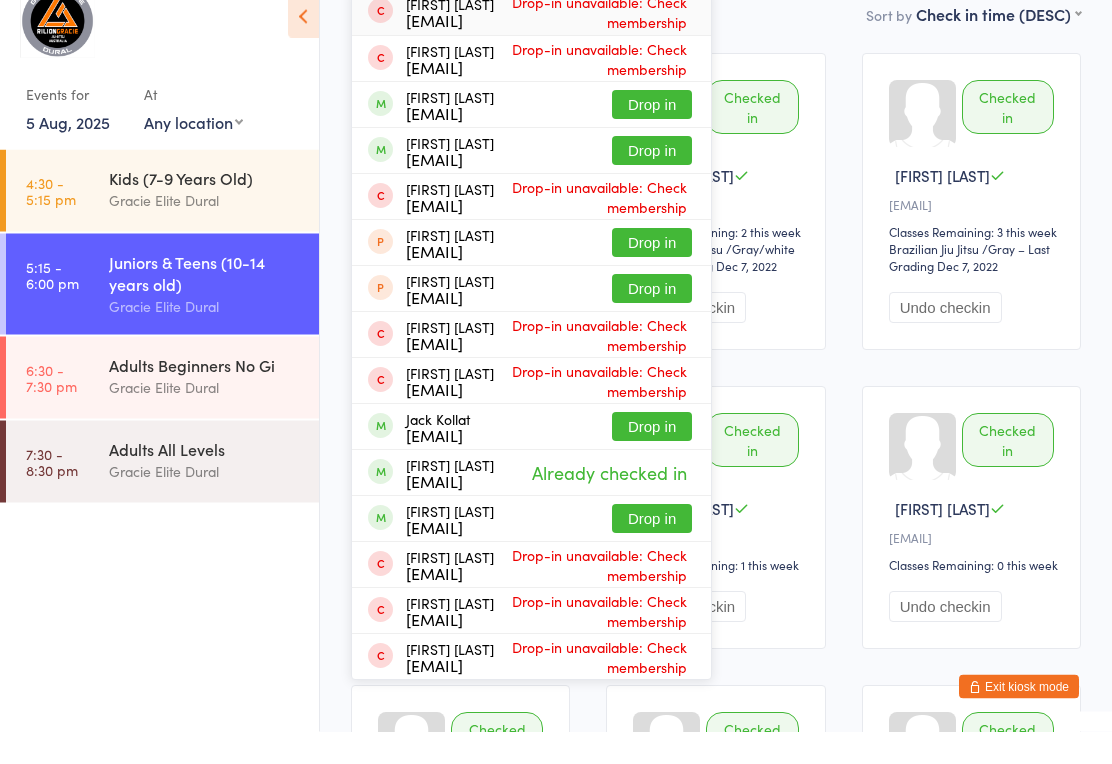 scroll, scrollTop: 151, scrollLeft: 0, axis: vertical 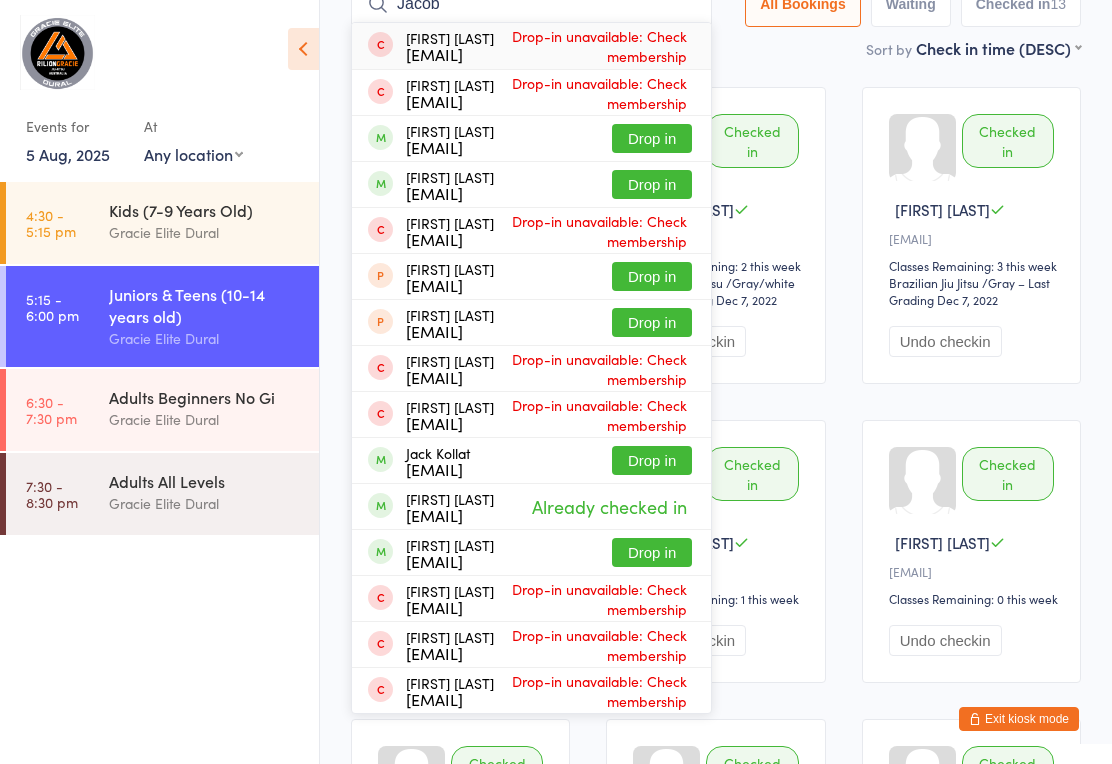 type on "Jacob" 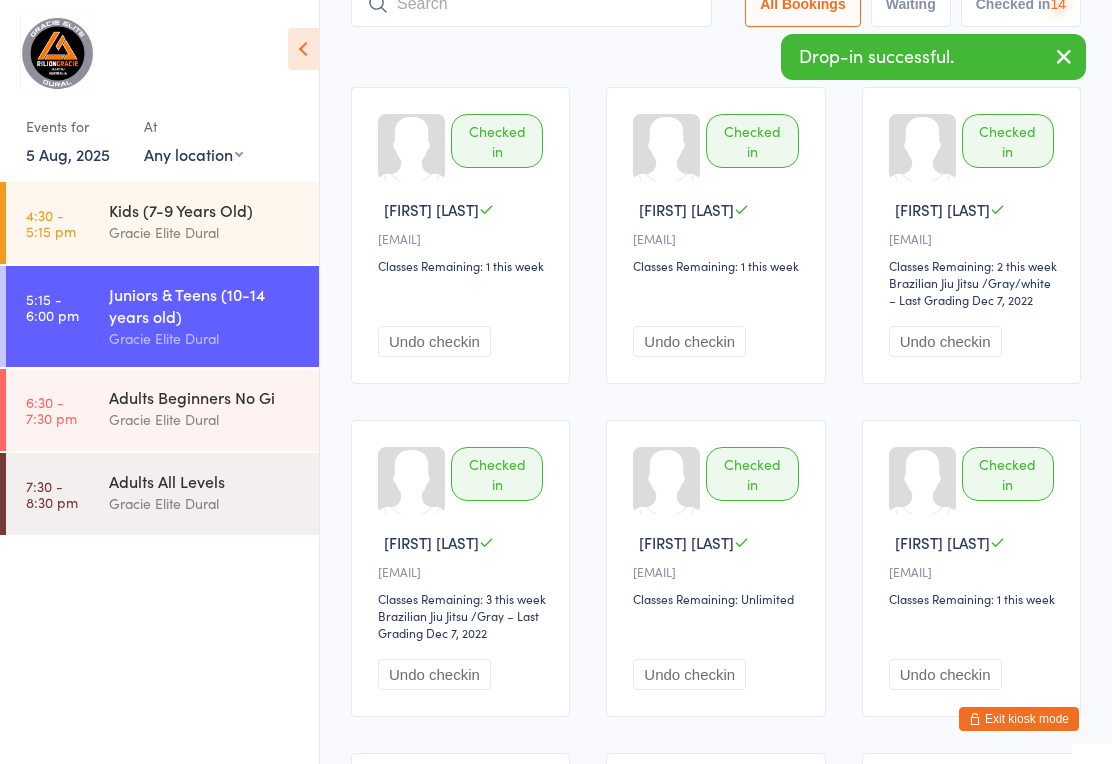 scroll, scrollTop: 147, scrollLeft: 0, axis: vertical 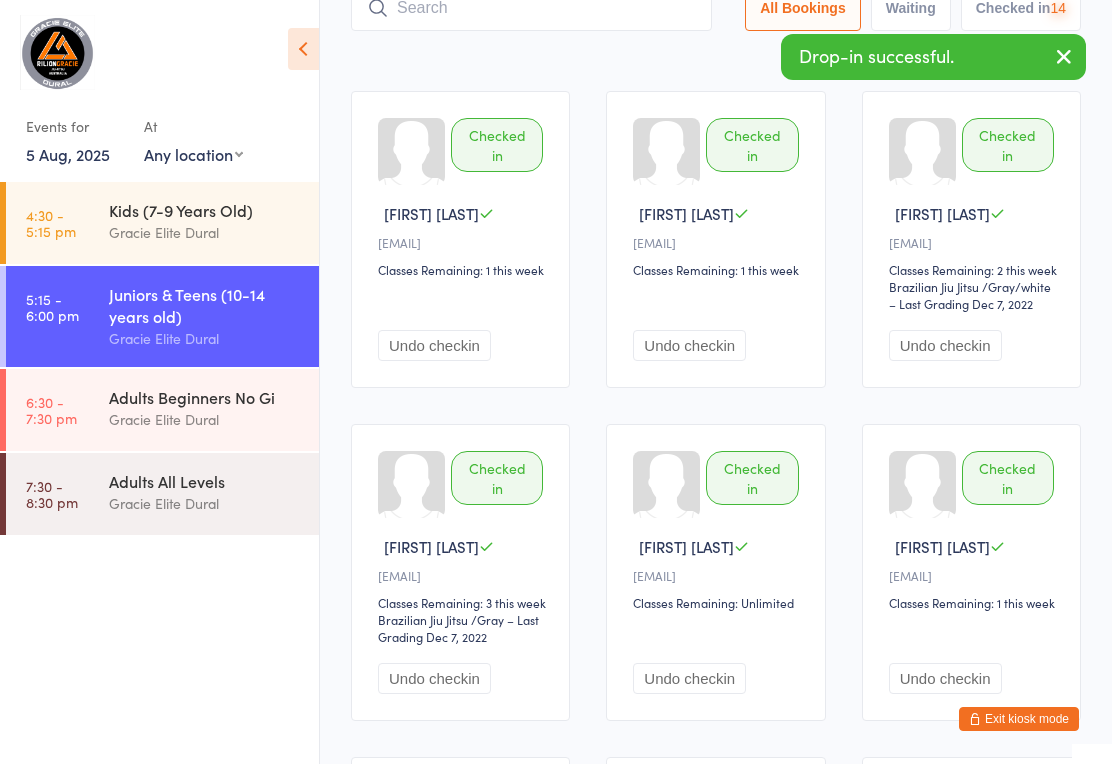 click on "Checked in Jacob H  H••••••••••••••f@gmail.com Classes Remaining: 1 this week   Undo checkin Checked in Mya D  C•••••••••••••9@gmail.com Classes Remaining: 1 this week   Undo checkin Checked in Cameron P  E••••••••••w@hotmail.com Classes Remaining: 2 this week Brazilian Jiu Jitsu  Brazilian Jiu Jitsu   /  Gray/white – Last Grading Dec 7, 2022   Undo checkin Checked in Skye P  E••••••••••w@hotmail.com Classes Remaining: 3 this week Brazilian Jiu Jitsu  Brazilian Jiu Jitsu   /  Gray – Last Grading Dec 7, 2022   Undo checkin Checked in Noah H  J•••••••••••e@gmail.com Classes Remaining: Unlimited   Undo checkin Checked in Harvey B  B•••••n@bastian.global Classes Remaining: 1 this week   Undo checkin Checked in Knox S  A•••••••••••••••g@hotmail.com Classes Remaining: 0 this week   Undo checkin Checked in Damian M  M•••••••••e@gmail.com" at bounding box center [716, 880] 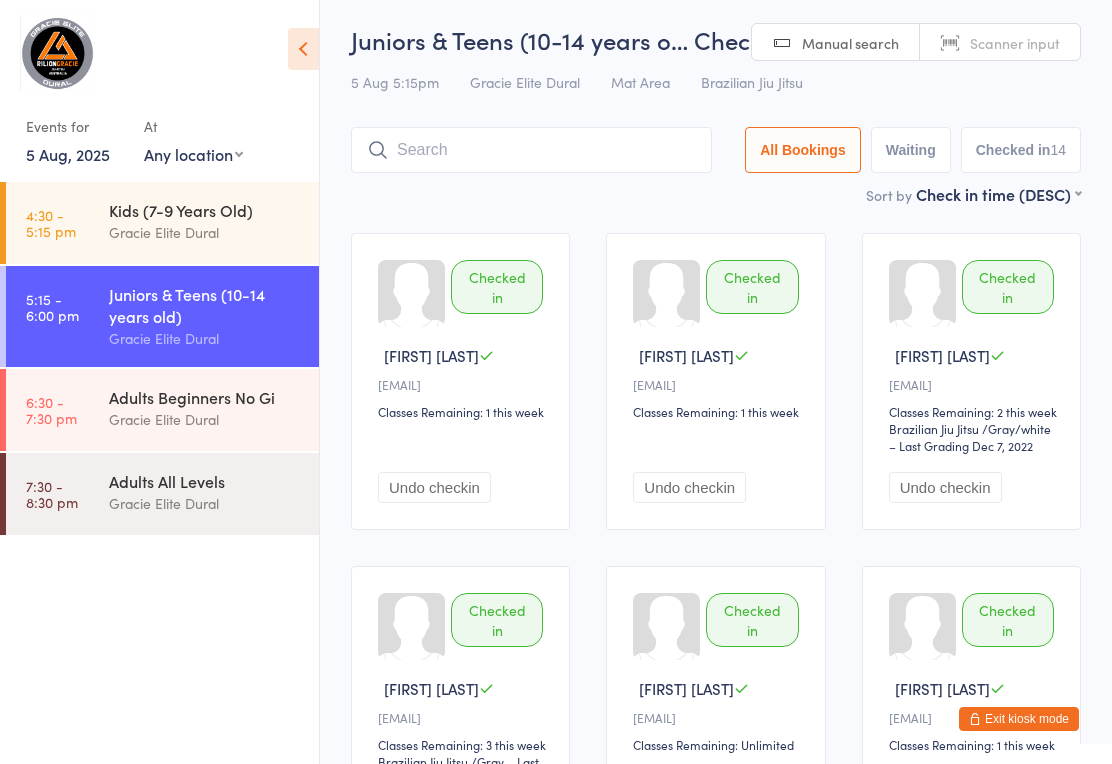 scroll, scrollTop: 0, scrollLeft: 0, axis: both 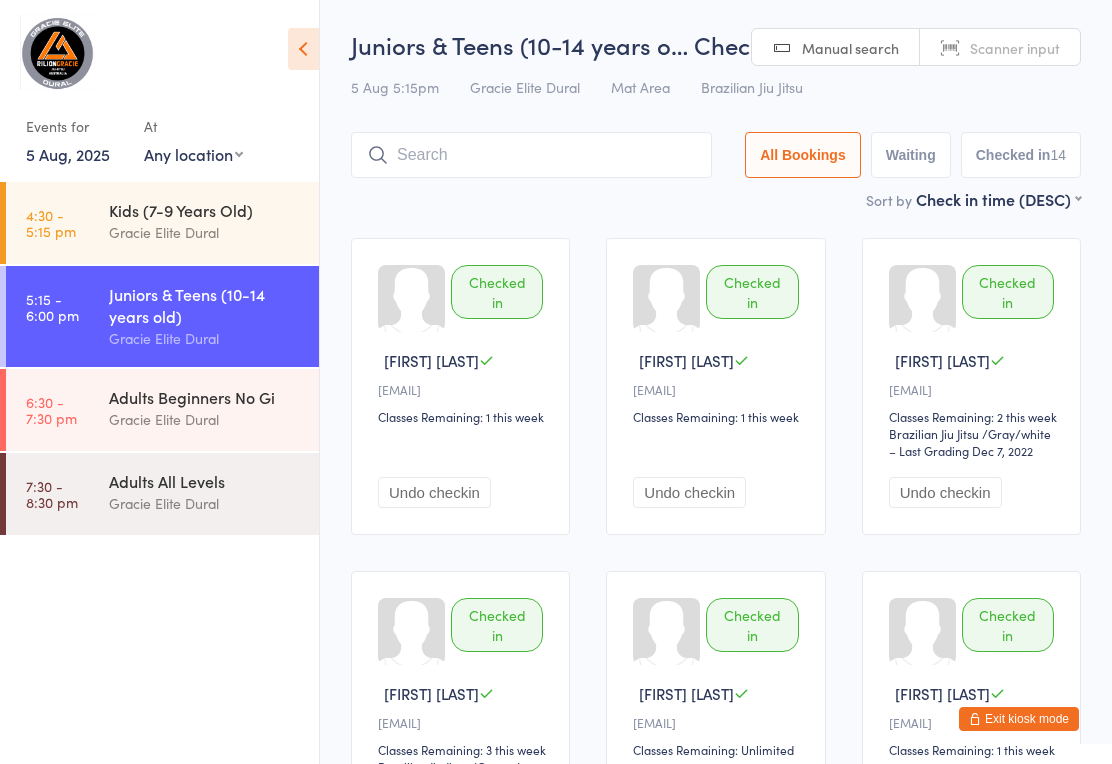 click at bounding box center [531, 155] 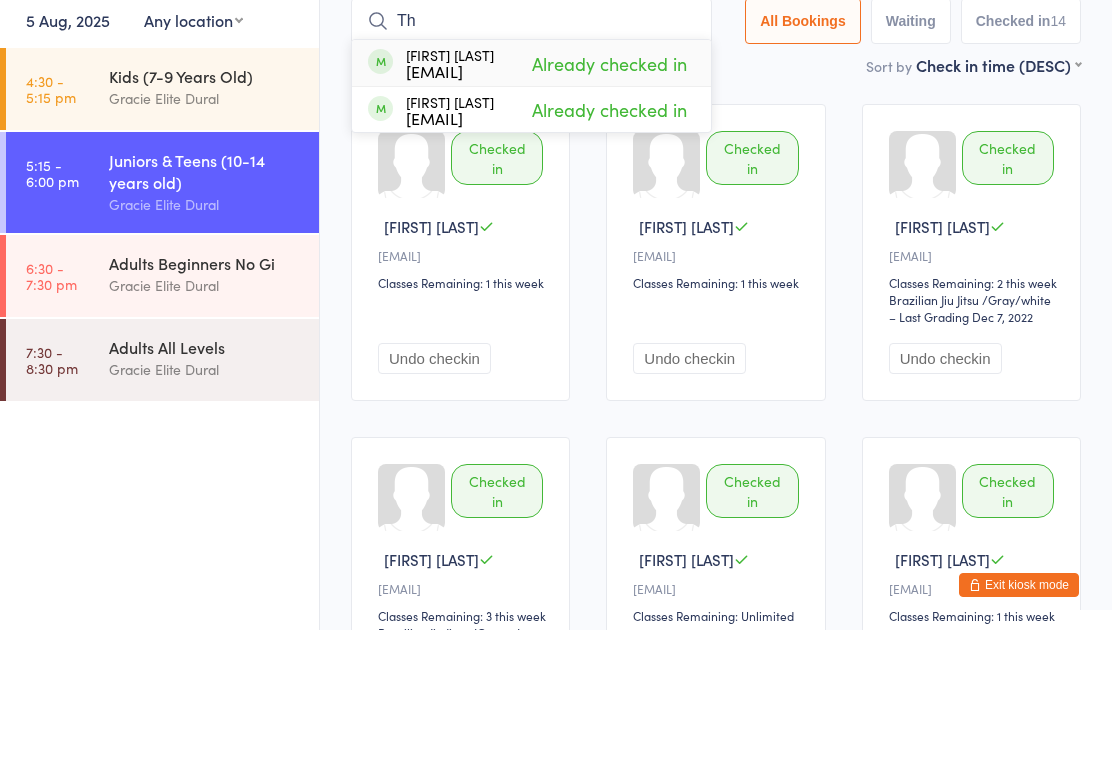 type on "T" 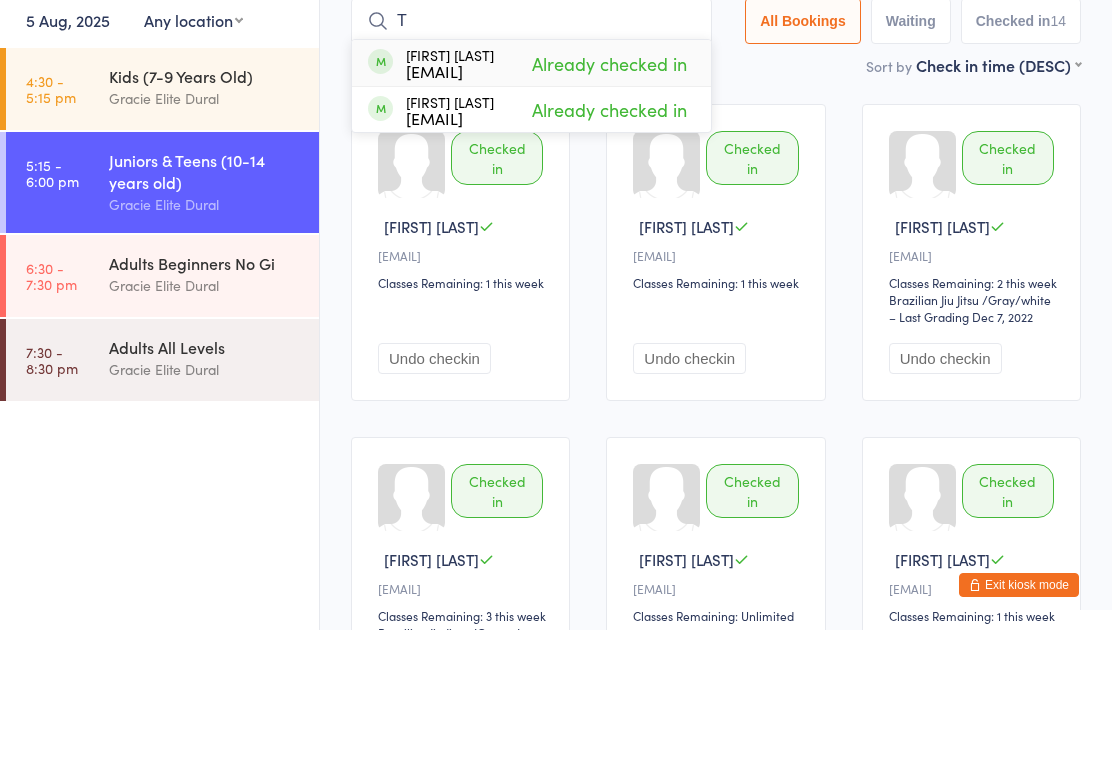 type 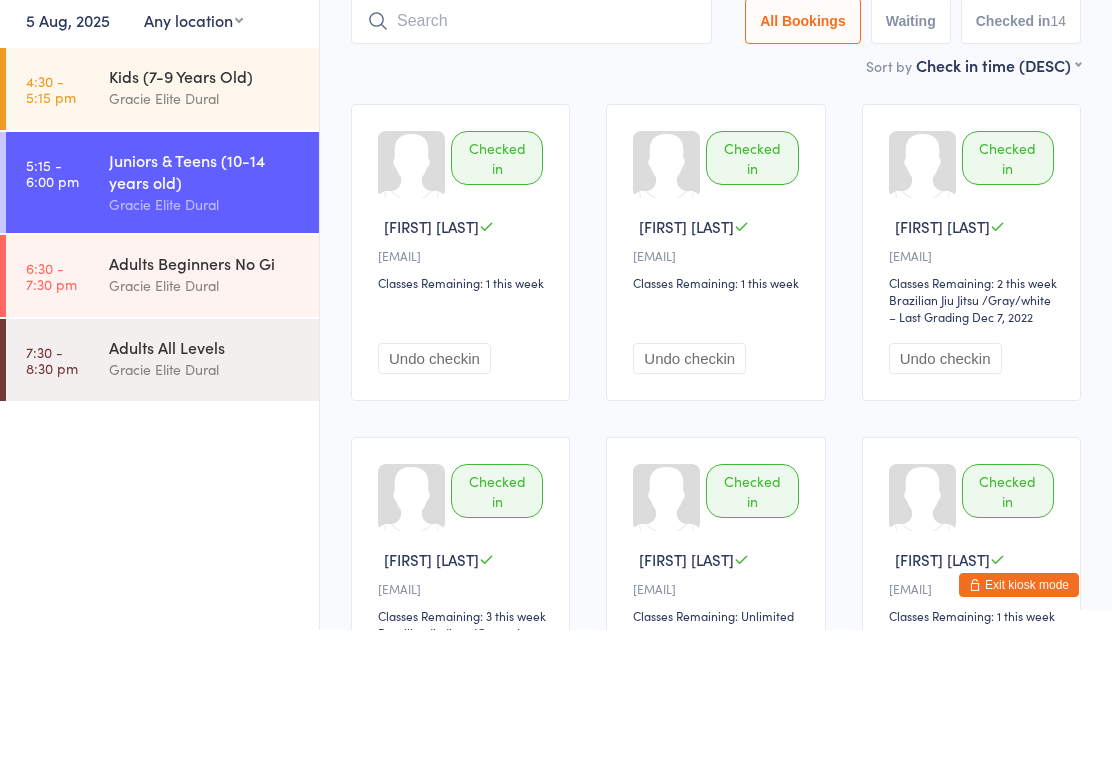 click on "Checked in Jacob H  H••••••••••••••f@gmail.com Classes Remaining: 1 this week   Undo checkin Checked in Mya D  C•••••••••••••9@gmail.com Classes Remaining: 1 this week   Undo checkin Checked in Cameron P  E••••••••••w@hotmail.com Classes Remaining: 2 this week Brazilian Jiu Jitsu  Brazilian Jiu Jitsu   /  Gray/white – Last Grading Dec 7, 2022   Undo checkin Checked in Skye P  E••••••••••w@hotmail.com Classes Remaining: 3 this week Brazilian Jiu Jitsu  Brazilian Jiu Jitsu   /  Gray – Last Grading Dec 7, 2022   Undo checkin Checked in Noah H  J•••••••••••e@gmail.com Classes Remaining: Unlimited   Undo checkin Checked in Harvey B  B•••••n@bastian.global Classes Remaining: 1 this week   Undo checkin Checked in Knox S  A•••••••••••••••g@hotmail.com Classes Remaining: 0 this week   Undo checkin Checked in Damian M  M•••••••••e@gmail.com" at bounding box center (716, 1027) 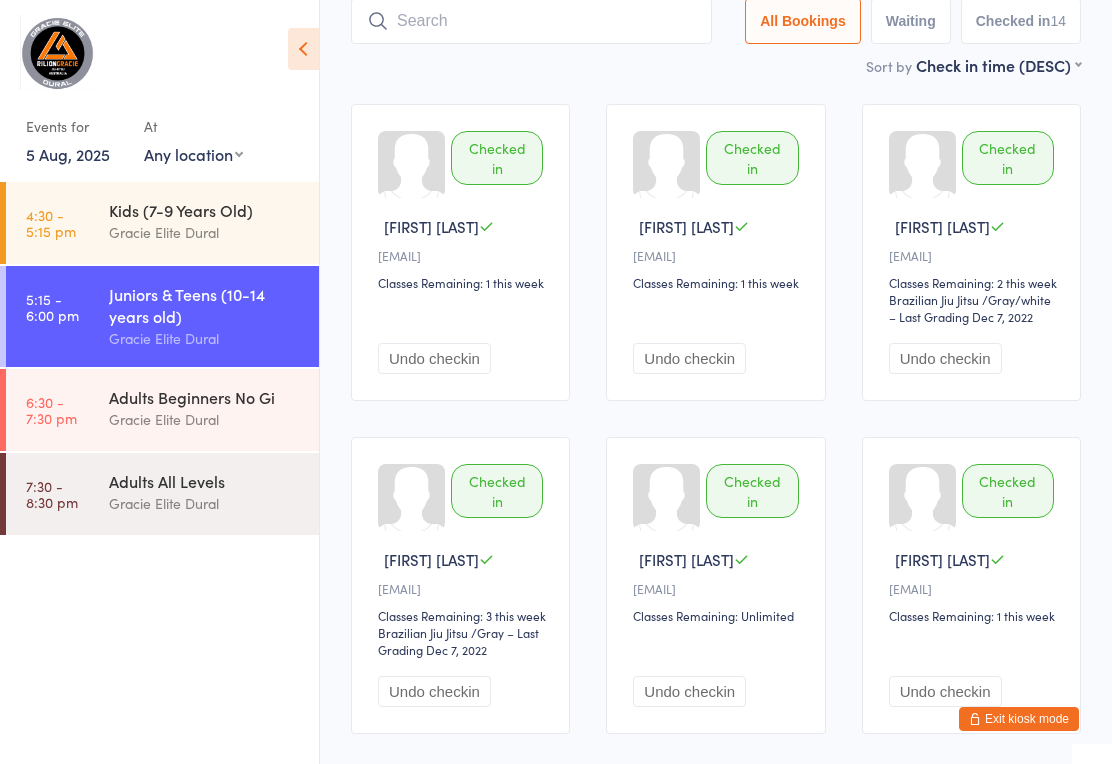 click on "Exit kiosk mode" at bounding box center (1019, 719) 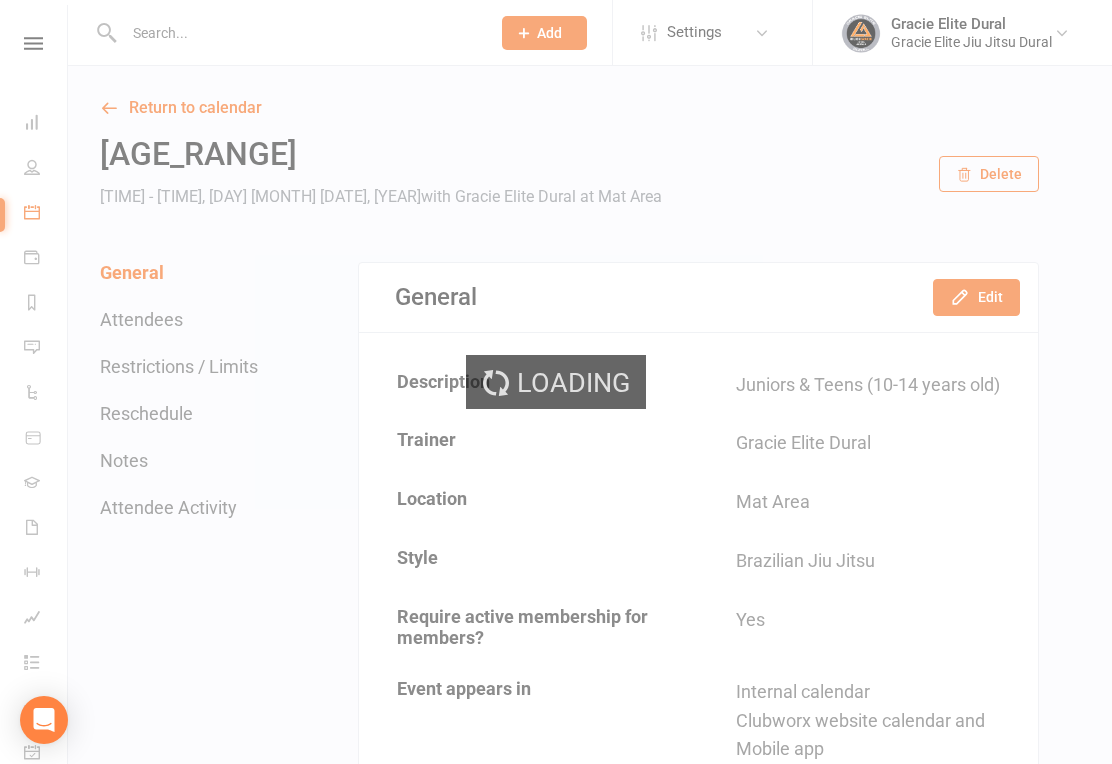 scroll, scrollTop: 0, scrollLeft: 0, axis: both 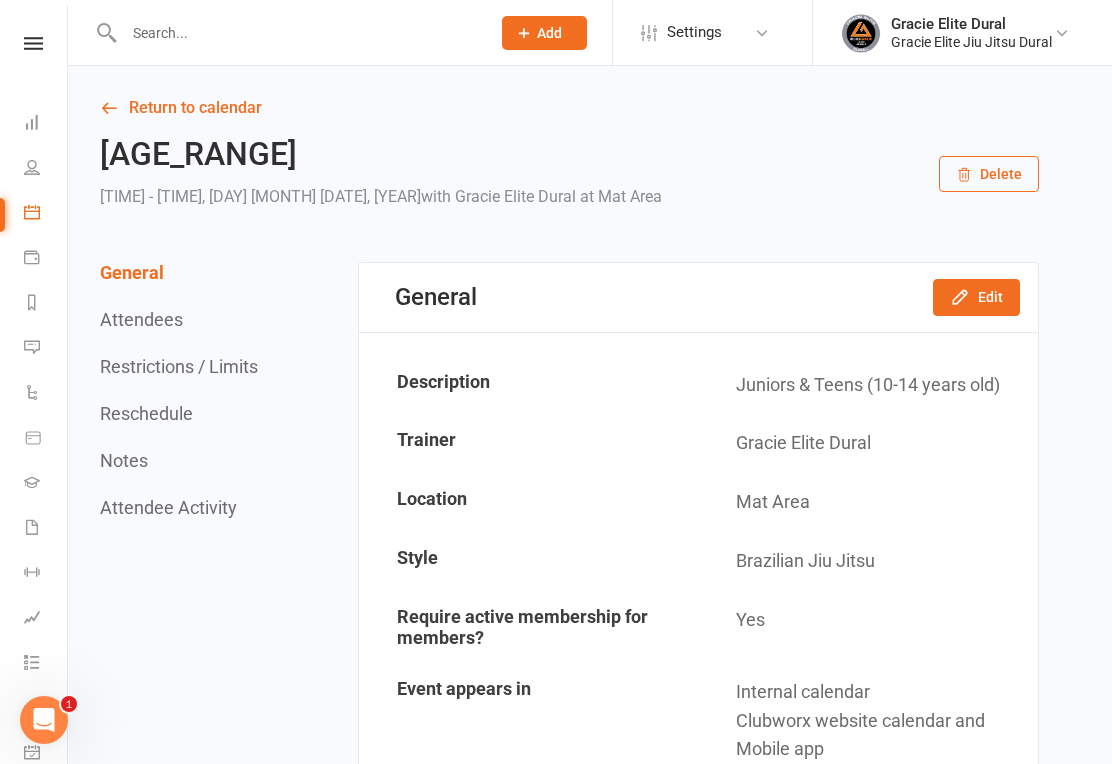 click at bounding box center (32, 122) 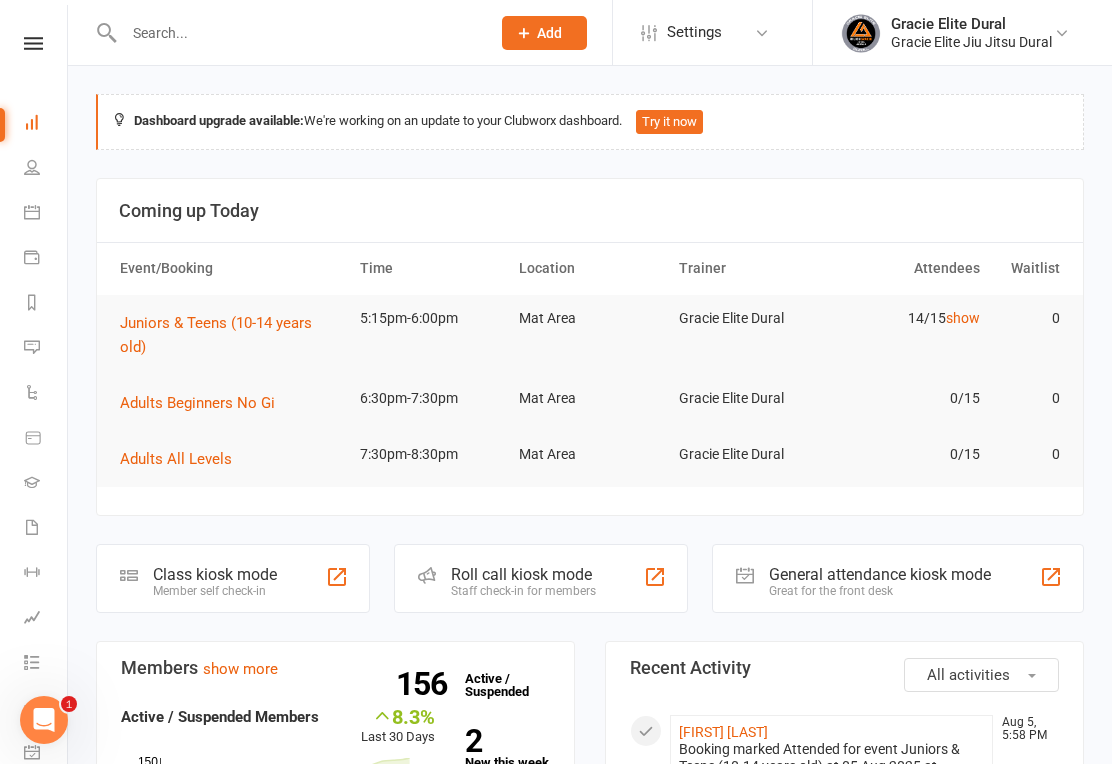click on "Class kiosk mode" 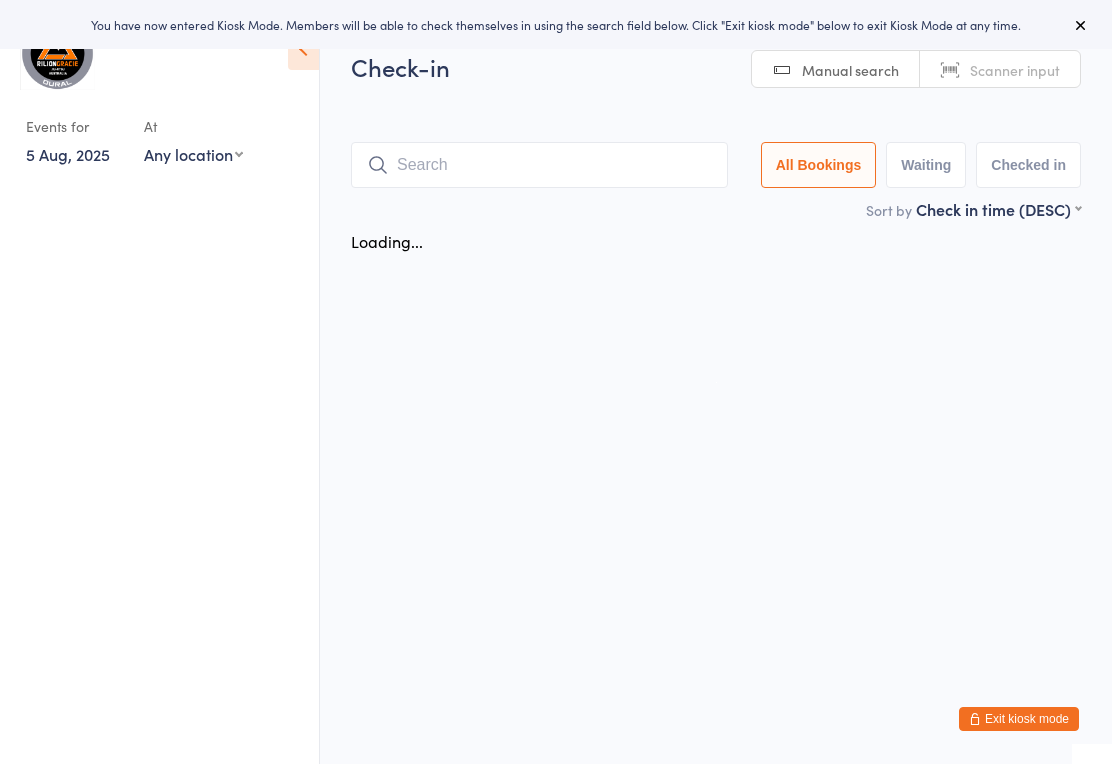 scroll, scrollTop: 0, scrollLeft: 0, axis: both 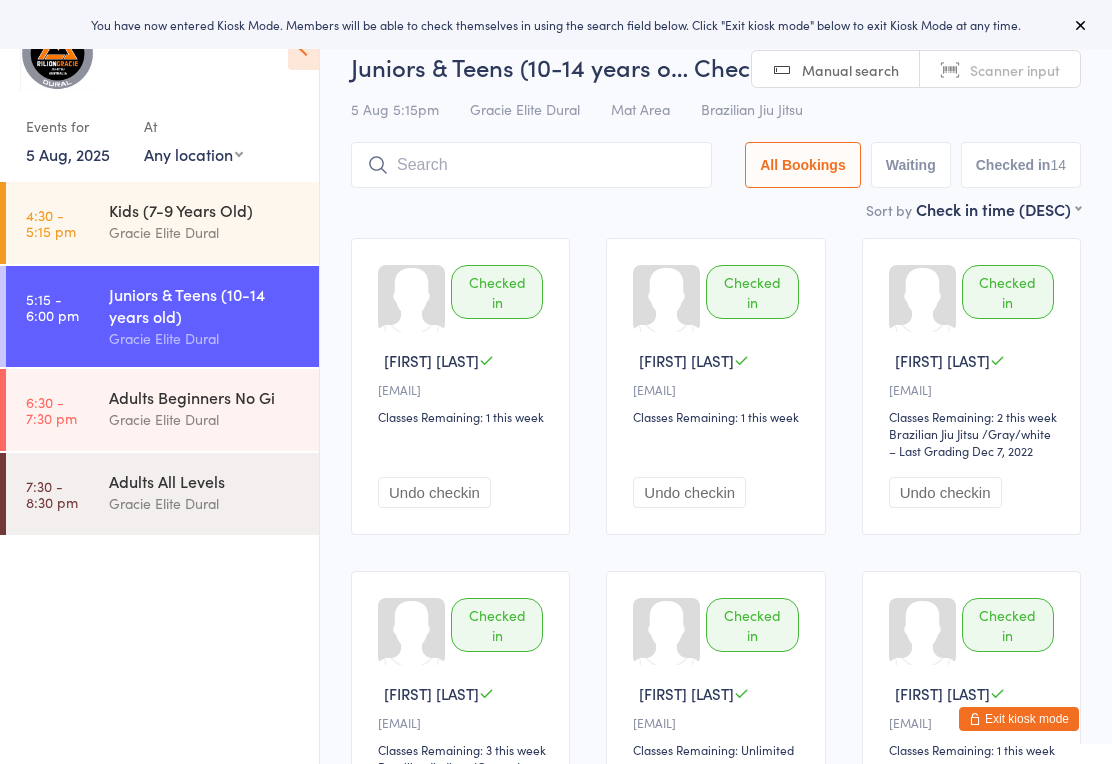 click at bounding box center [531, 165] 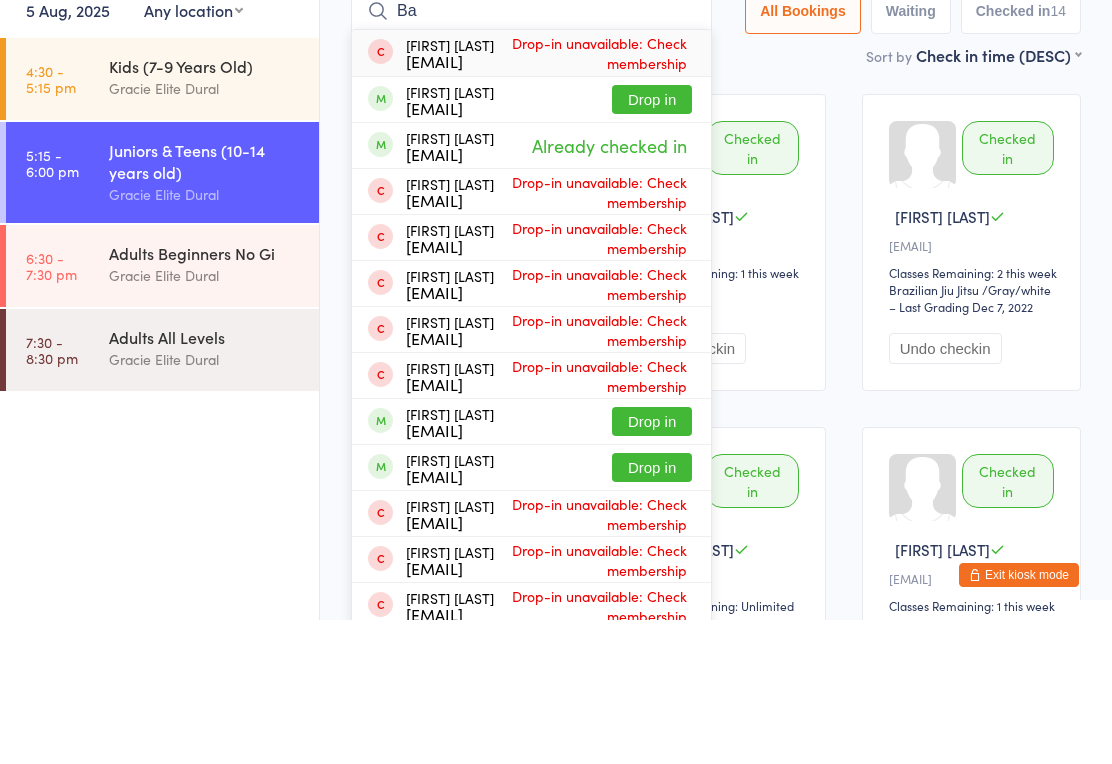 type on "B" 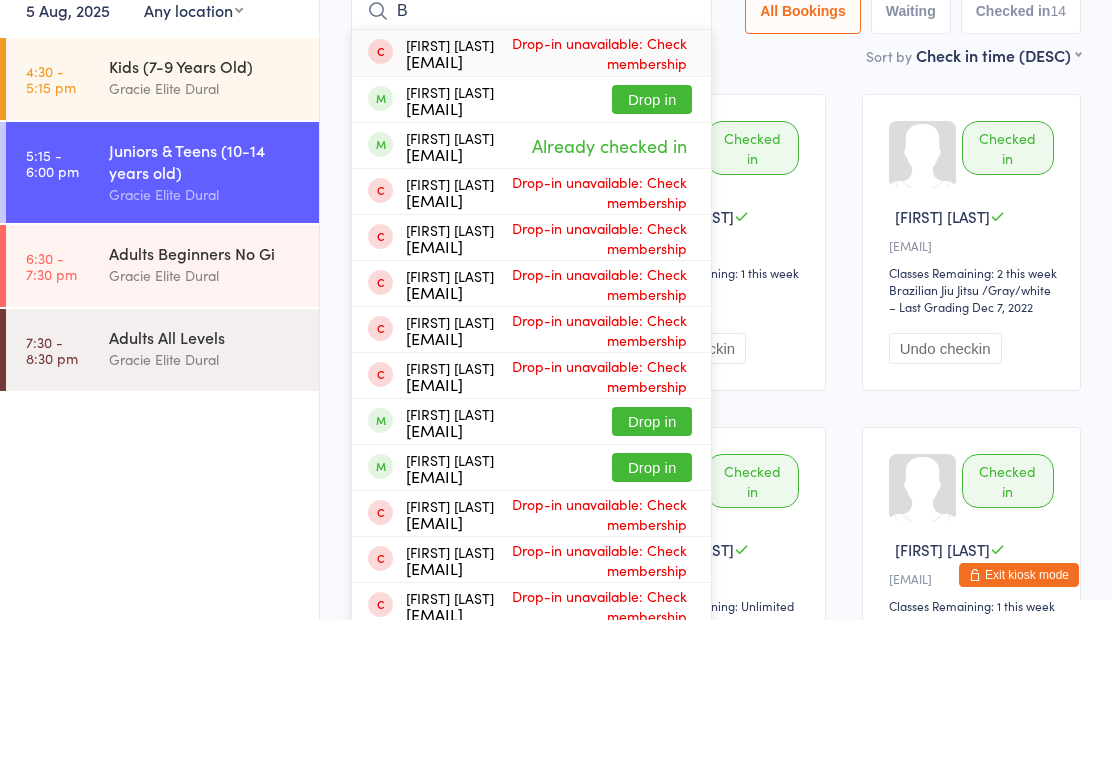 type 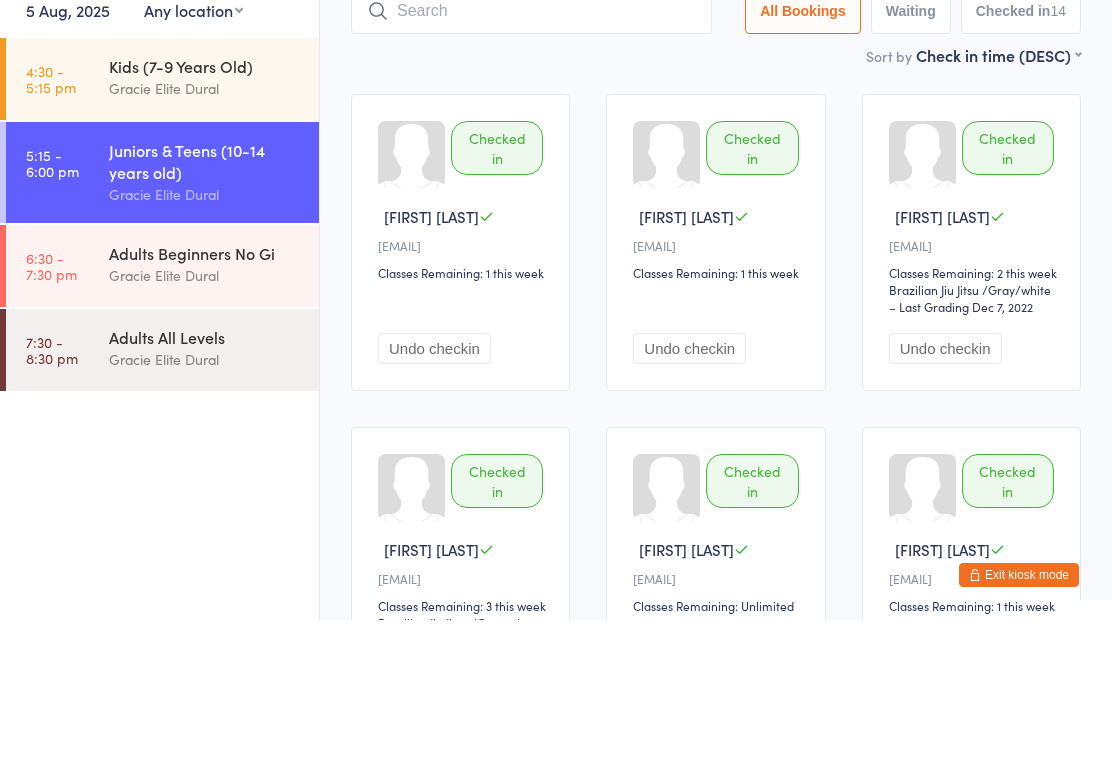 click on "Checked in [FIRST] [LAST] [EMAIL] Classes Remaining: [NUMBER] this week   Undo checkin Checked in [FIRST] [LAST] [EMAIL] Classes Remaining: [NUMBER] this week   Undo checkin Checked in [FIRST] [LAST] [EMAIL] Classes Remaining: [NUMBER] this week Brazilian Jiu Jitsu  Brazilian Jiu Jitsu   /  [FIRST]/[FIRST] – Last Grading [DATE]   Undo checkin Checked in [FIRST] [LAST] [EMAIL] Classes Remaining: [NUMBER] this week Brazilian Jiu Jitsu  Brazilian Jiu Jitsu   /  [FIRST] – Last Grading [DATE]   Undo checkin Checked in [FIRST] [LAST] [EMAIL] Classes Remaining: [NUMBER]   Undo checkin Checked in [FIRST] [LAST] [EMAIL] Classes Remaining: [NUMBER] this week   Undo checkin Checked in [FIRST] [LAST] [EMAIL]" at bounding box center (716, 1027) 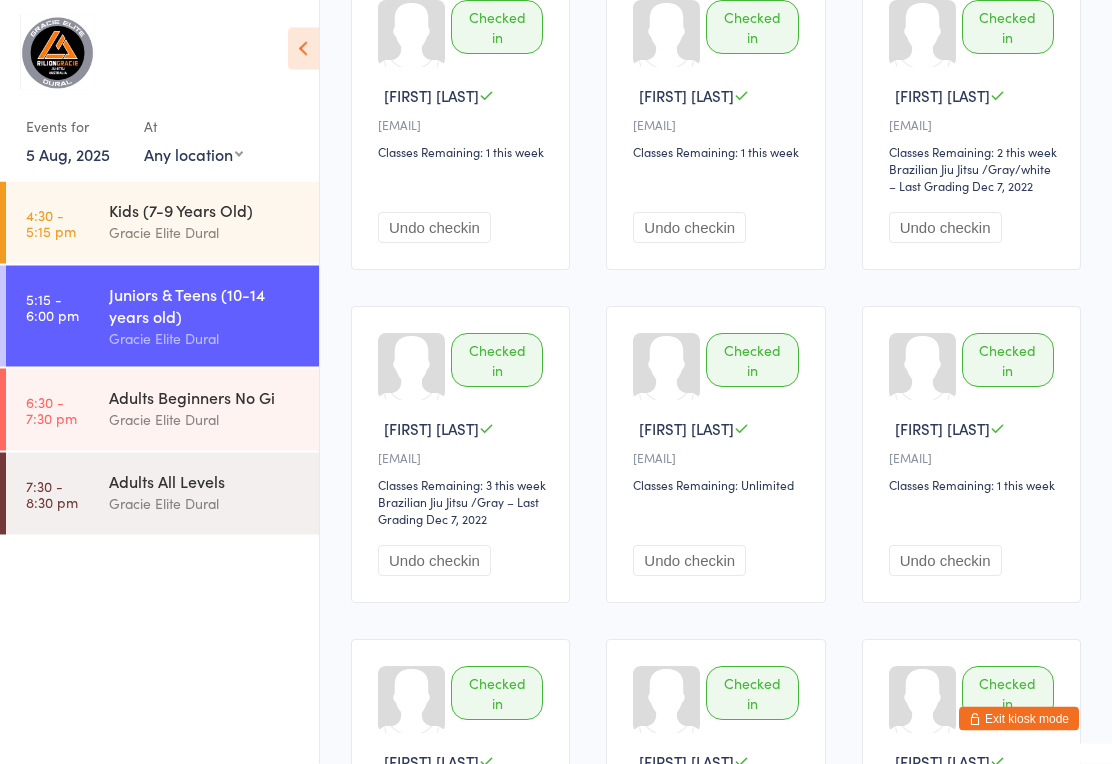 scroll, scrollTop: 250, scrollLeft: 0, axis: vertical 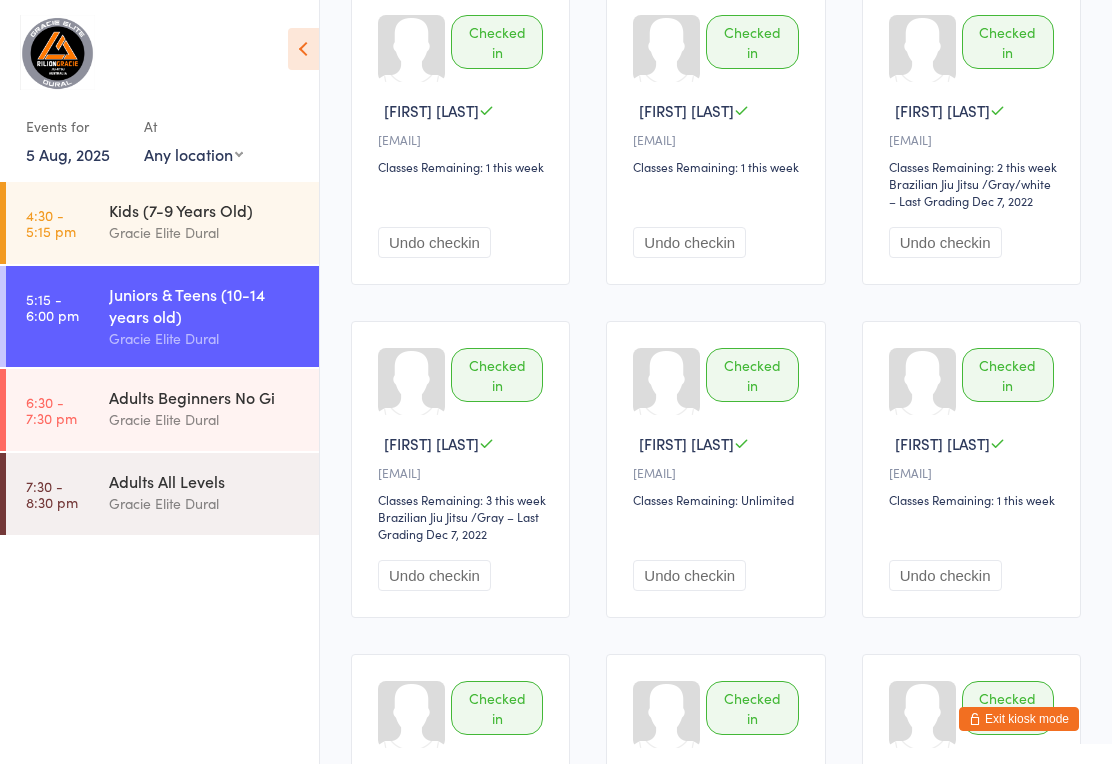 click on "6:30 - 7:30 pm Adults Beginners No Gi Gracie Elite Dural" at bounding box center (162, 410) 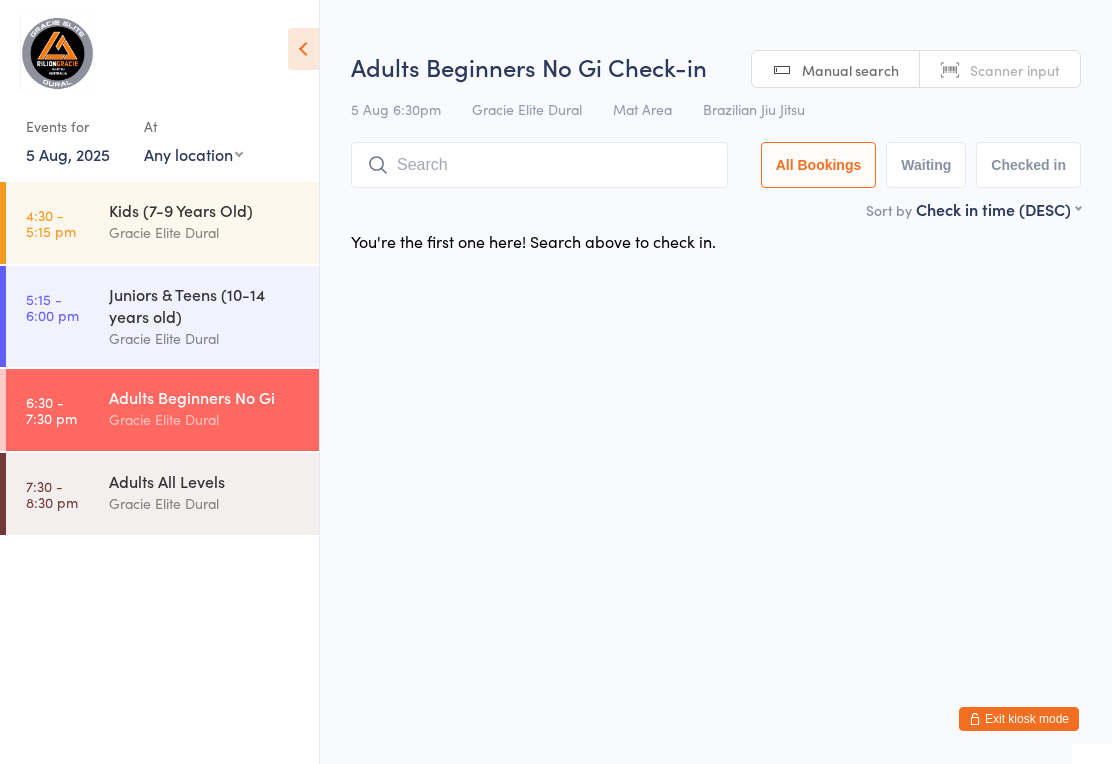 click on "Adults All Levels" at bounding box center (205, 481) 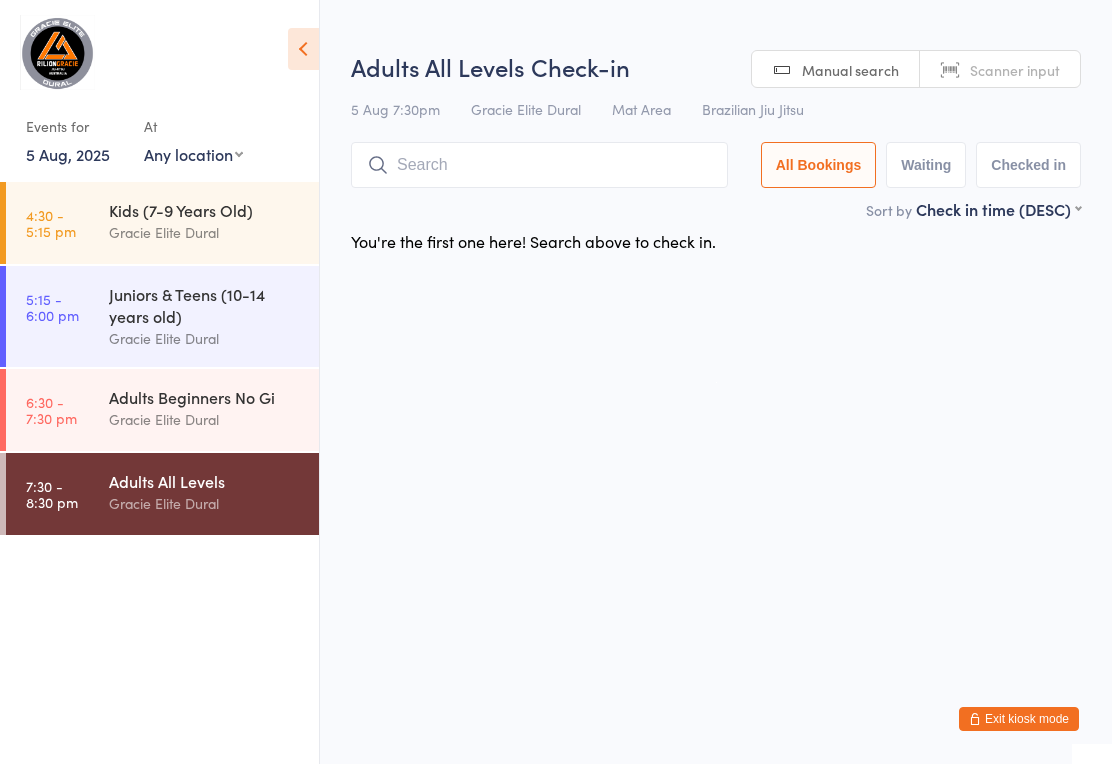 click on "5:15 - 6:00 pm Juniors & Teens (10-14 years old) Gracie Elite Dural" at bounding box center (162, 316) 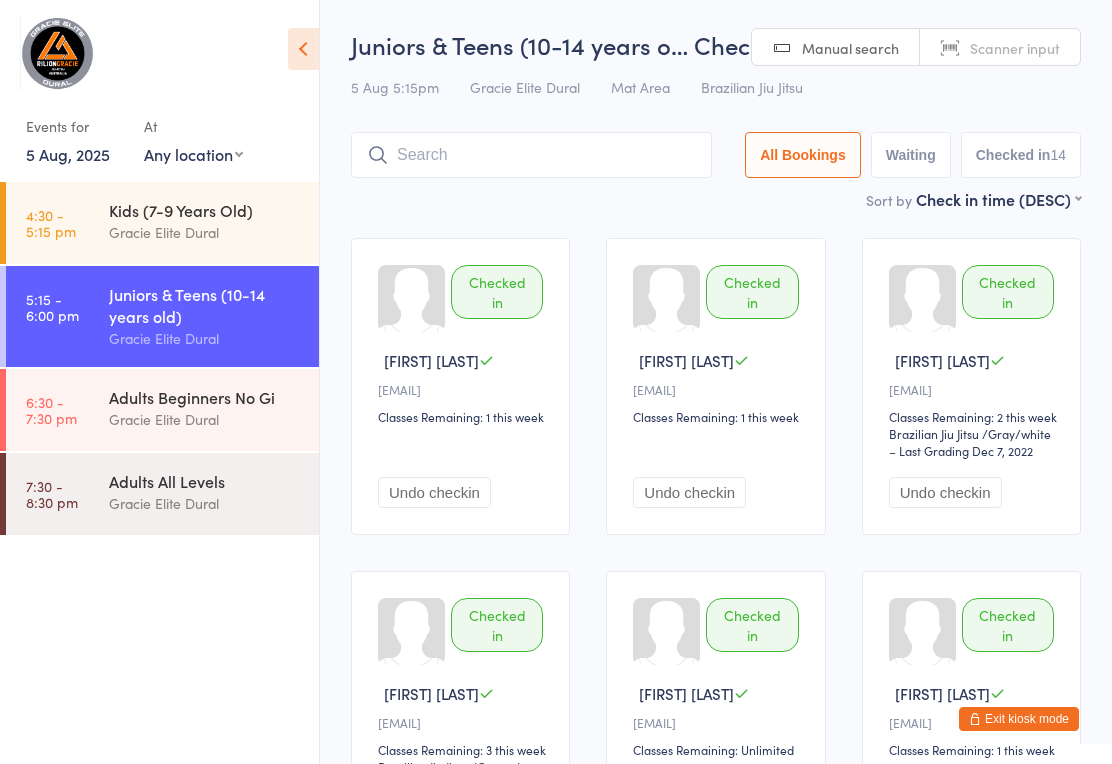 click on "Adults Beginners No Gi" at bounding box center [205, 397] 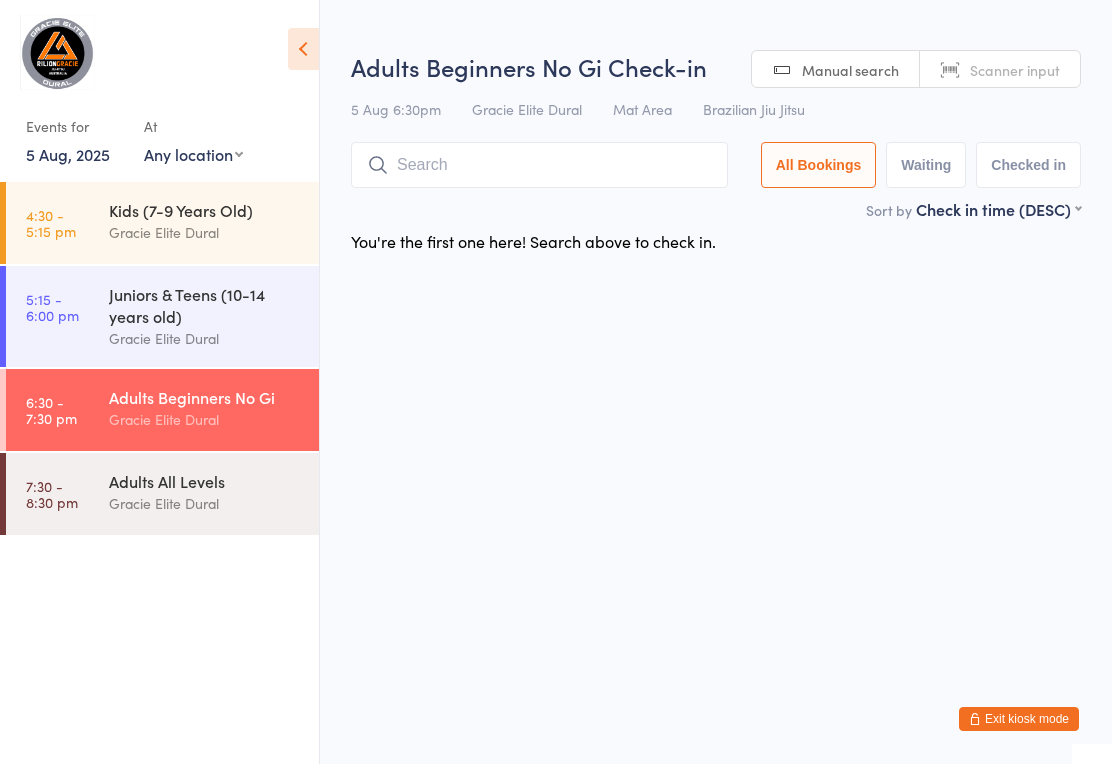 click on "4:30 - 5:15 pm Kids (7-9 Years Old) Gracie Elite Dural" at bounding box center [162, 223] 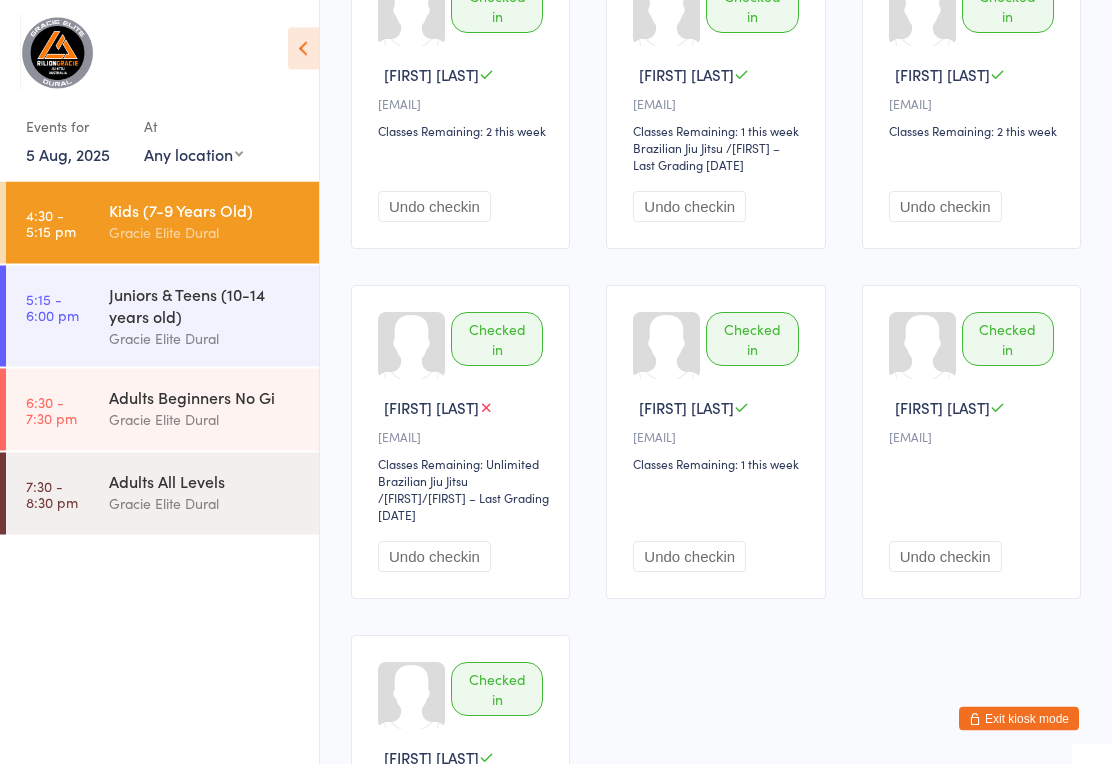 scroll, scrollTop: 298, scrollLeft: 0, axis: vertical 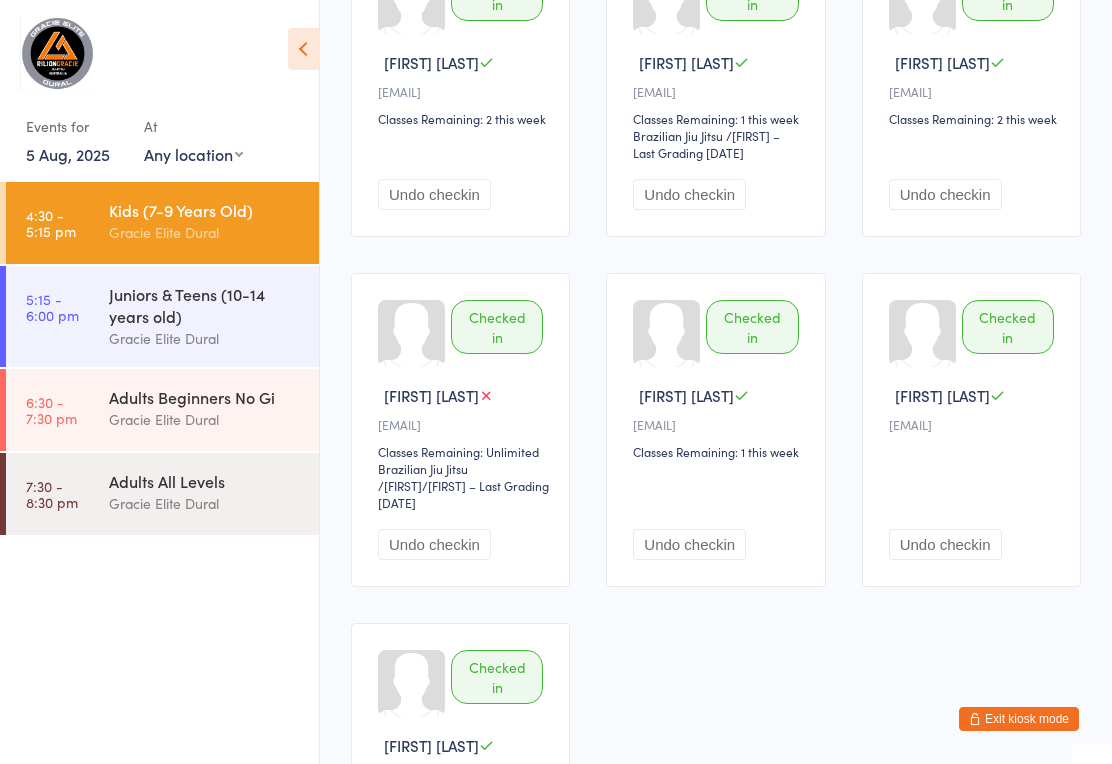 click on "Exit kiosk mode" at bounding box center (1019, 719) 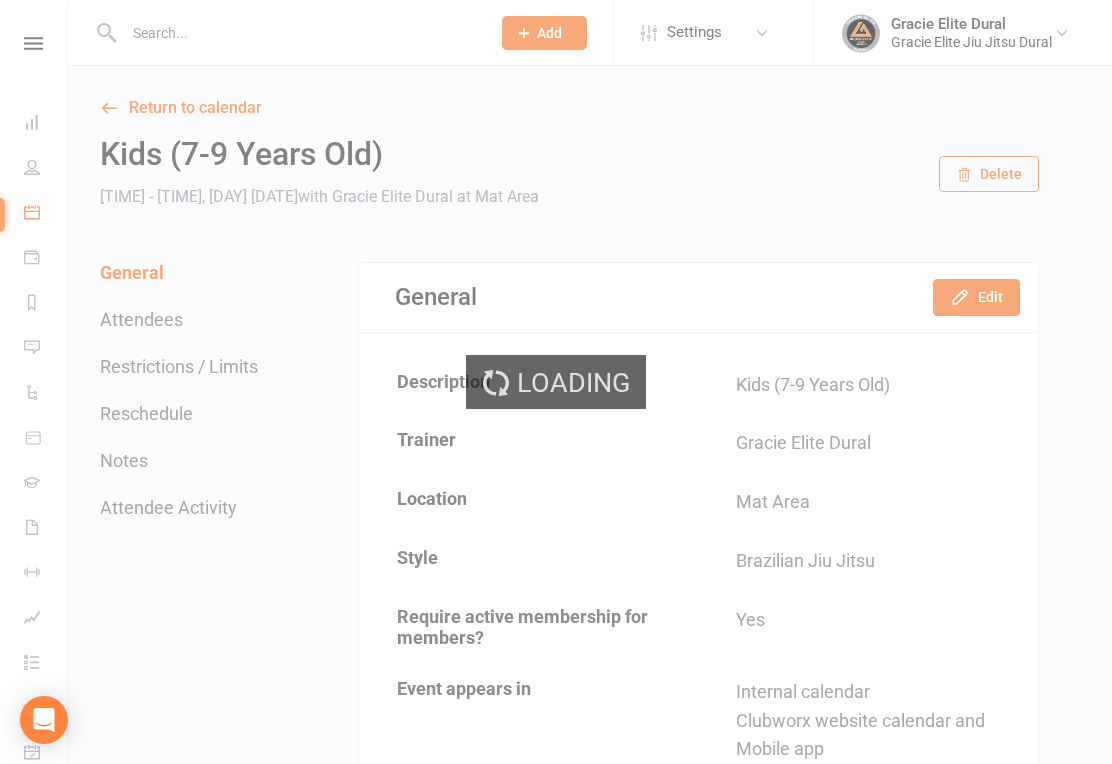 scroll, scrollTop: 0, scrollLeft: 0, axis: both 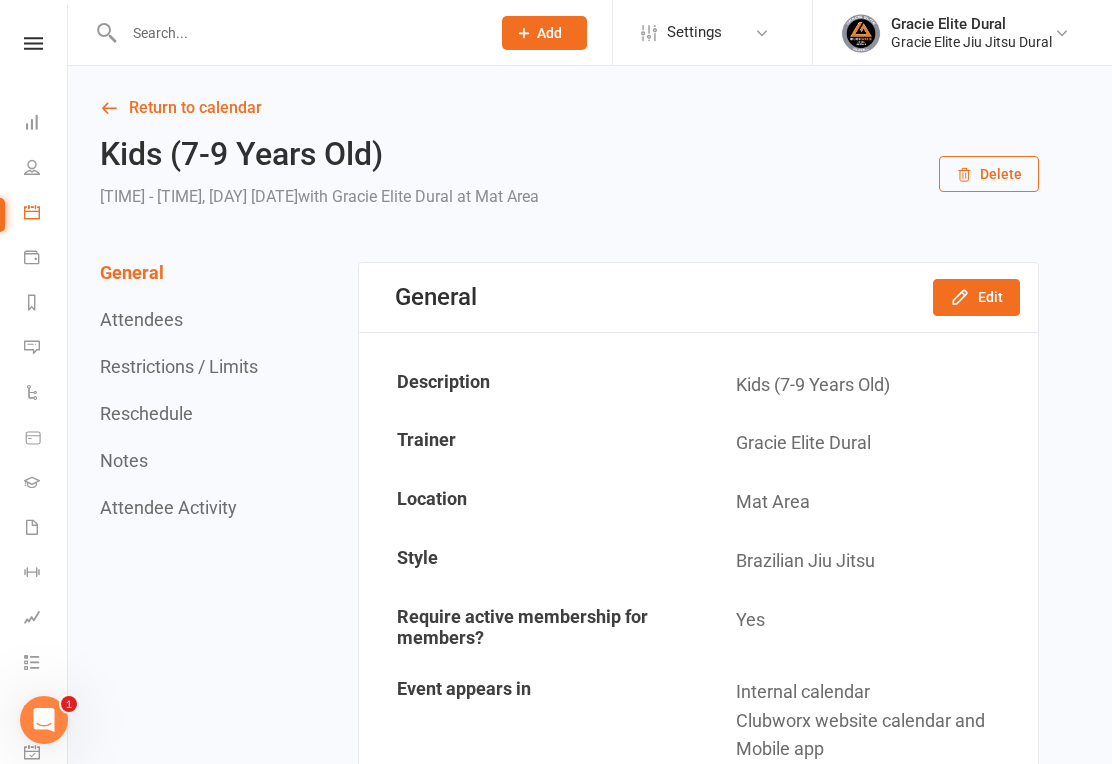 click at bounding box center (32, 122) 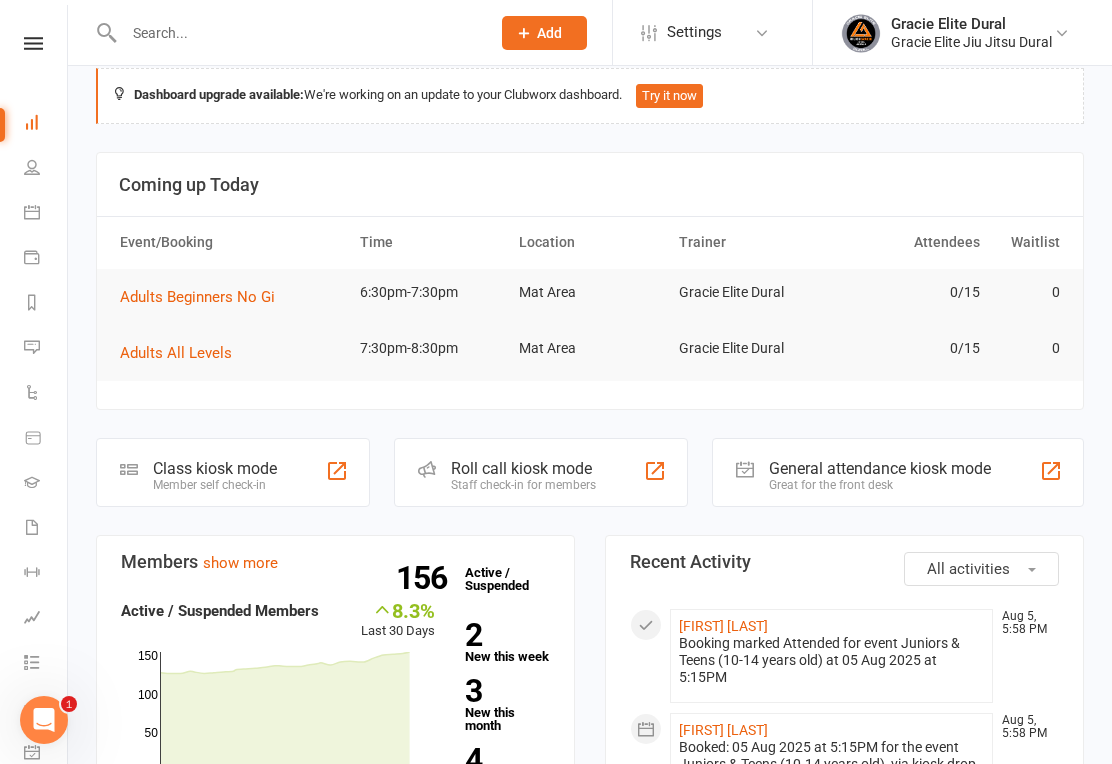 scroll, scrollTop: 0, scrollLeft: 0, axis: both 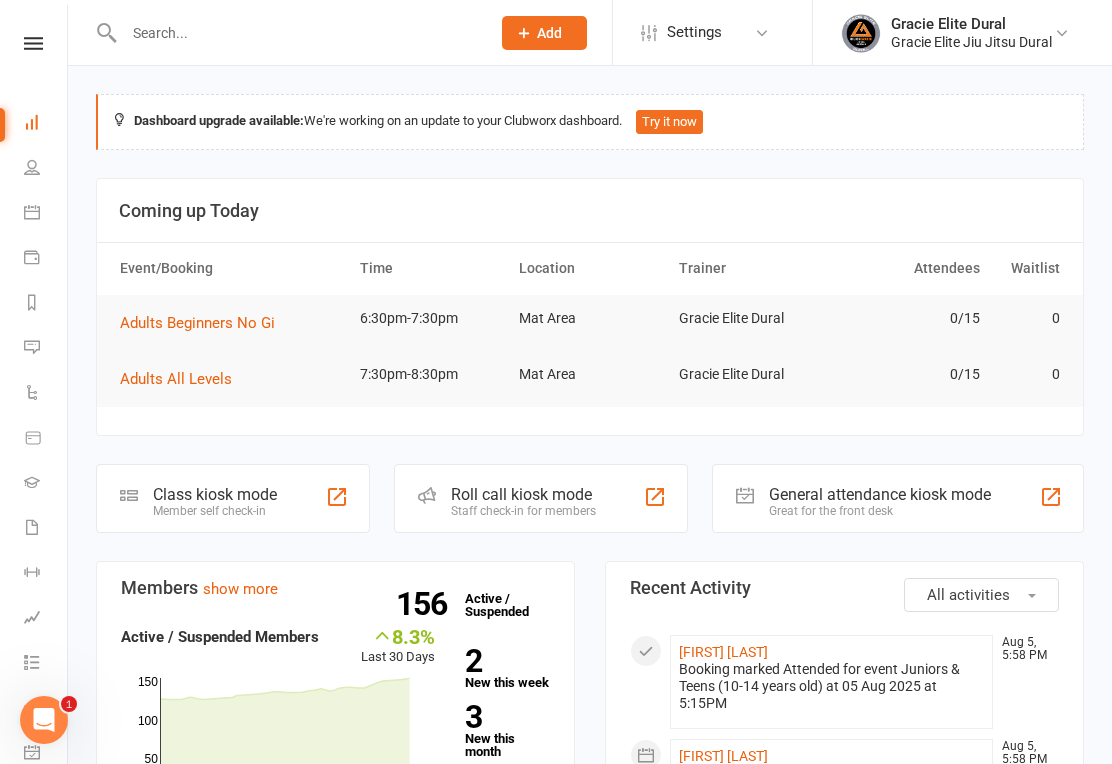click at bounding box center (32, 167) 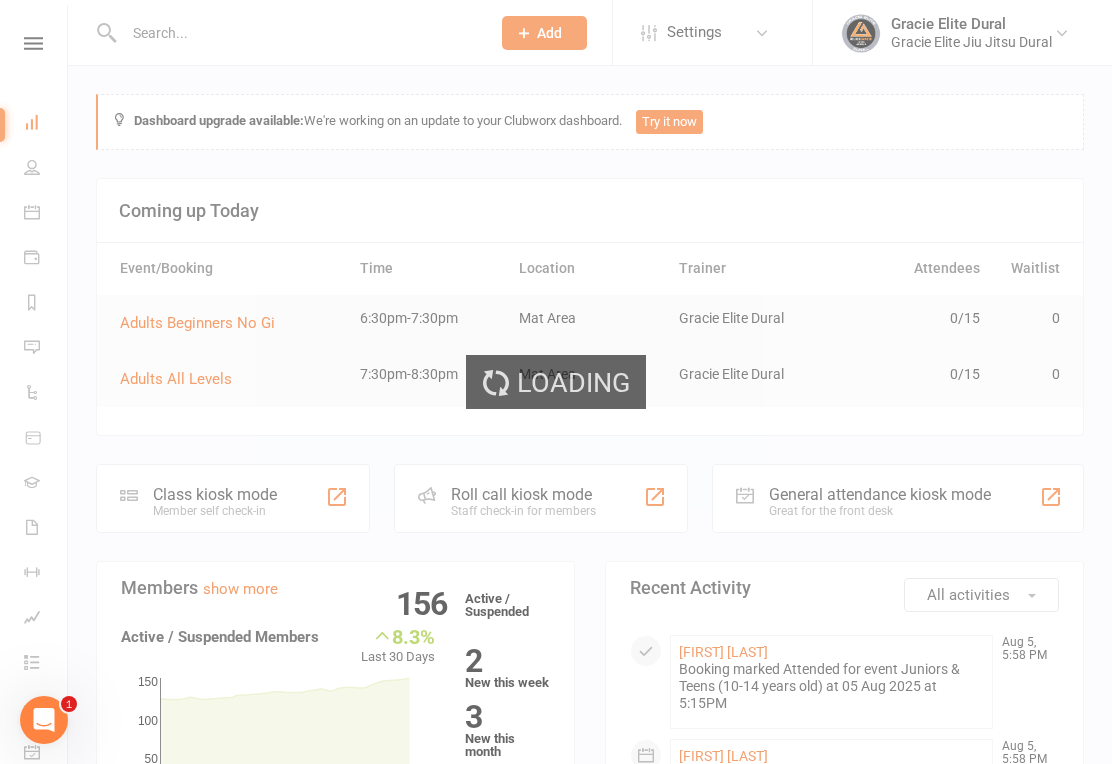 select on "100" 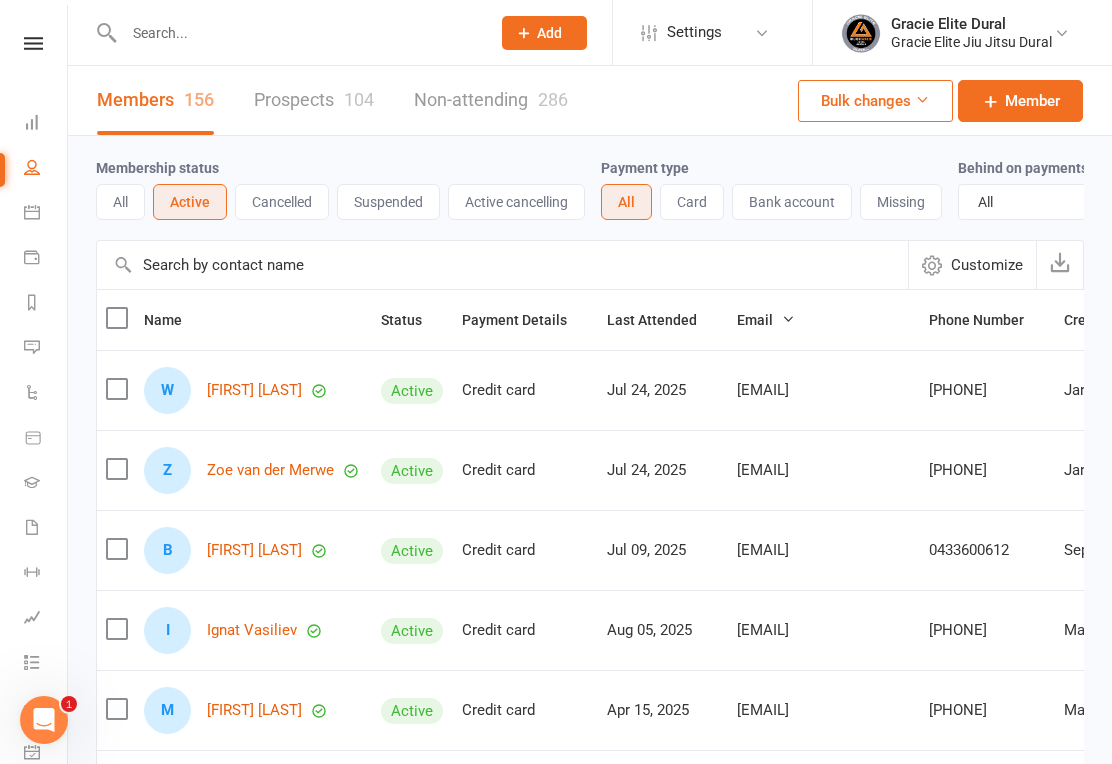click at bounding box center [297, 33] 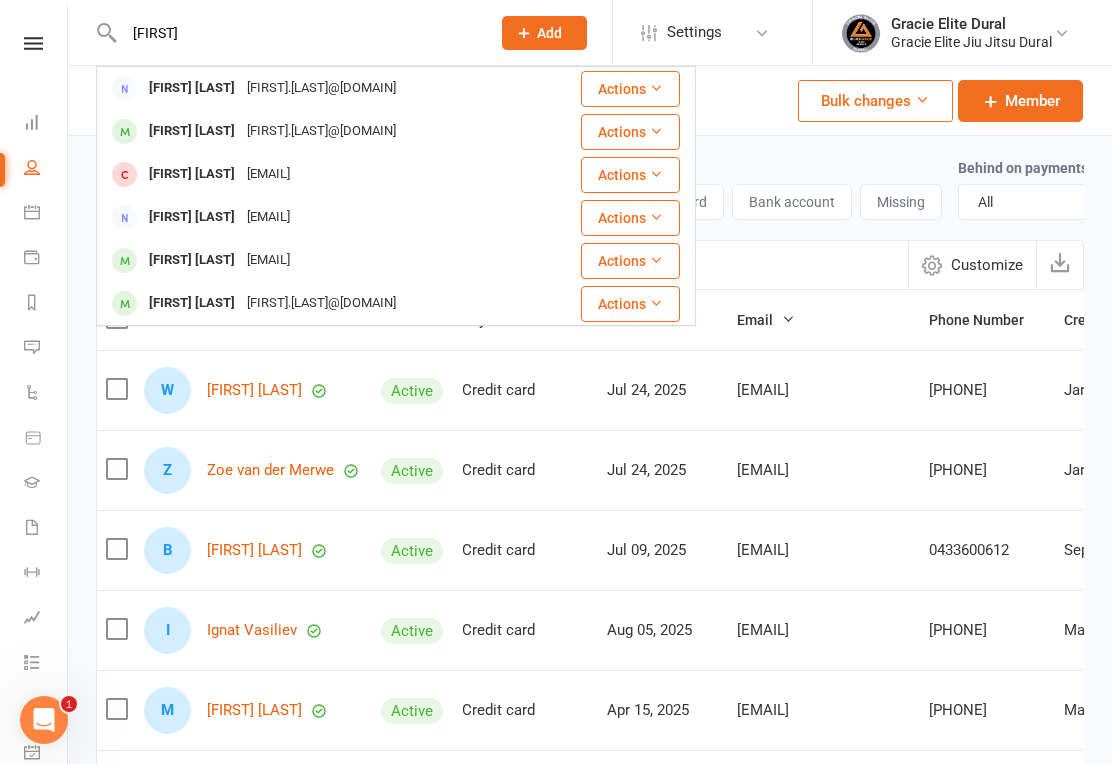 type on "Hendrof" 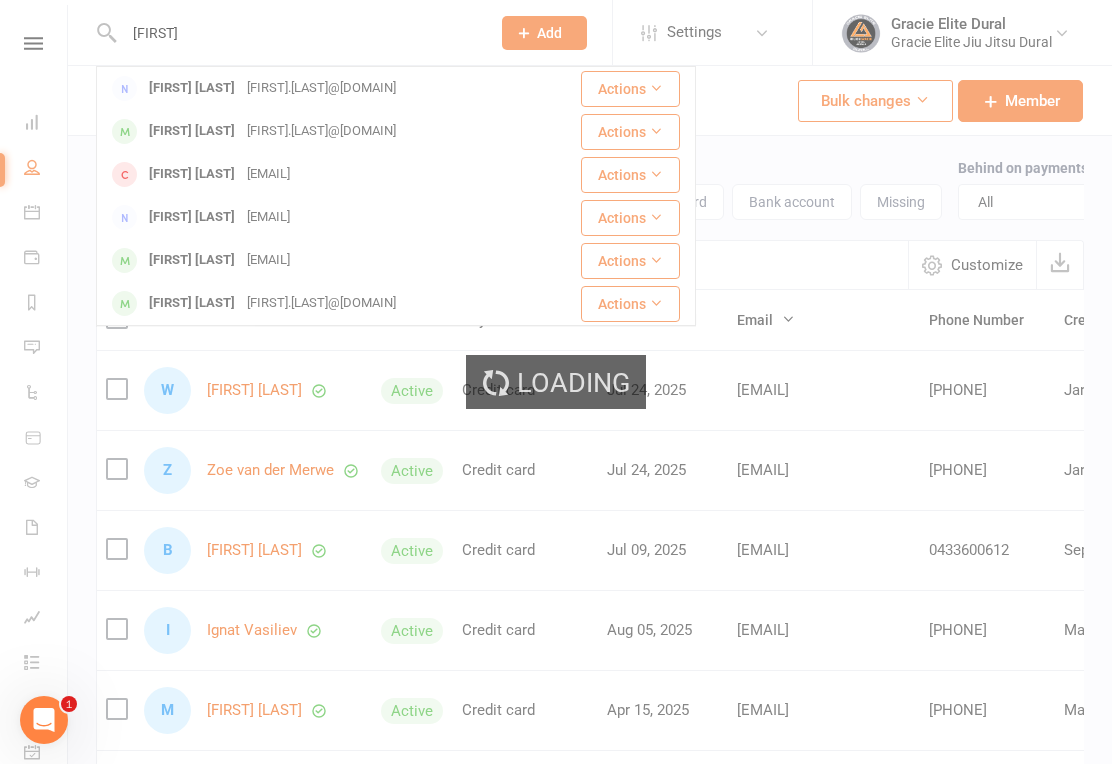 type 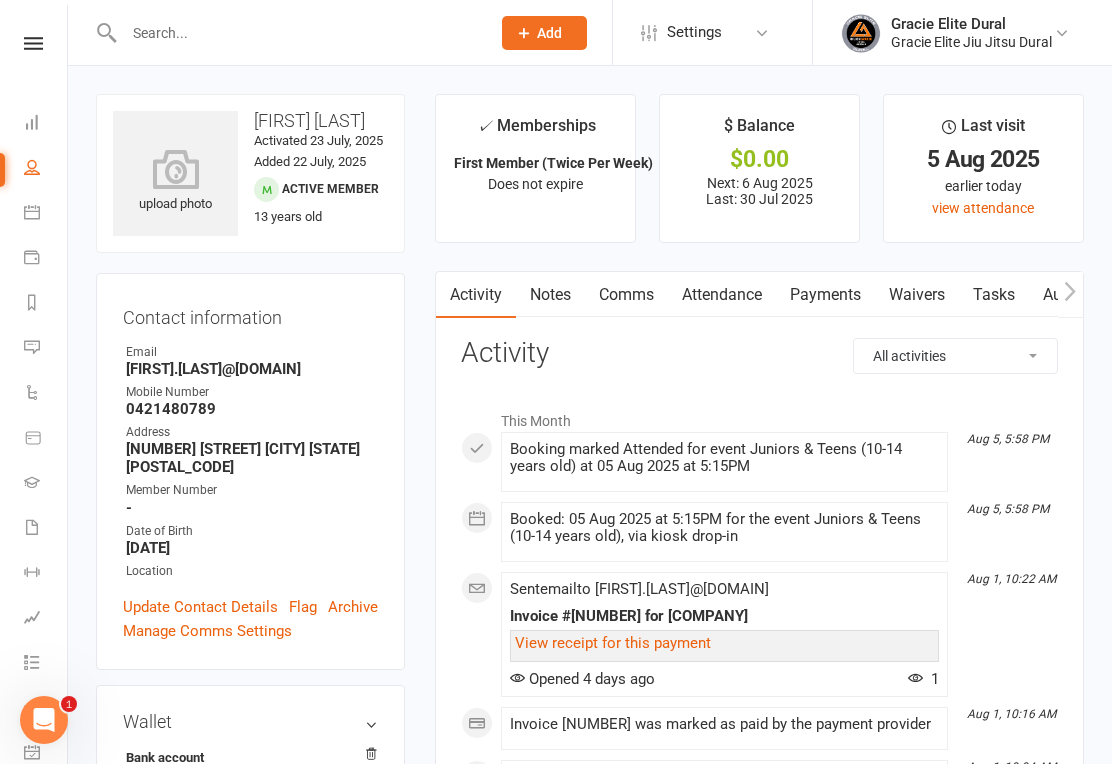 click on "Payments" at bounding box center [825, 295] 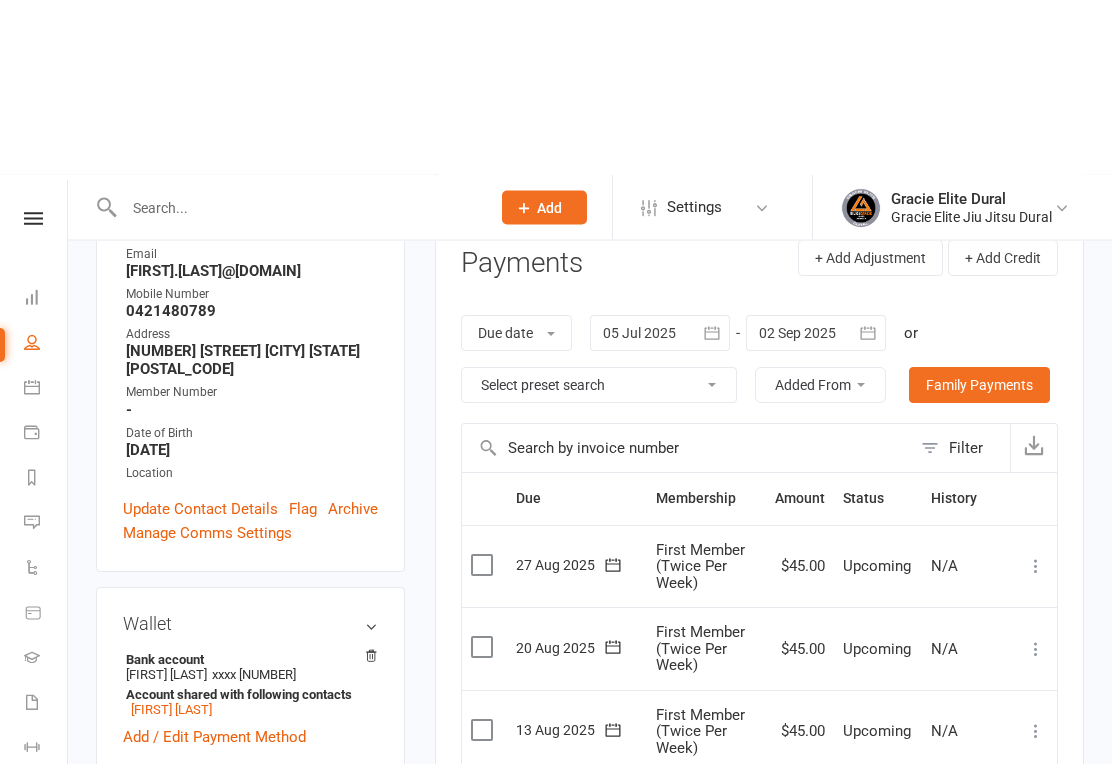 scroll, scrollTop: 0, scrollLeft: 0, axis: both 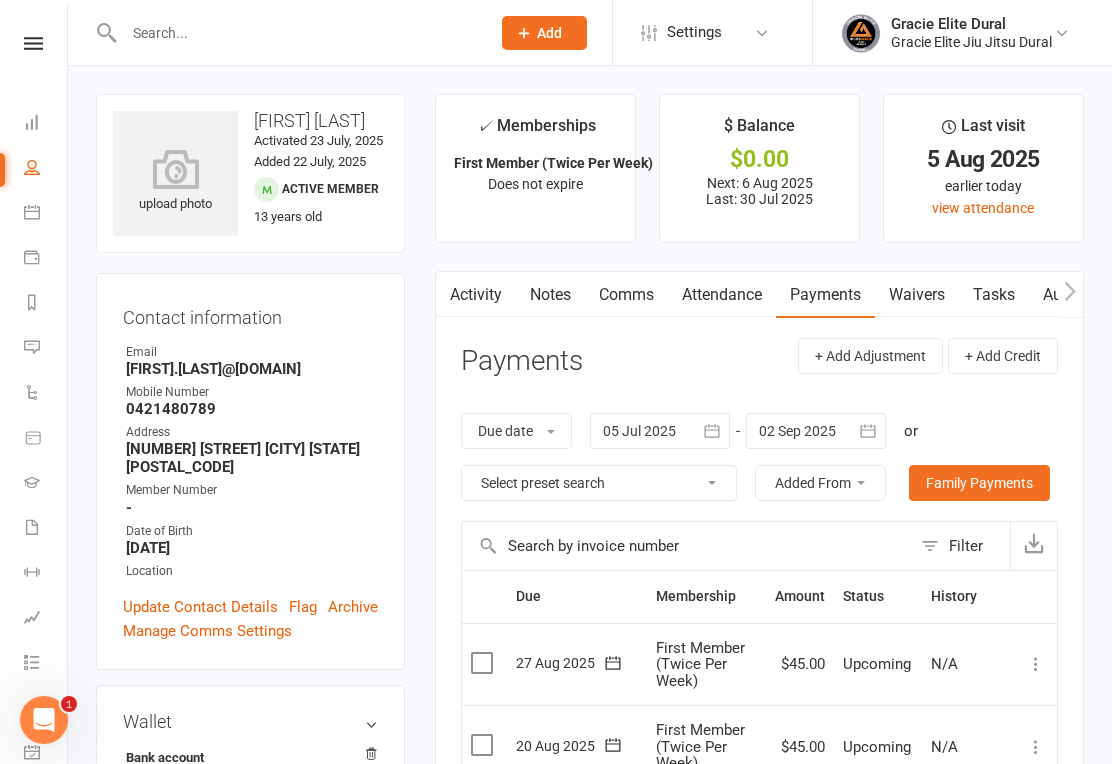 click on "Dashboard" at bounding box center [46, 124] 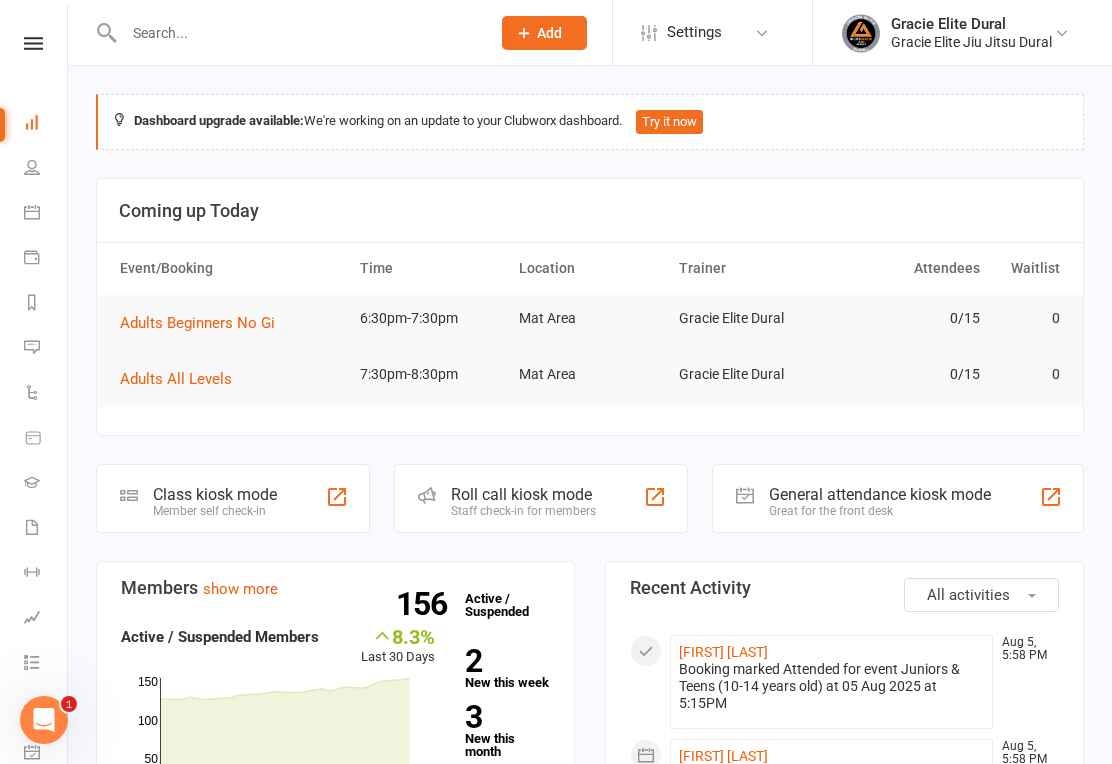 click on "Class kiosk mode" 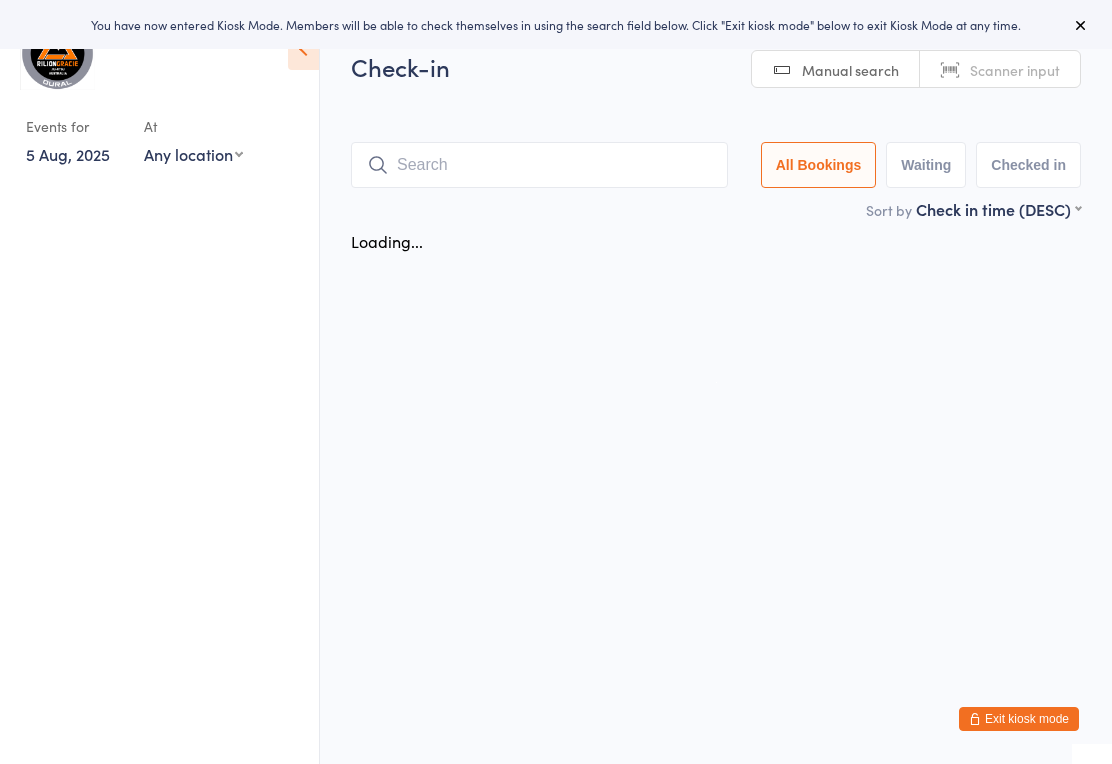 scroll, scrollTop: 0, scrollLeft: 0, axis: both 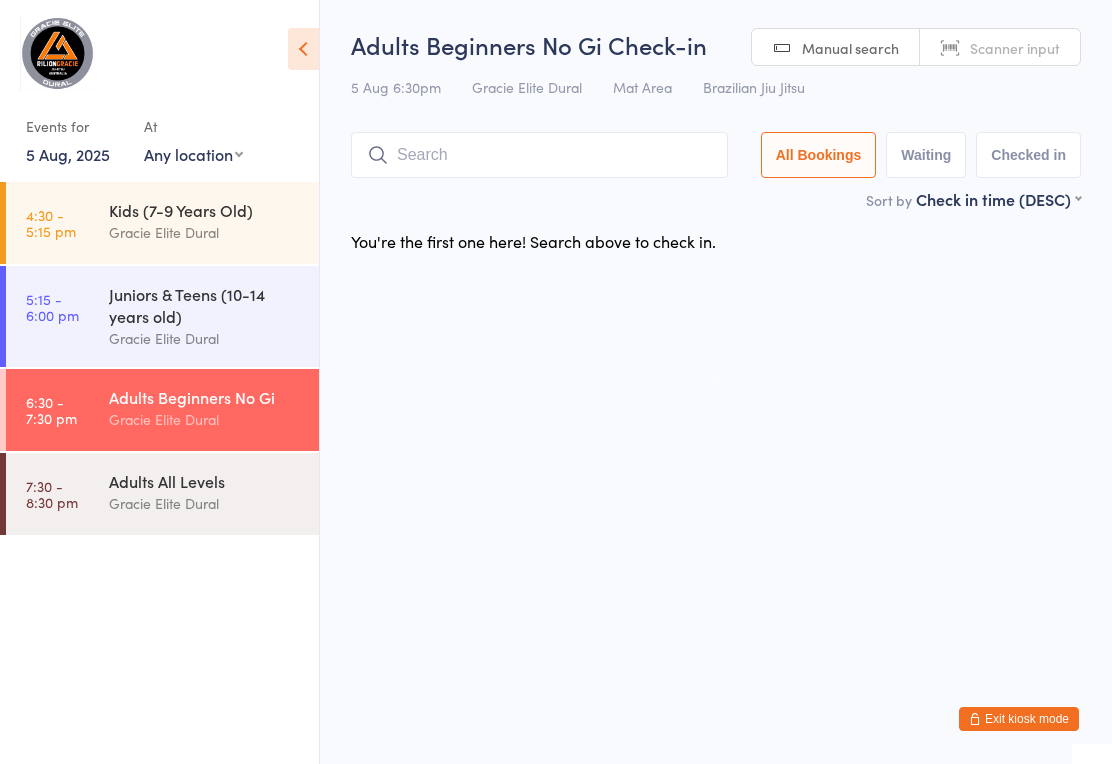 click at bounding box center (539, 155) 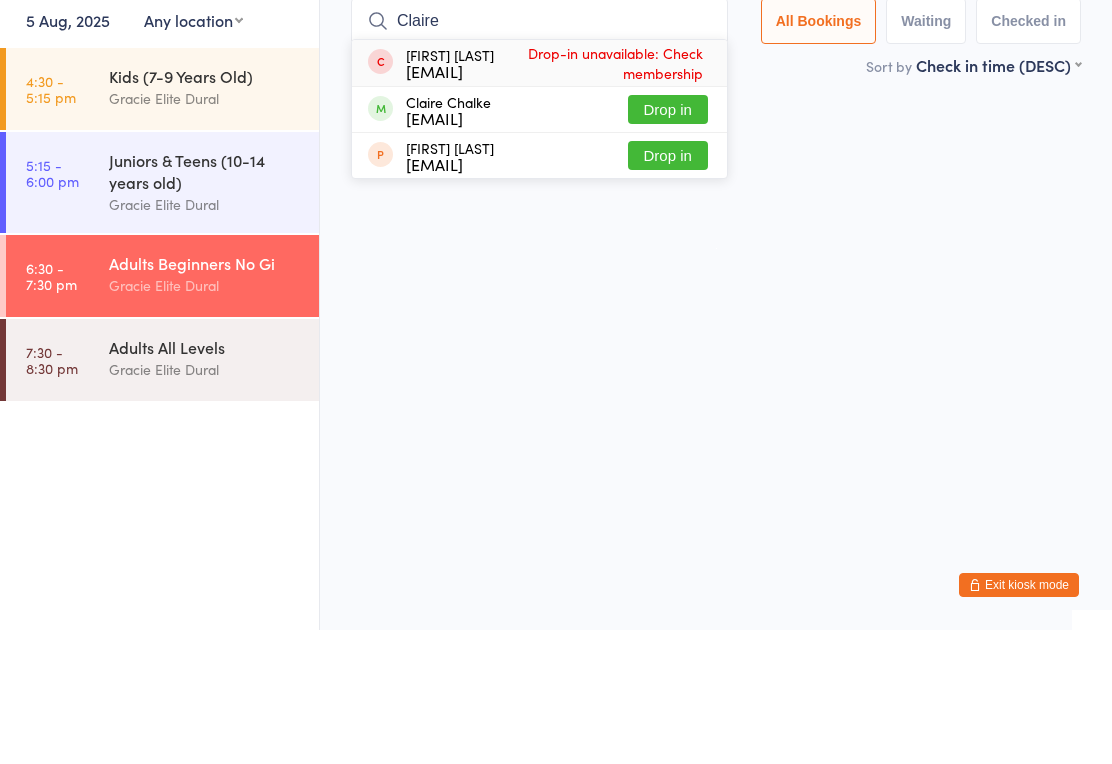 type on "Claire" 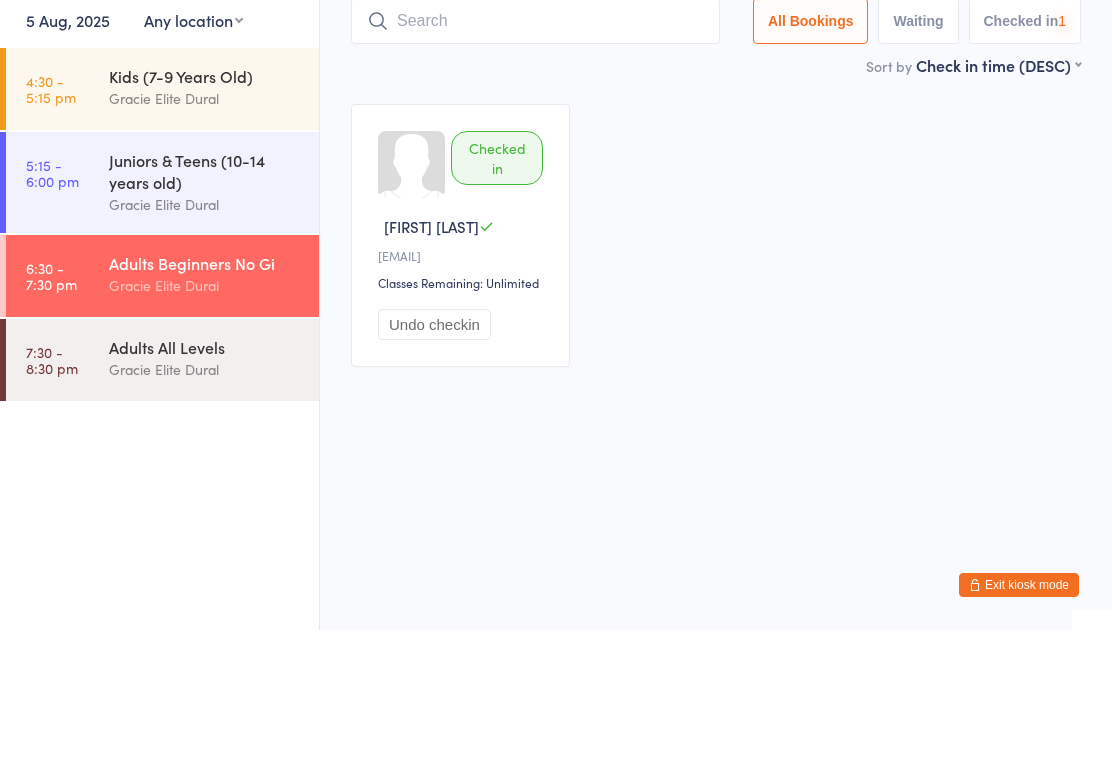 click on "Checked in [FIRST] [LAST] [EMAIL] Classes Remaining: Unlimited Undo checkin" at bounding box center (716, 369) 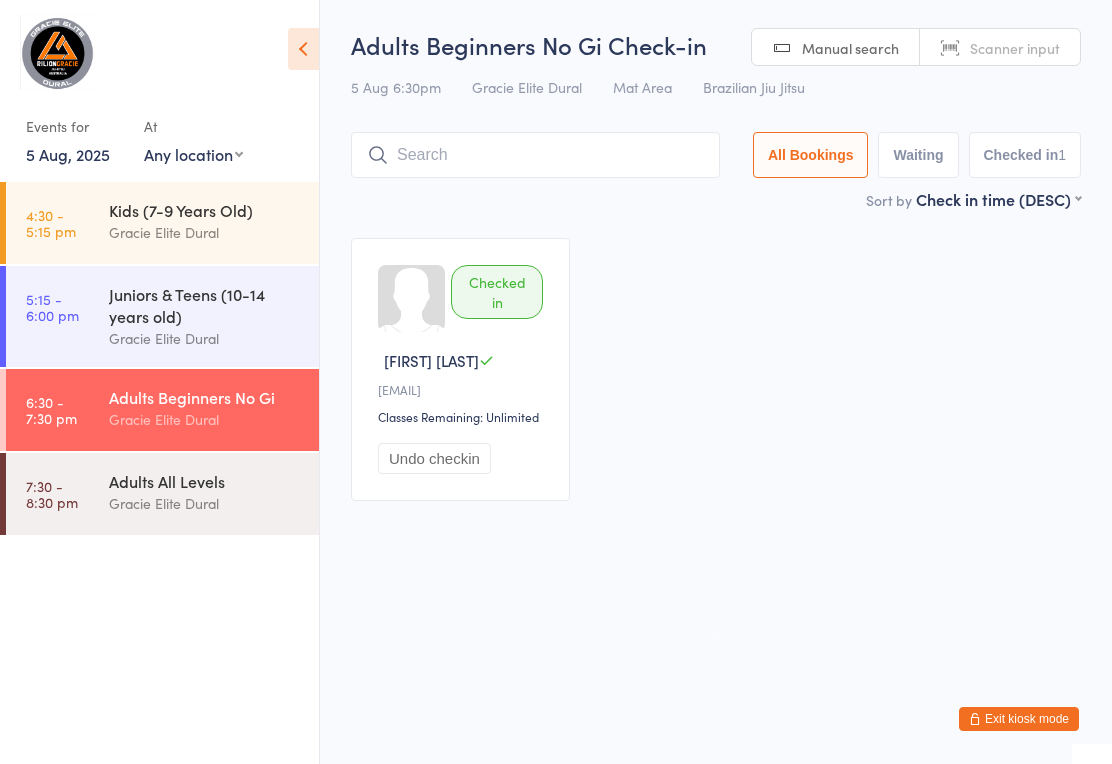 click on "Juniors & Teens (10-14 years old)" at bounding box center (205, 305) 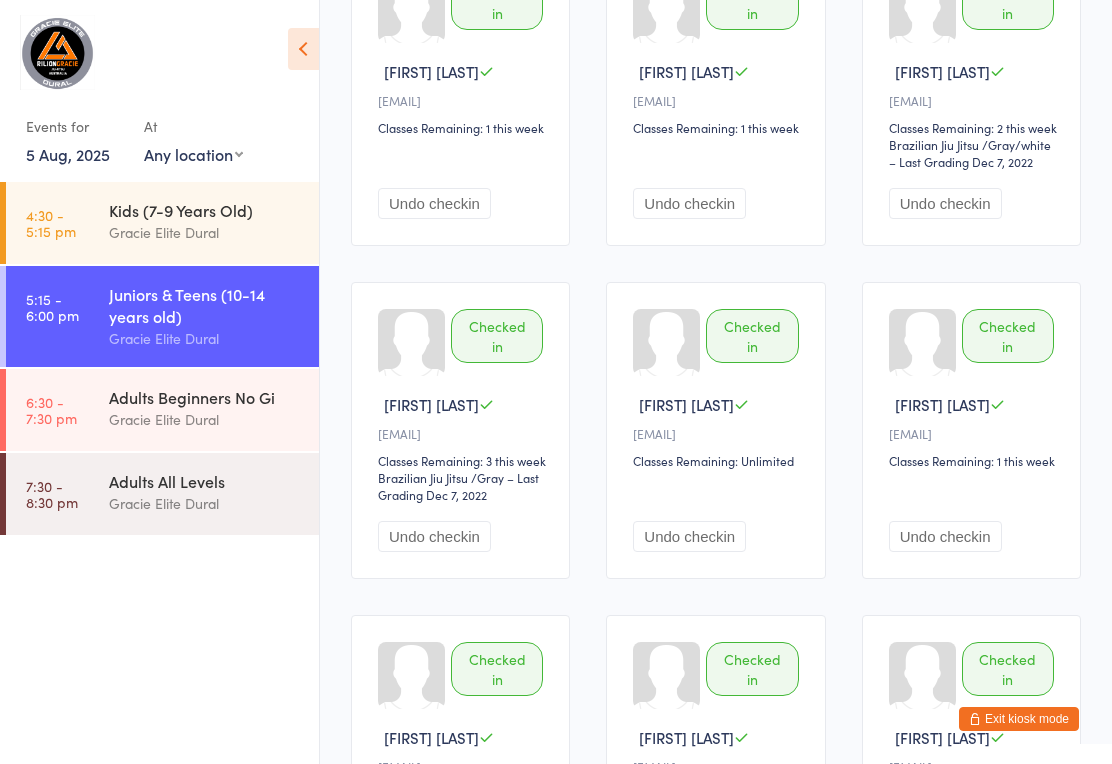 scroll, scrollTop: 288, scrollLeft: 0, axis: vertical 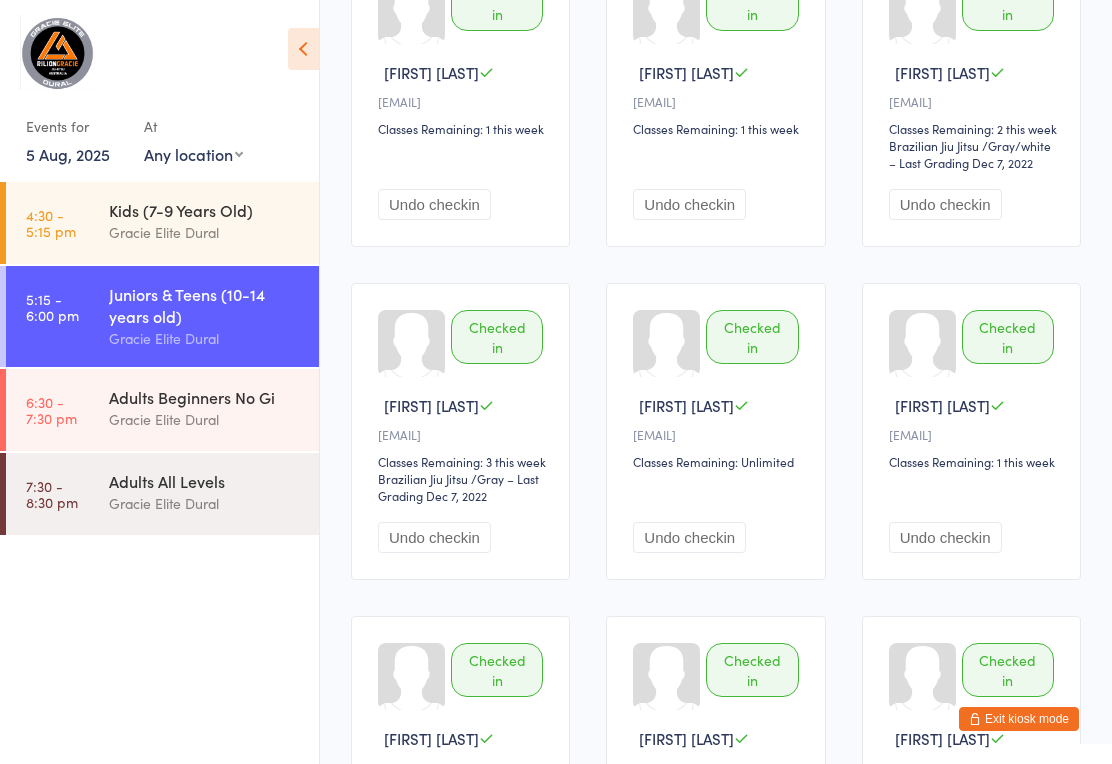 click on "6:30 - 7:30 pm Adults Beginners No Gi Gracie Elite Dural" at bounding box center (162, 410) 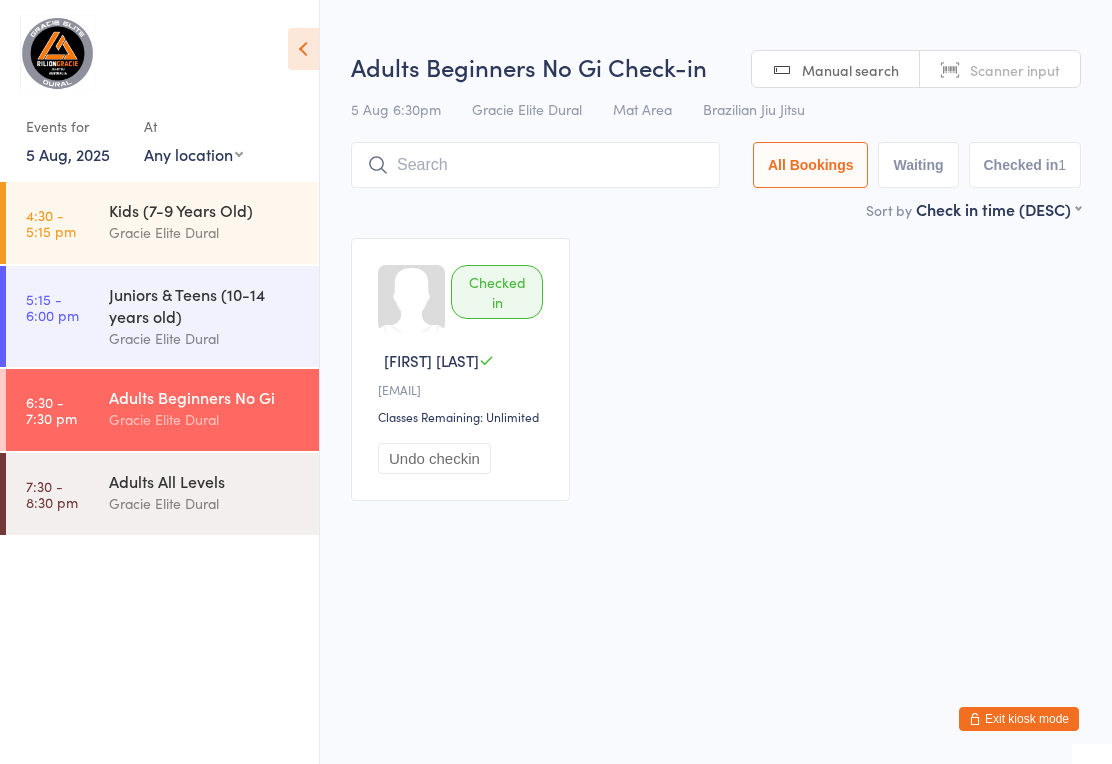 click at bounding box center [535, 165] 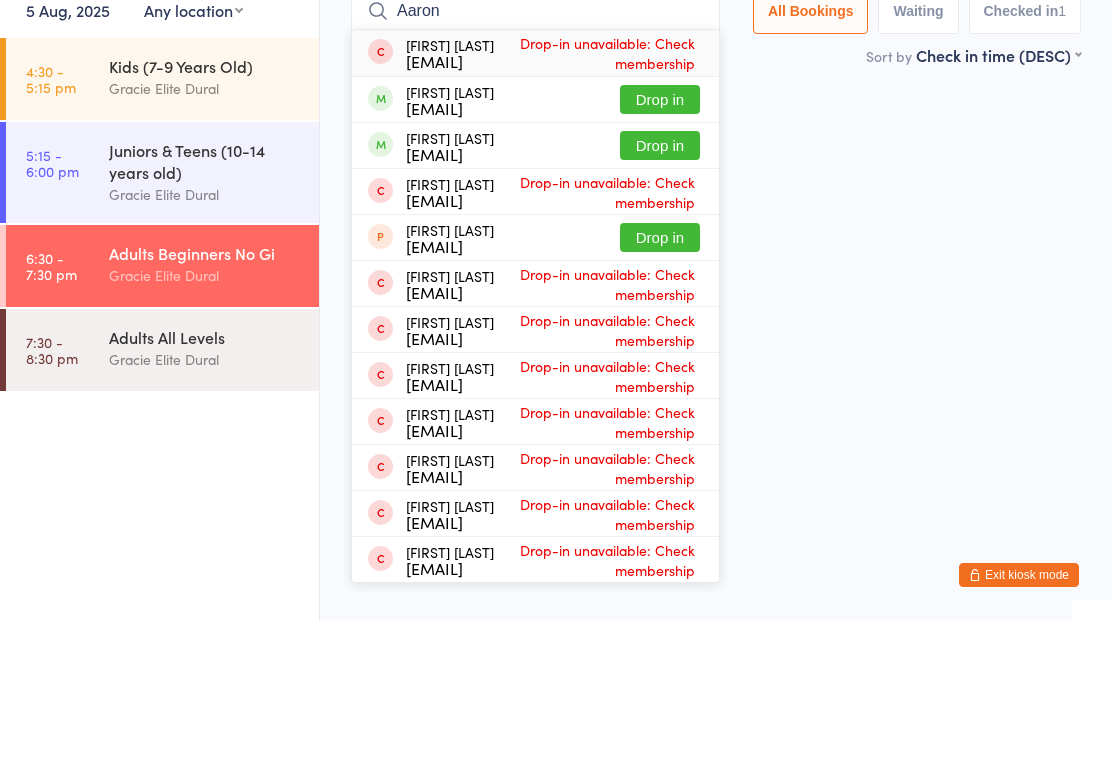 type on "Aaron" 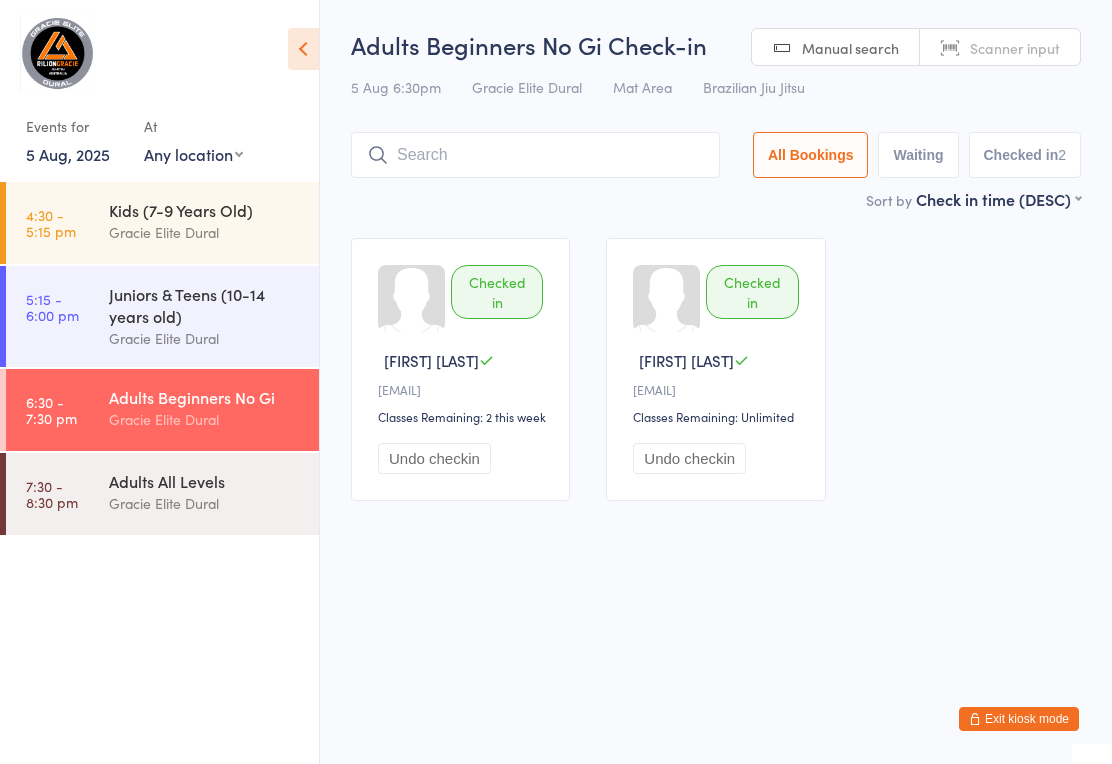 click at bounding box center [535, 155] 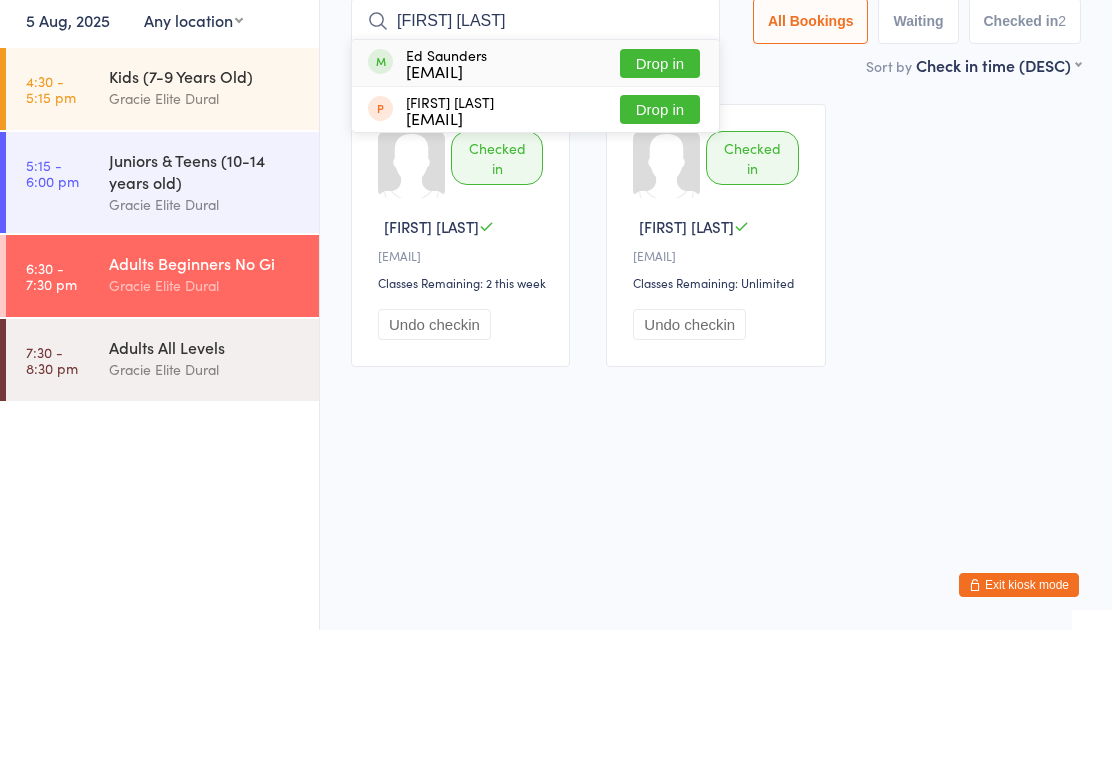 type on "[FIRST] [LAST]" 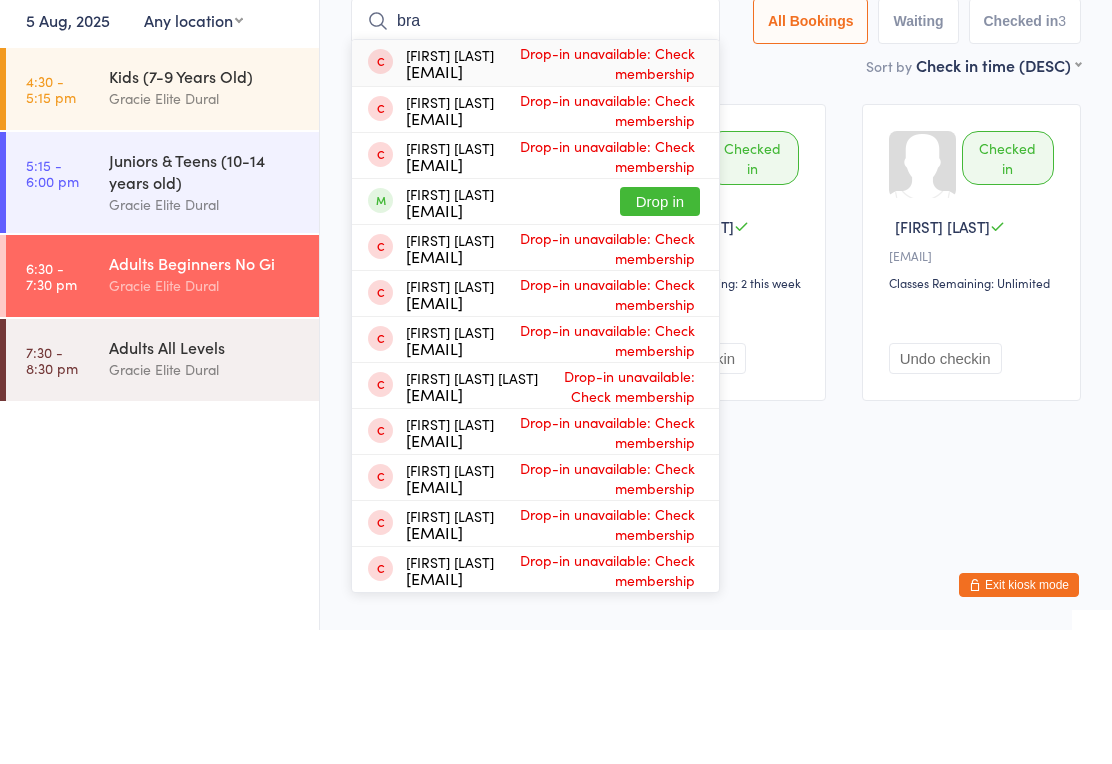 type on "bra" 